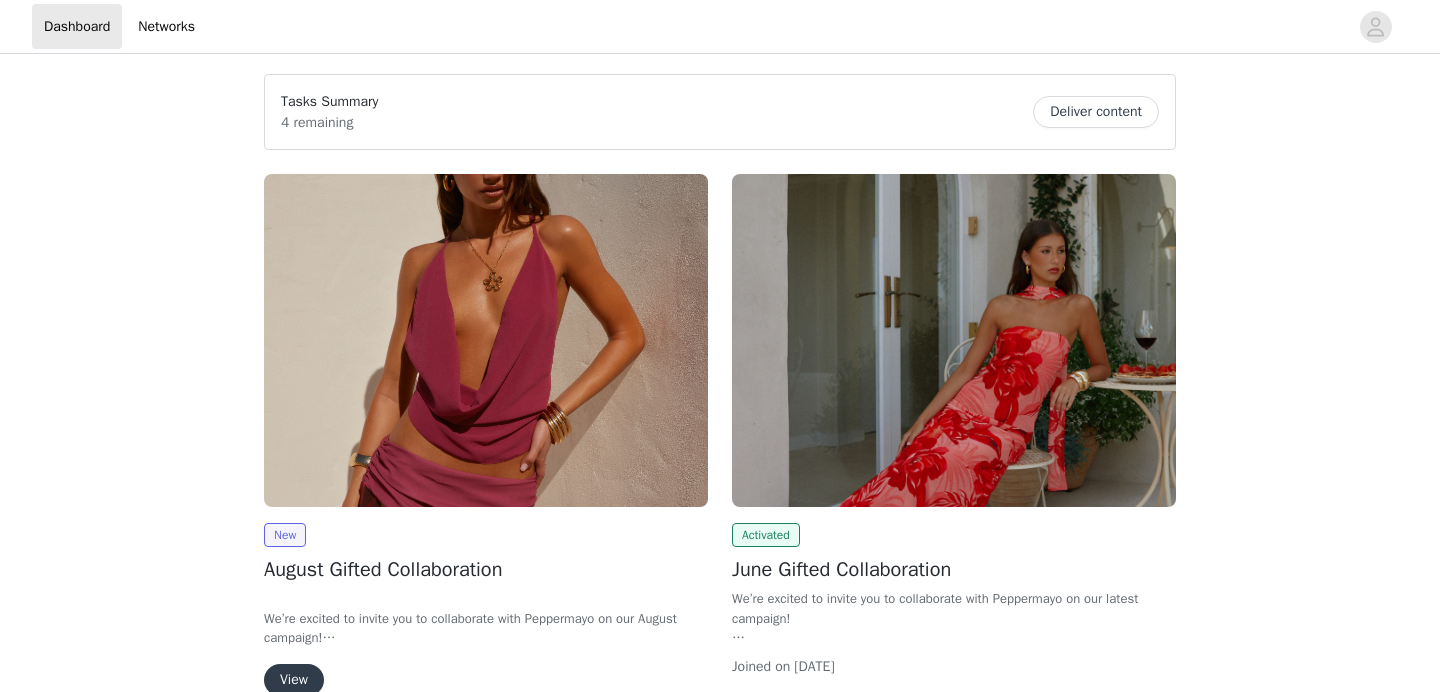 scroll, scrollTop: 0, scrollLeft: 0, axis: both 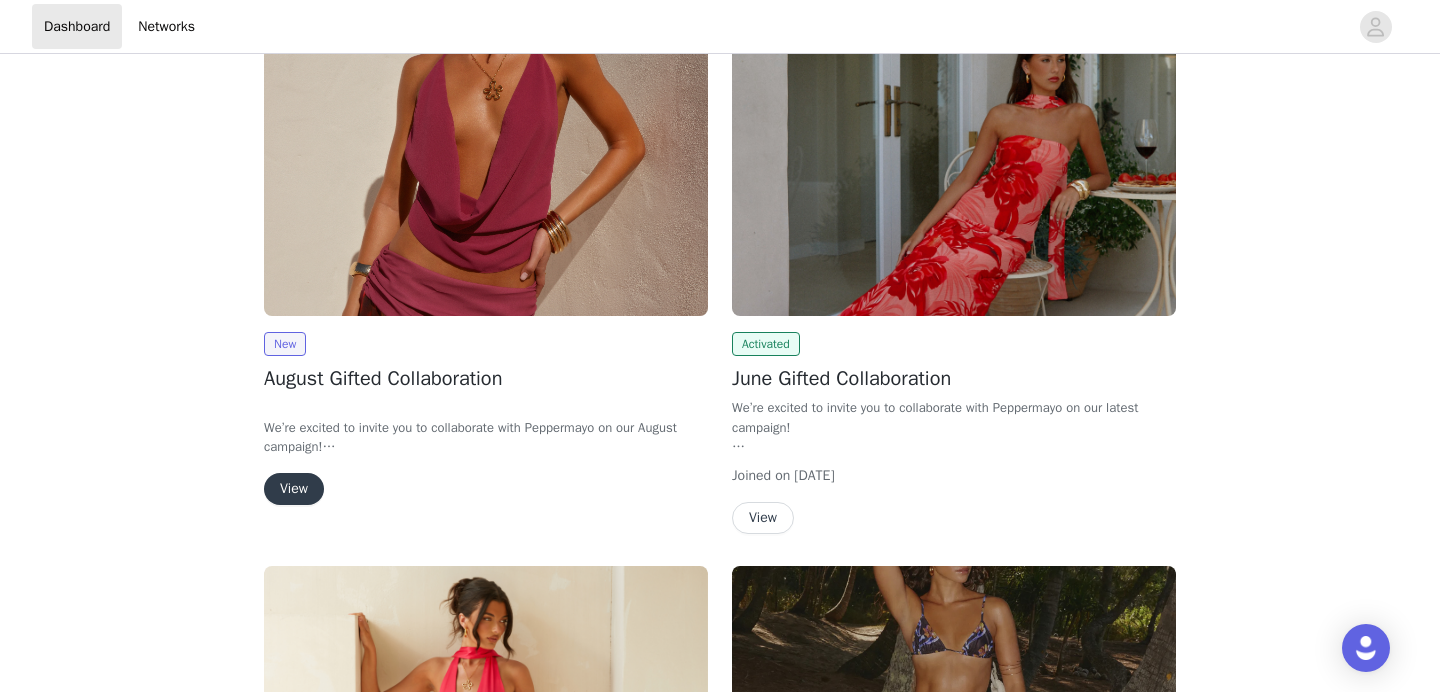 click on "View" at bounding box center [294, 489] 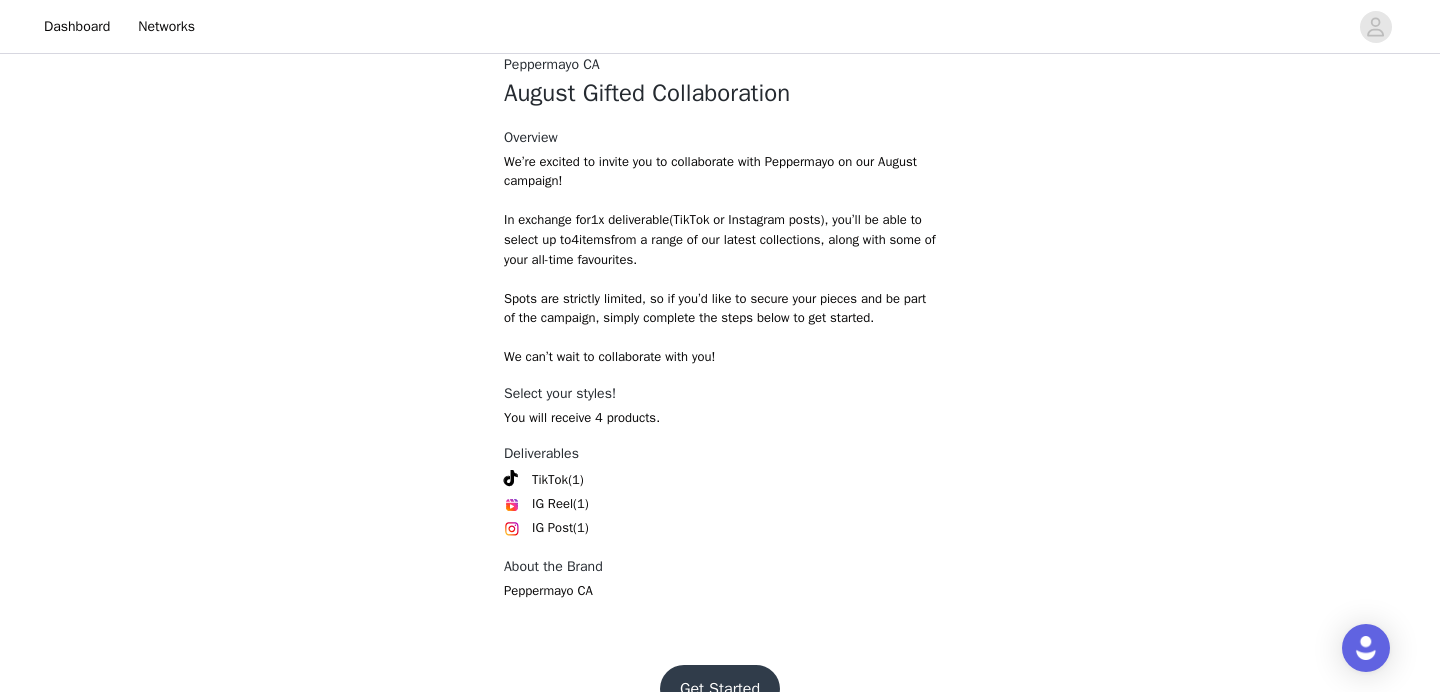 scroll, scrollTop: 824, scrollLeft: 0, axis: vertical 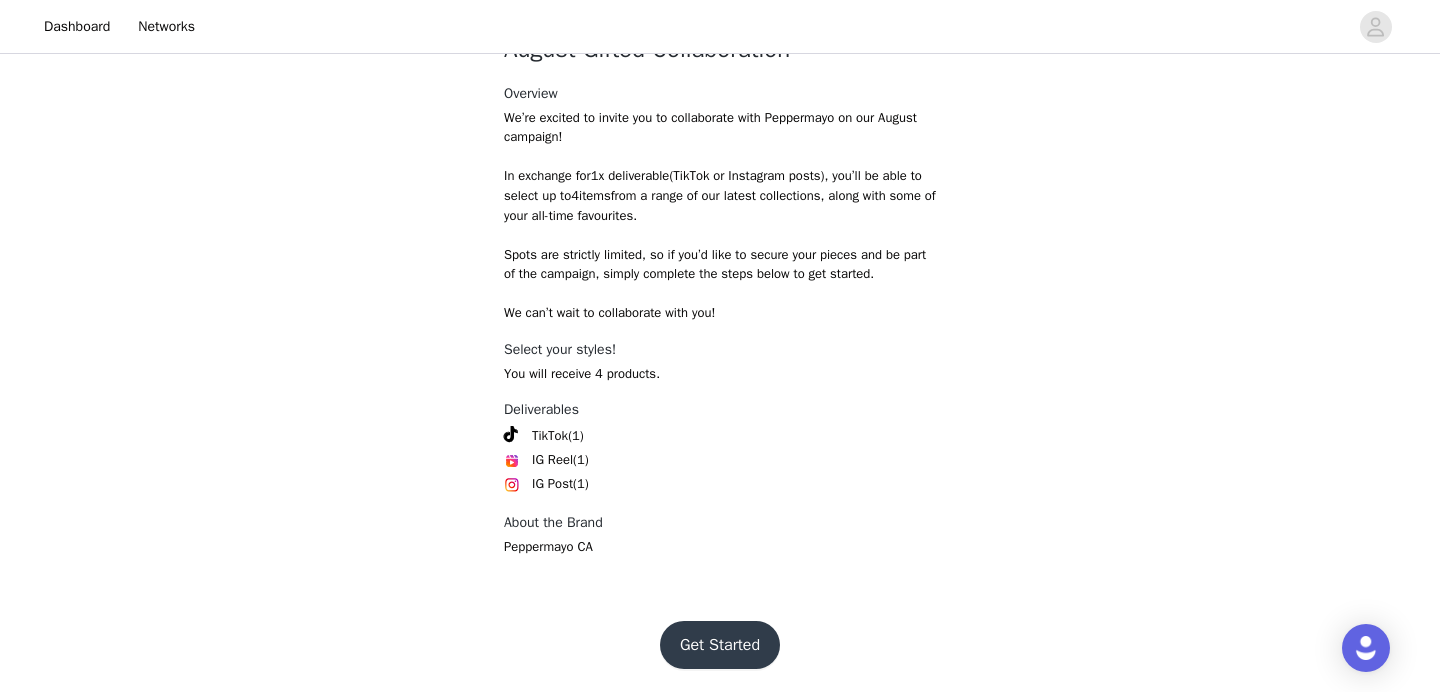 click on "Get Started" at bounding box center [720, 645] 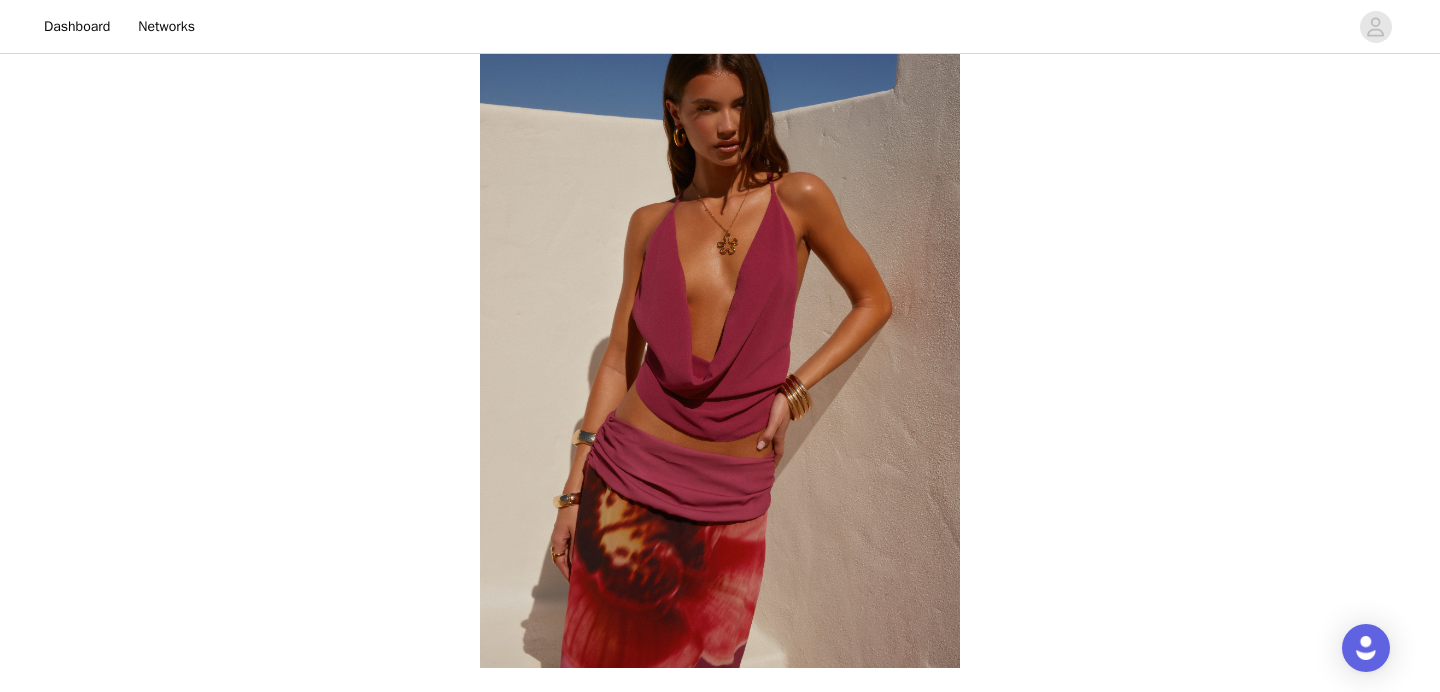 scroll, scrollTop: 824, scrollLeft: 0, axis: vertical 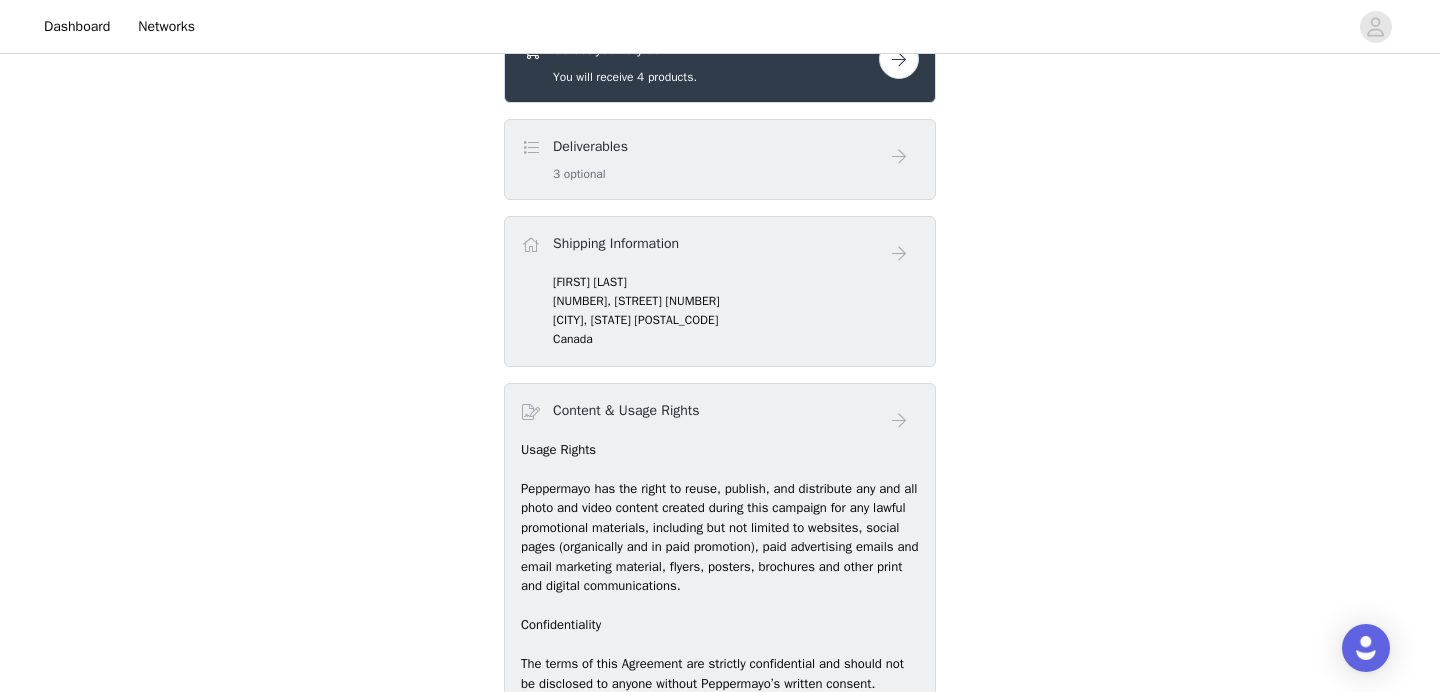 click at bounding box center [899, 59] 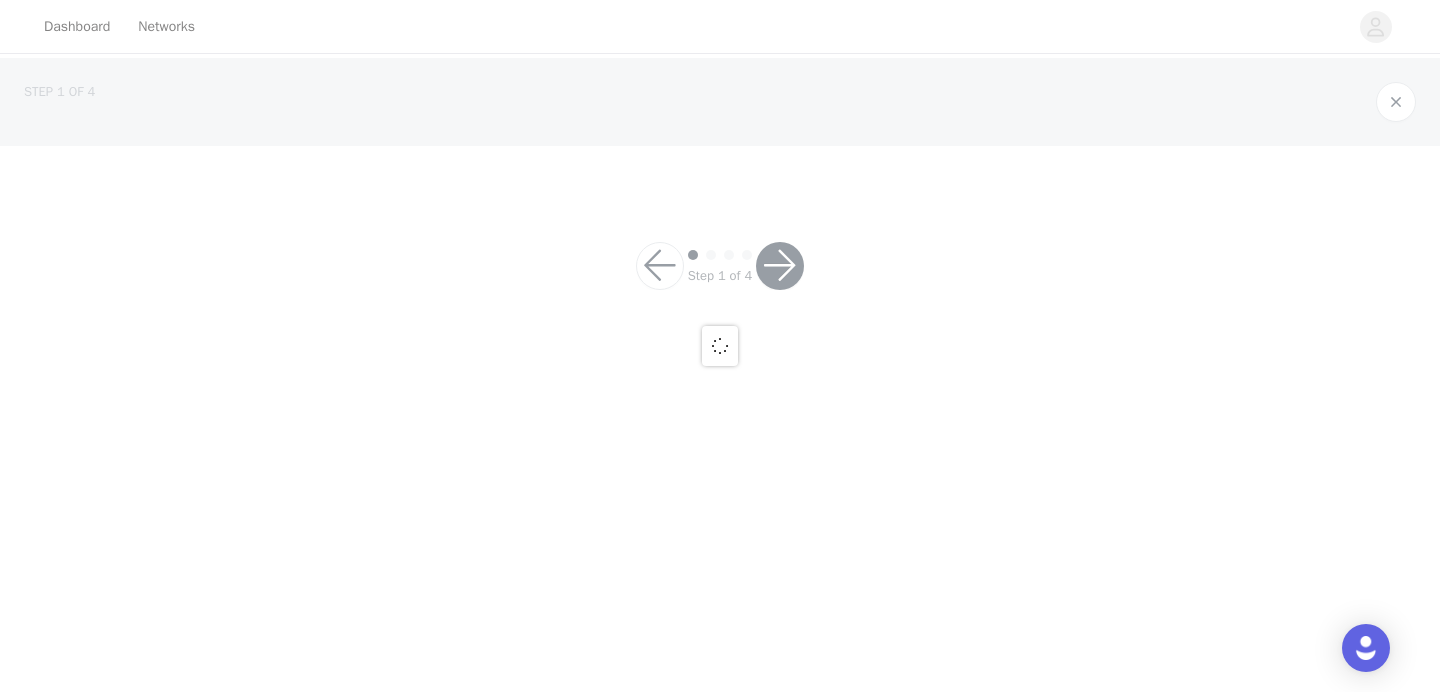 scroll, scrollTop: 0, scrollLeft: 0, axis: both 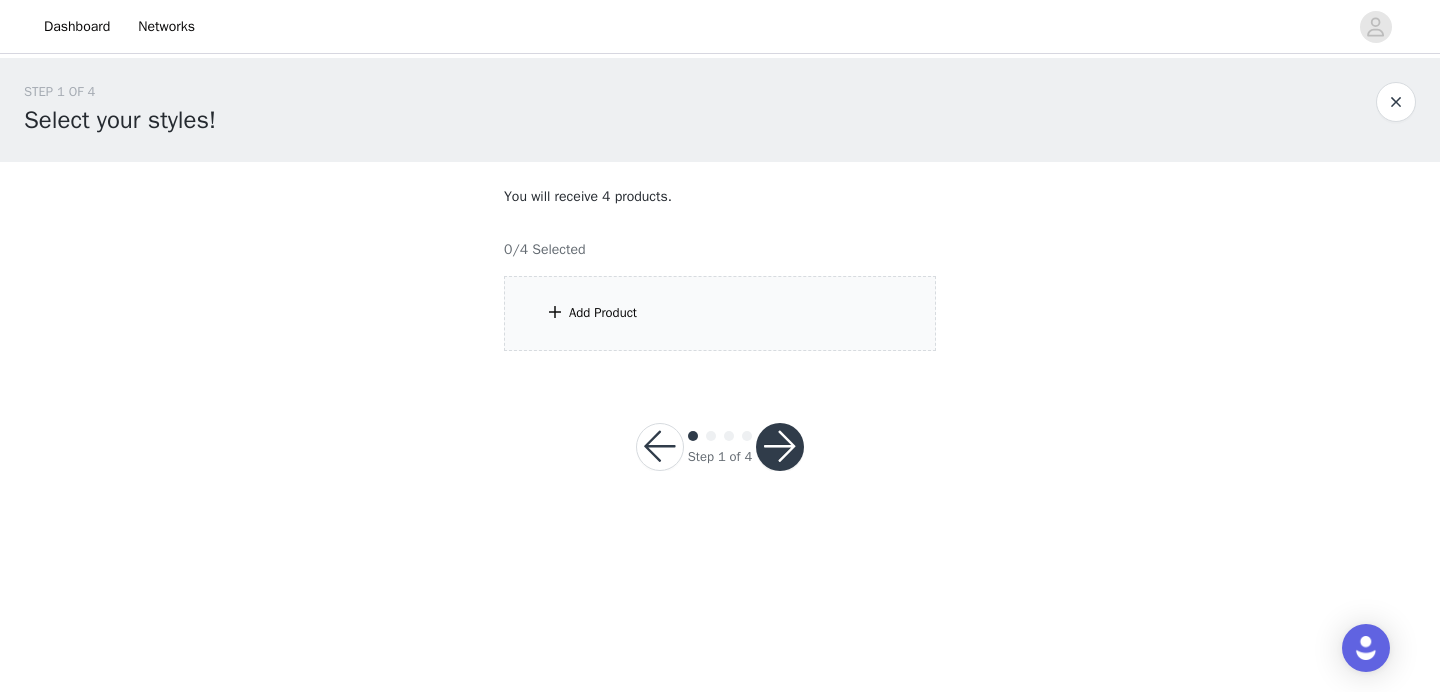 click on "Add Product" at bounding box center [720, 313] 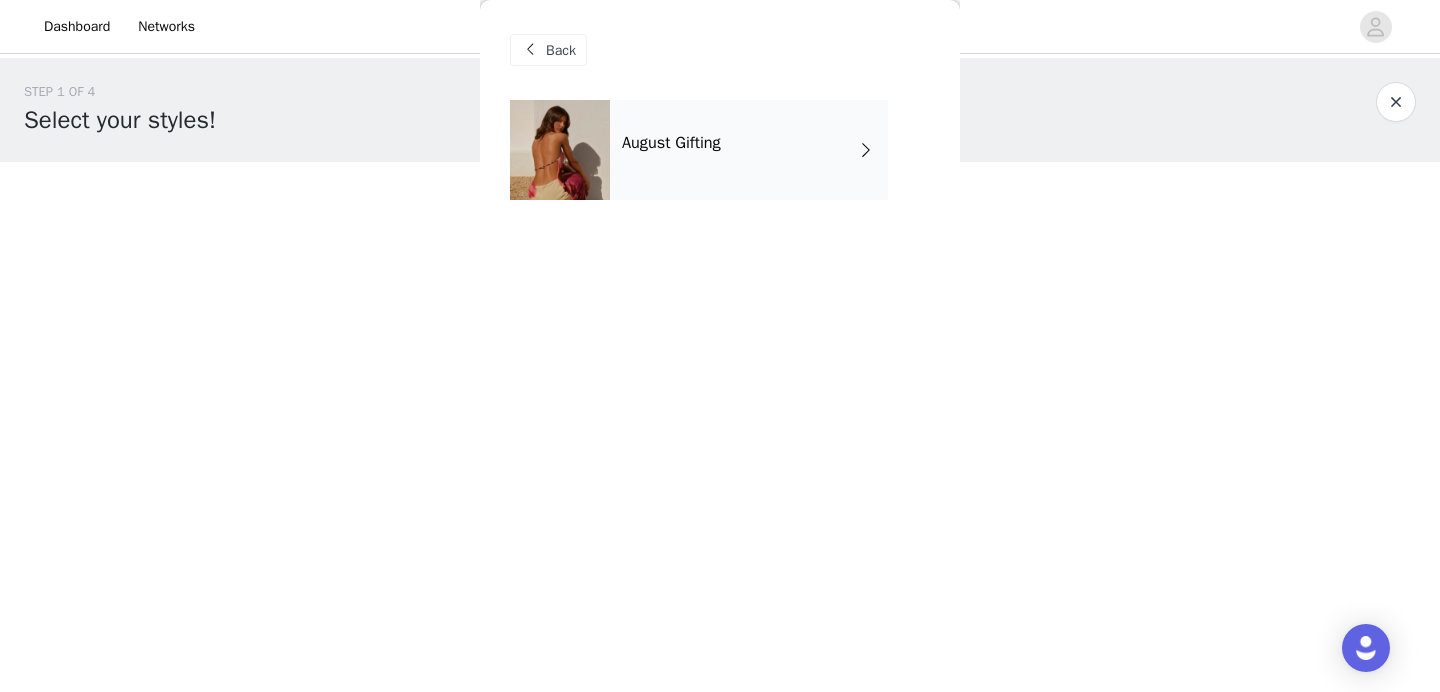 click on "August Gifting" at bounding box center (749, 150) 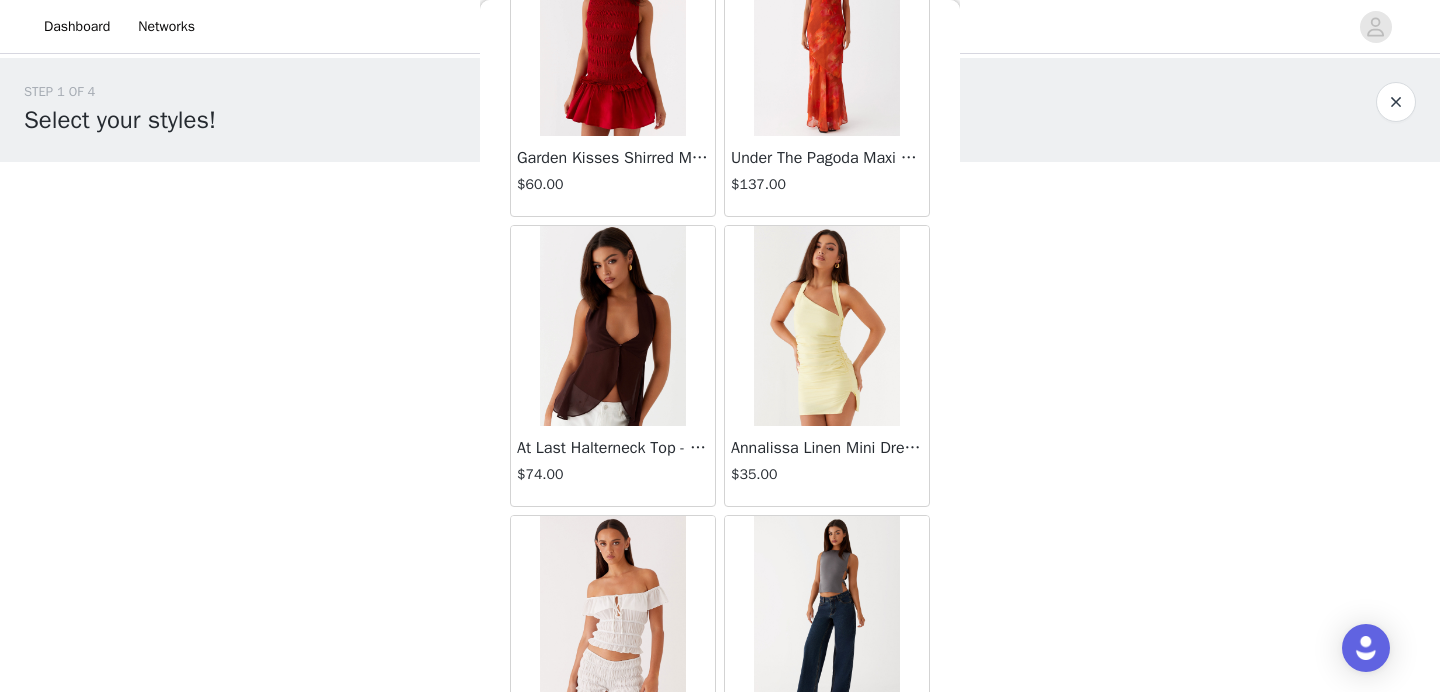 scroll, scrollTop: 2368, scrollLeft: 0, axis: vertical 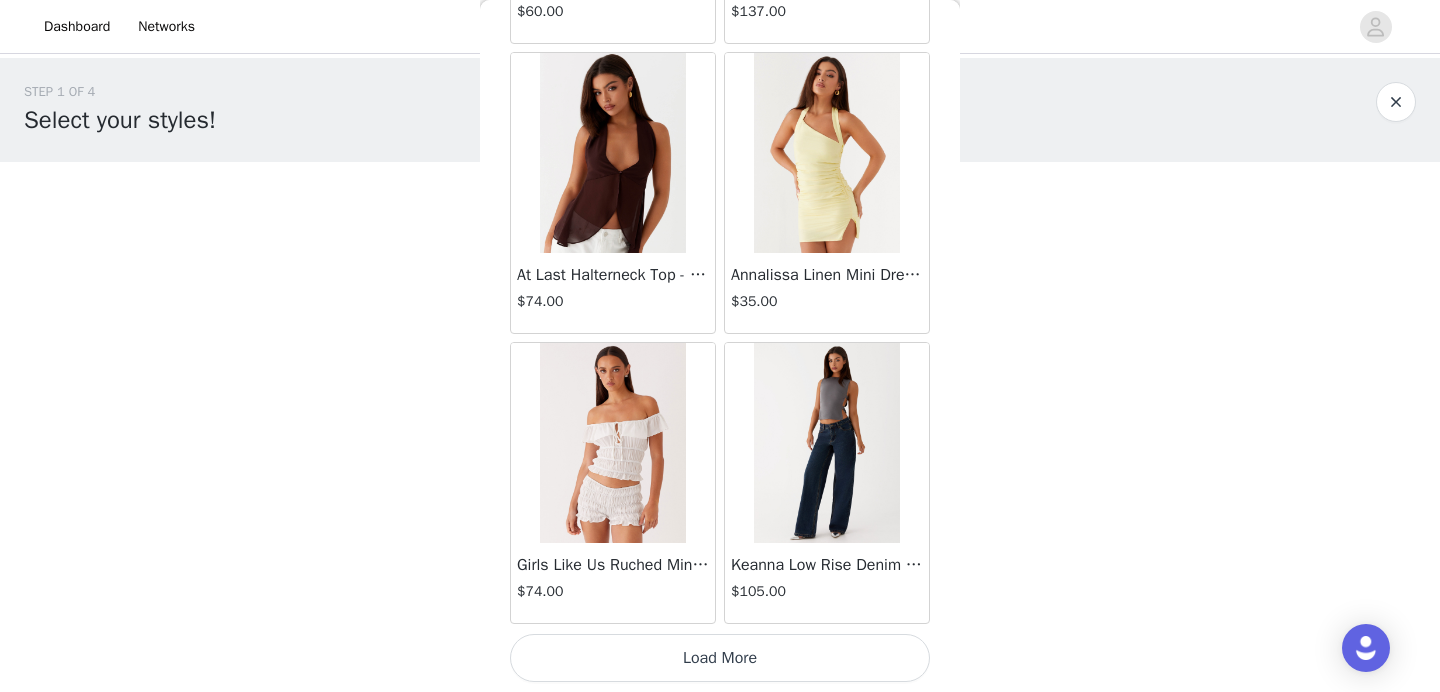 click on "Load More" at bounding box center (720, 658) 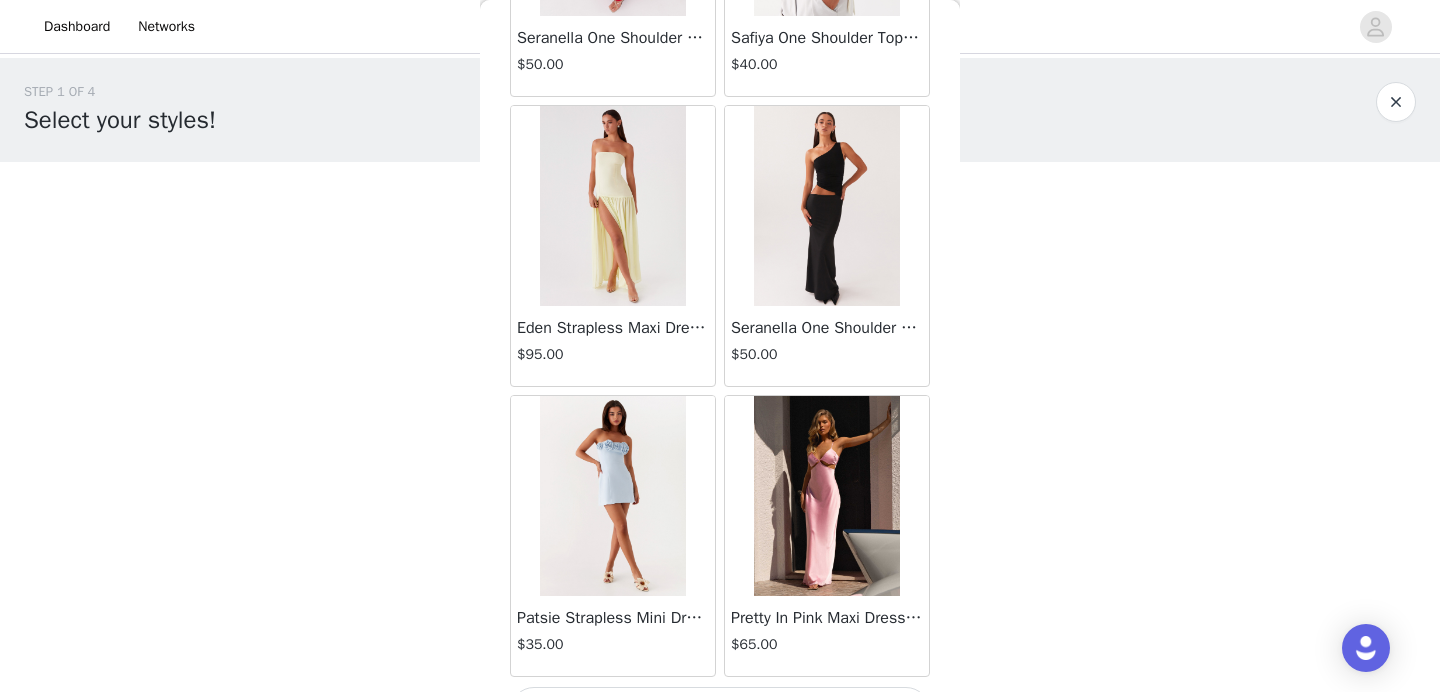 scroll, scrollTop: 5268, scrollLeft: 0, axis: vertical 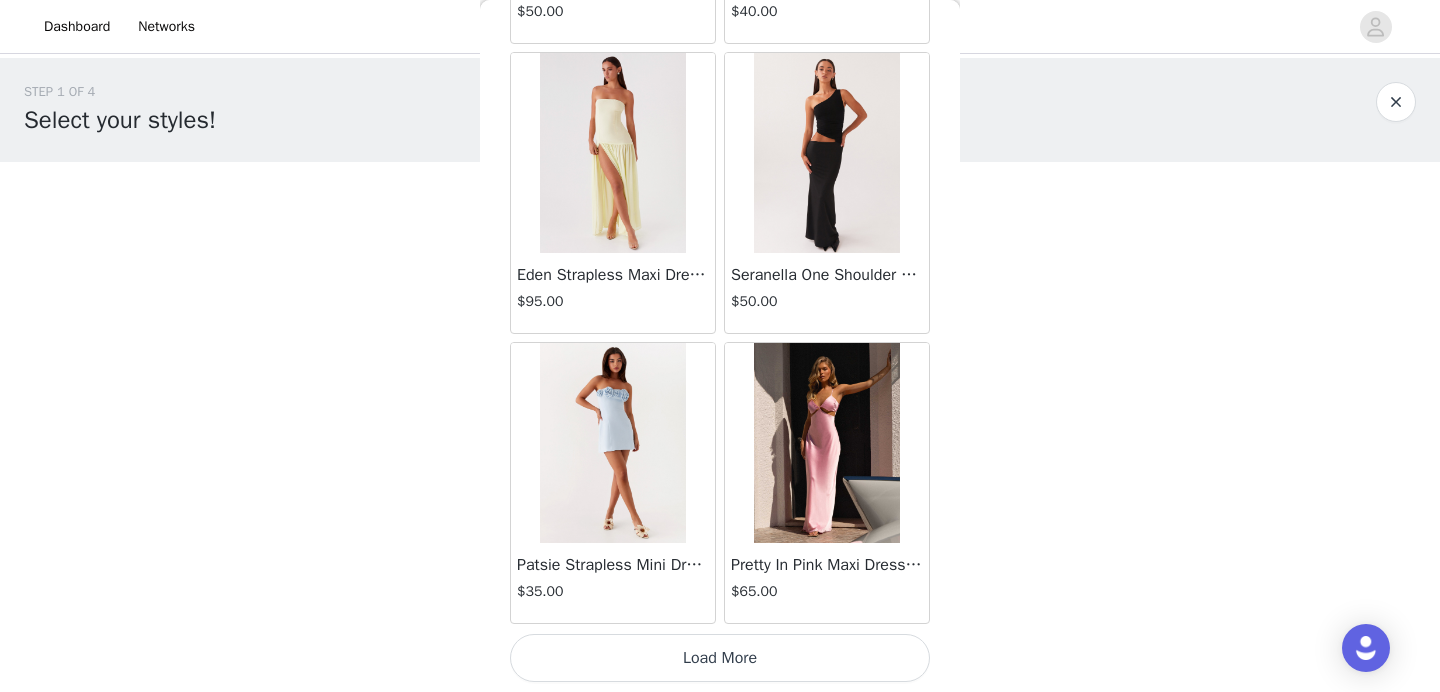 click on "Load More" at bounding box center (720, 658) 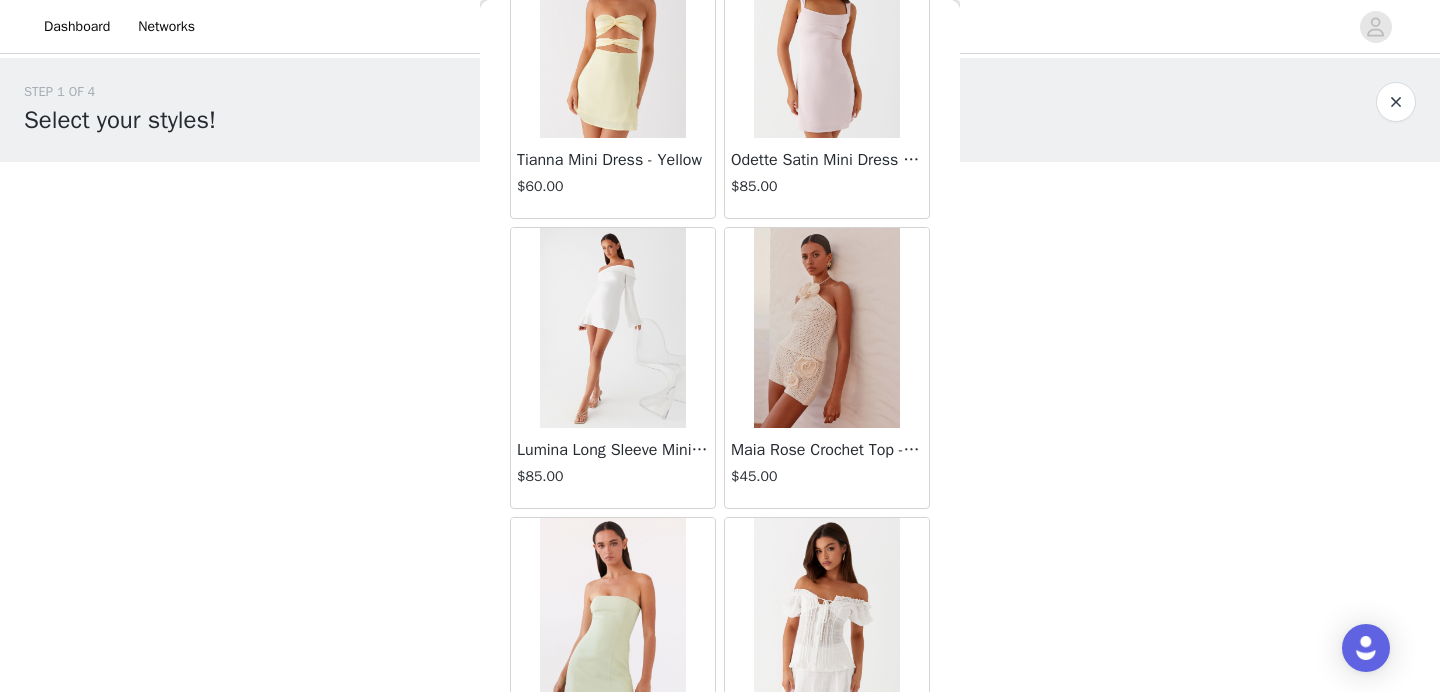 scroll, scrollTop: 8168, scrollLeft: 0, axis: vertical 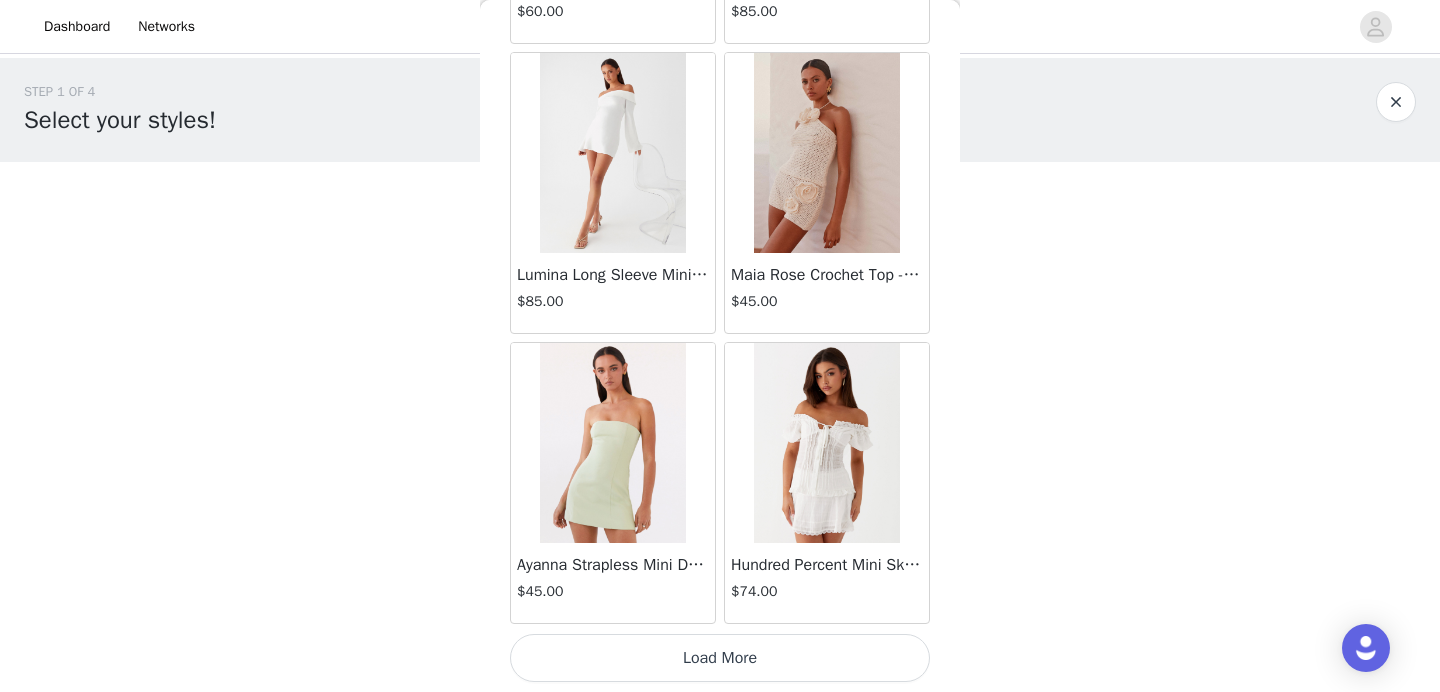 click on "Load More" at bounding box center [720, 658] 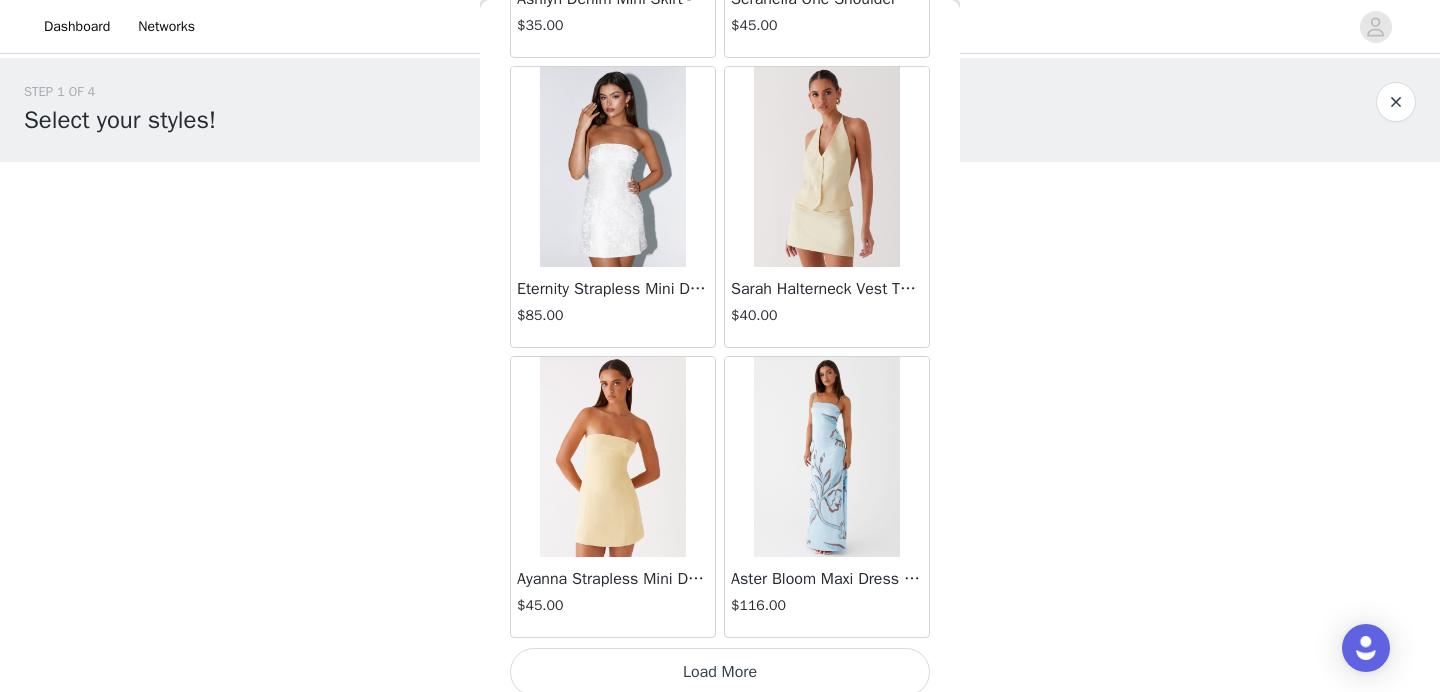 scroll, scrollTop: 11068, scrollLeft: 0, axis: vertical 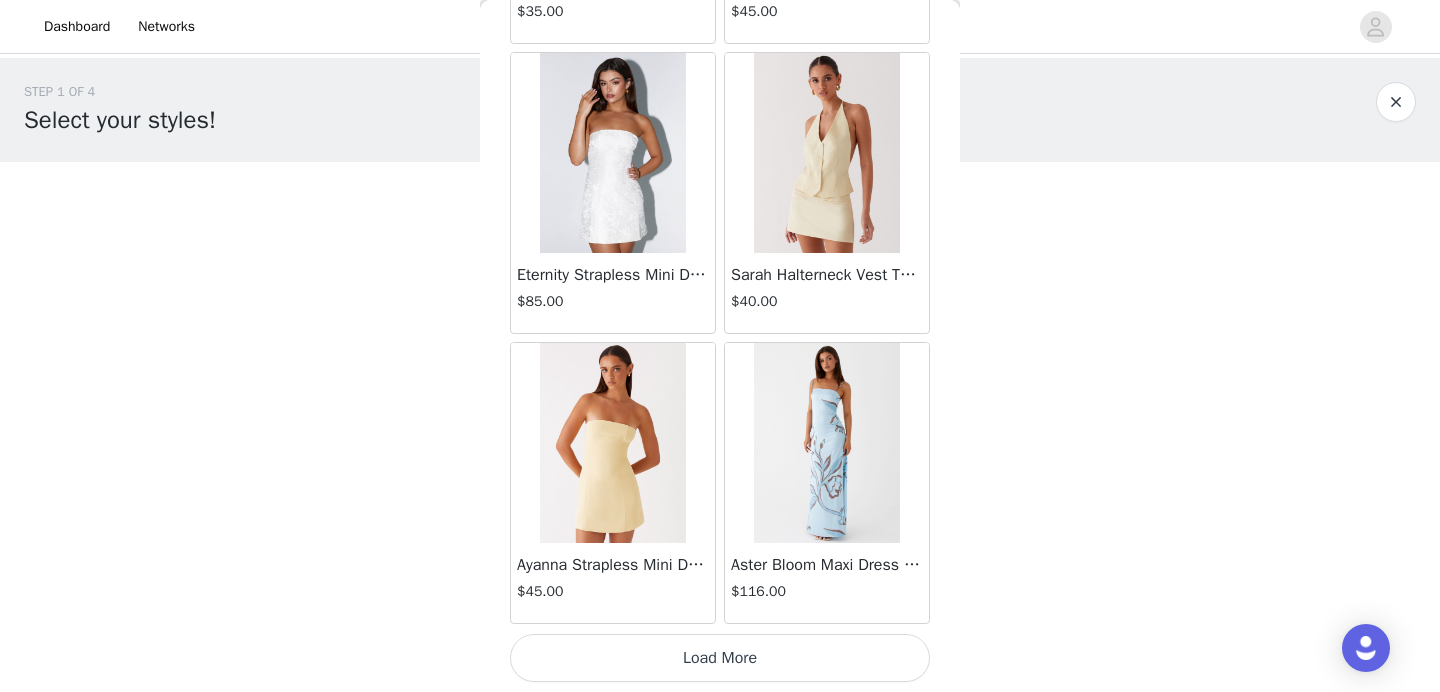 click on "Load More" at bounding box center (720, 658) 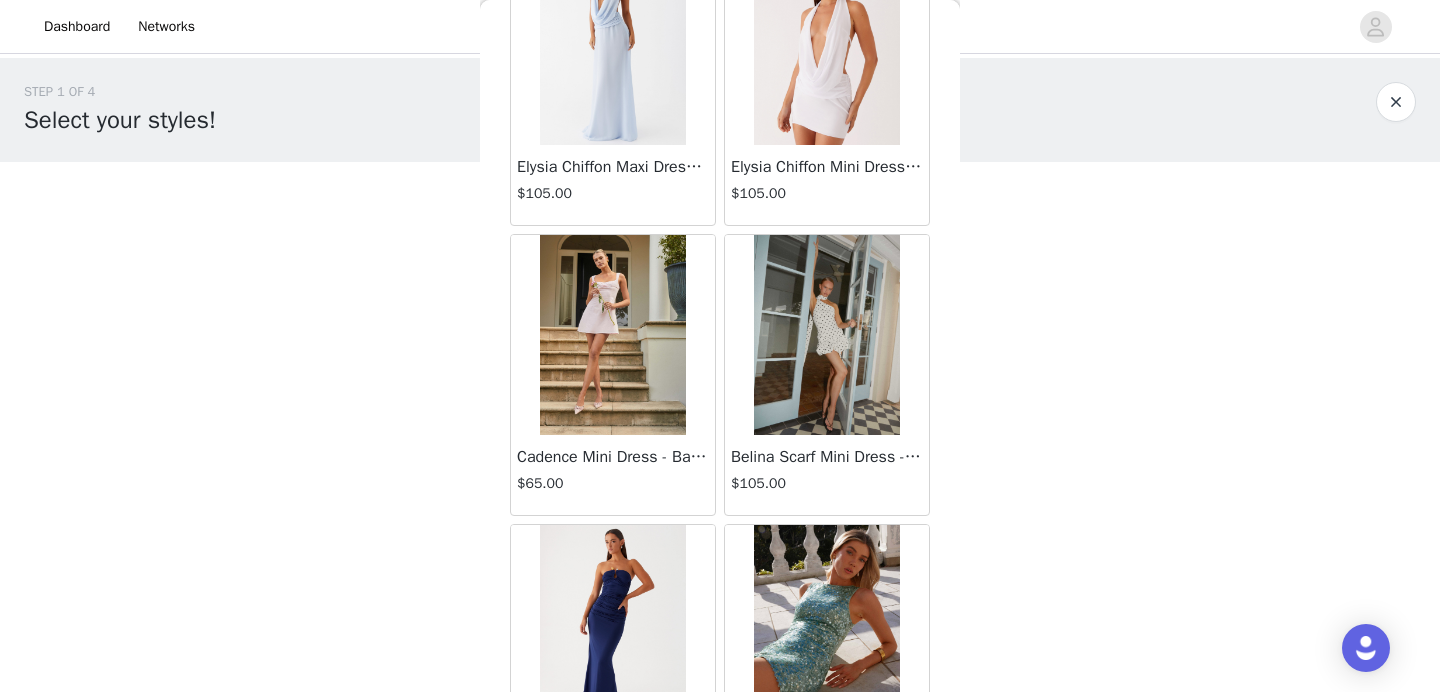 scroll, scrollTop: 13234, scrollLeft: 0, axis: vertical 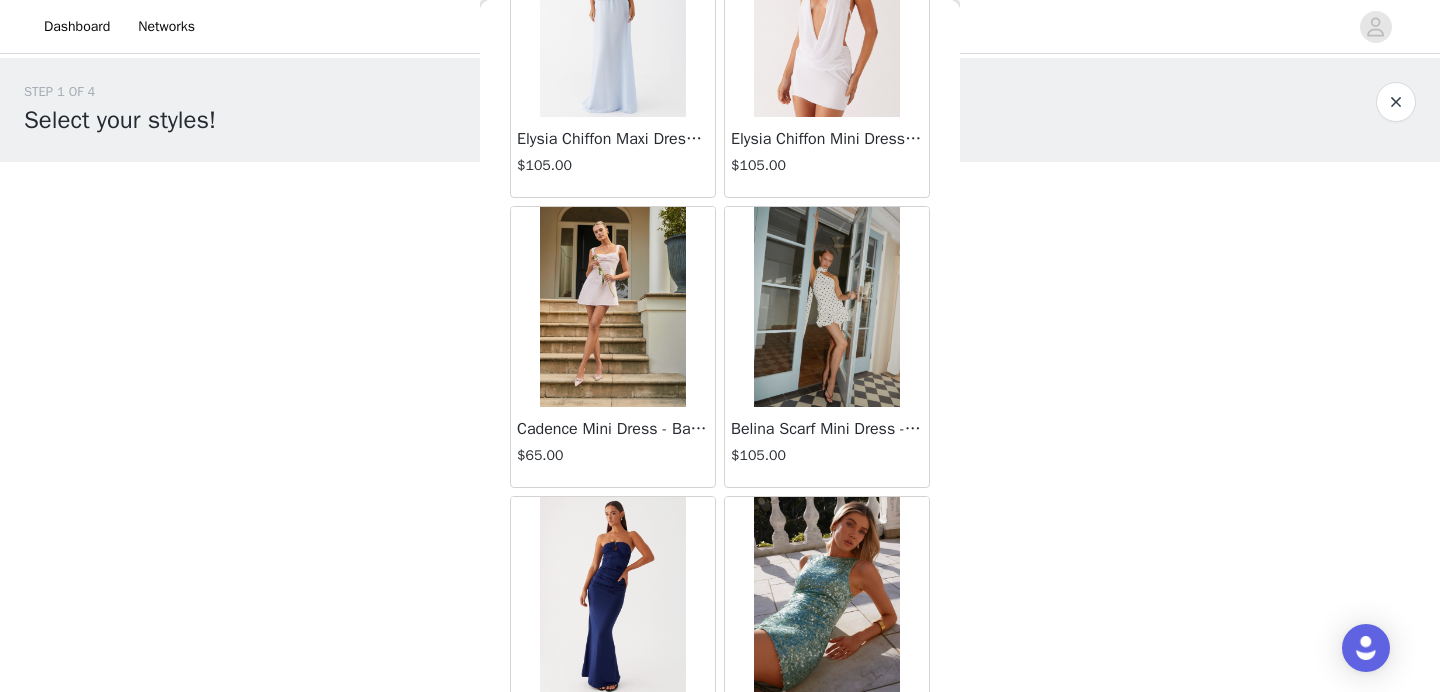 click on "Belina Scarf Mini Dress - White Polkadot" at bounding box center [827, 429] 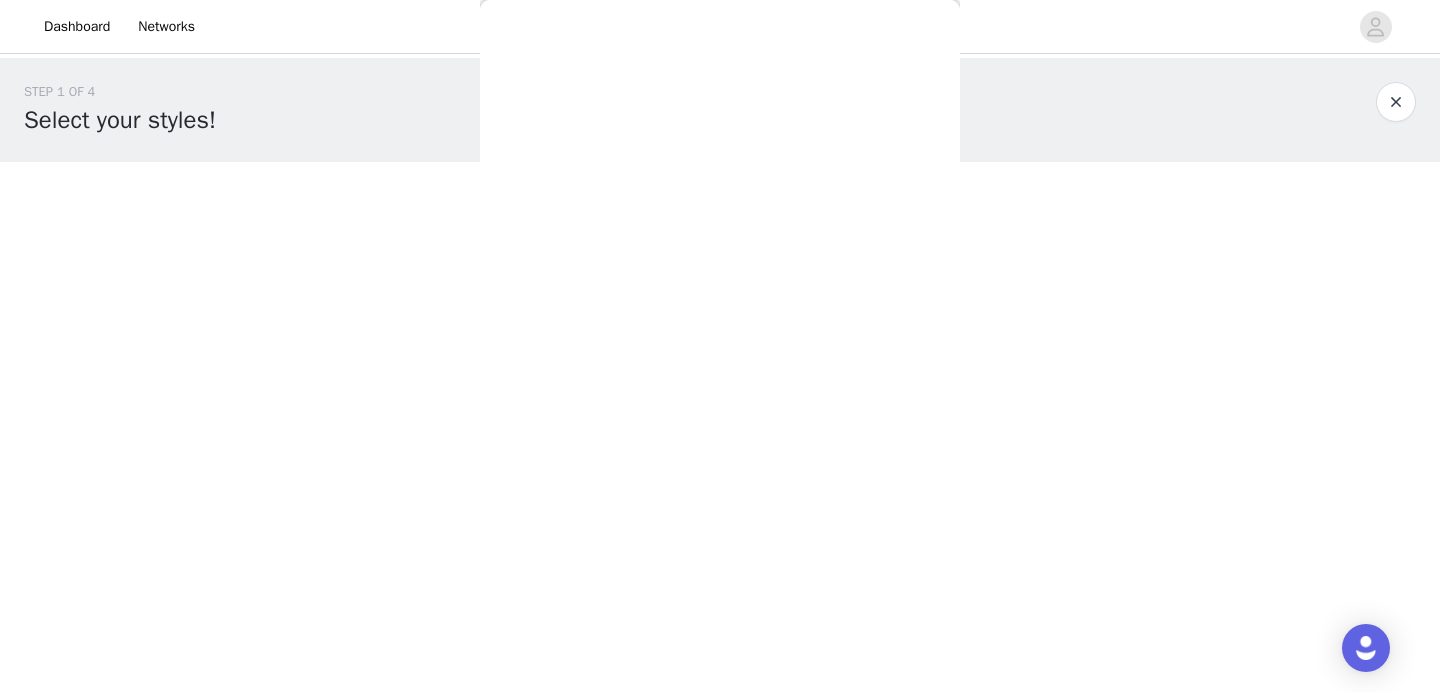 click on "Back       Aullie Mini Dress - White   $60.00       Mira Halter Neck Mini Dress - Black   $85.00       Heavy Hearted Mini Dress - Yellow   $85.00       Hundred Percent Puff Sleeve Top - White   $105.00       Love Seeker Corset Mini Dress - Red   $45.00       Cherish You Buckle Top - Red   $30.00       Ayla Satin Mini Dress - Yellow   $105.00       Rudy Tube Top - Ivory   $30.00       Keira Linen Mini Dress - White   $105.00       Not One Time Knit Mini Dress - Red   $35.00       Carmel Maxi Dress - Brown   $126.00       Moorey Beaded Mini Dress - Blue   $45.00       Solaris Strapless Maxi Dress - Blue Floral   $126.00       Lyrical Maxi Dress - Ivory   $95.00       Garden Kisses Shirred Mini Dress - Red   $60.00       Under The Pagoda Maxi Dress - Amber   $137.00       At Last Halterneck Top - Brown   $74.00       Annalissa Linen Mini Dress - Yellow   $35.00       Girls Like Us Ruched Mini Shorts - White   $74.00       Keanna Low Rise Denim Jeans - Washed Denim   $105.00       Jocelyn Maxi Dress - Sage" at bounding box center [720, 346] 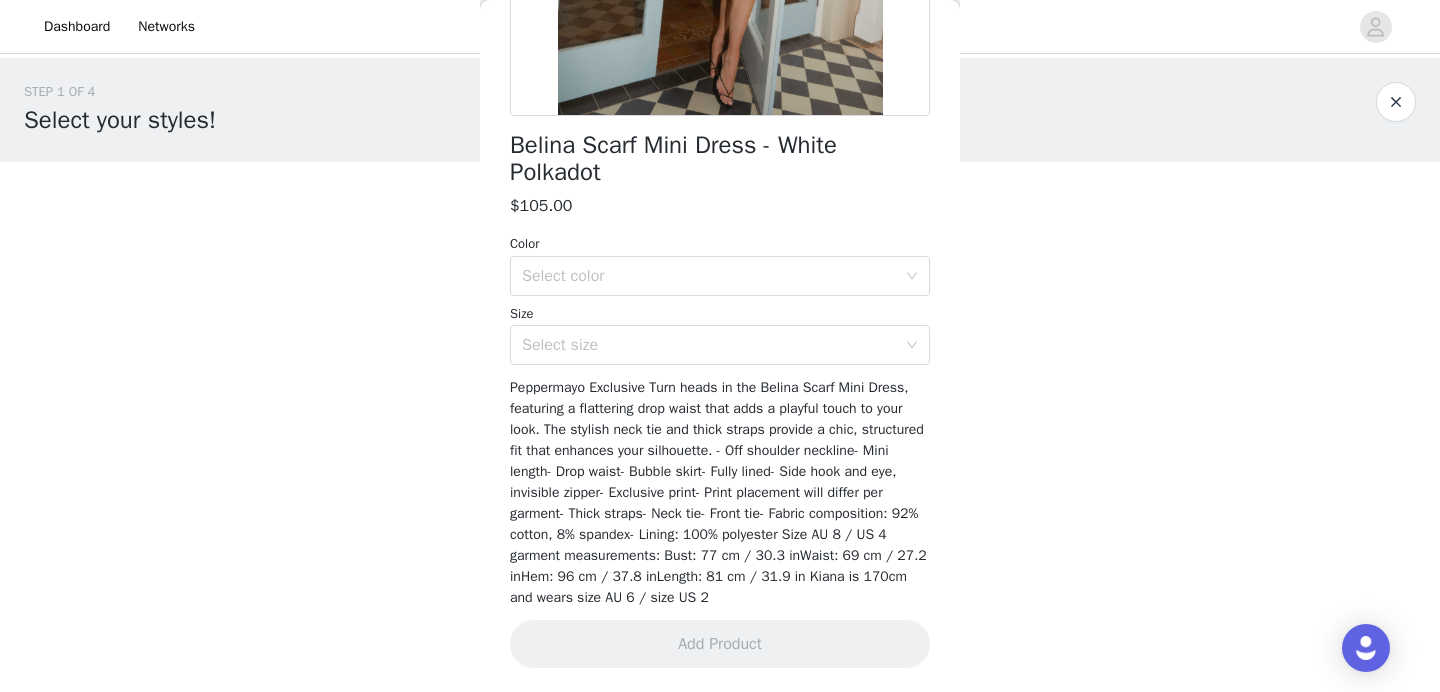 scroll, scrollTop: 434, scrollLeft: 0, axis: vertical 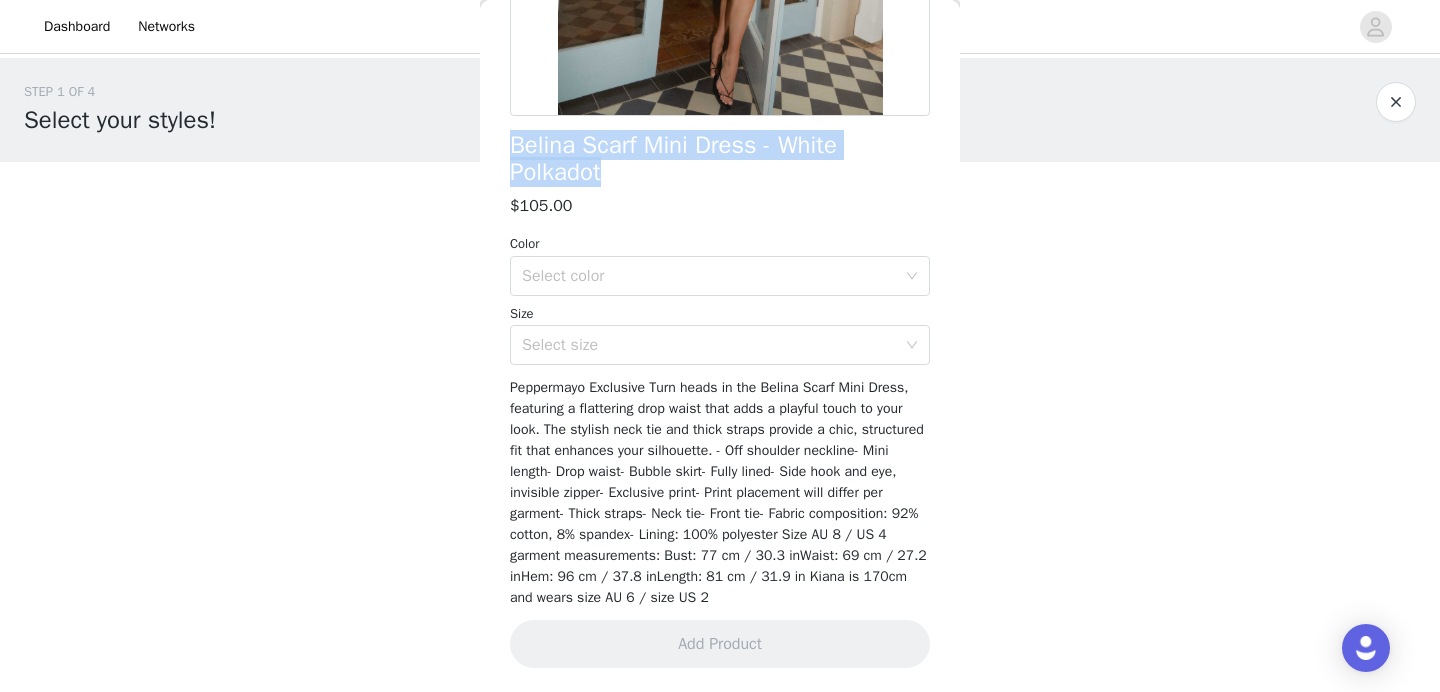 drag, startPoint x: 616, startPoint y: 181, endPoint x: 514, endPoint y: 150, distance: 106.60675 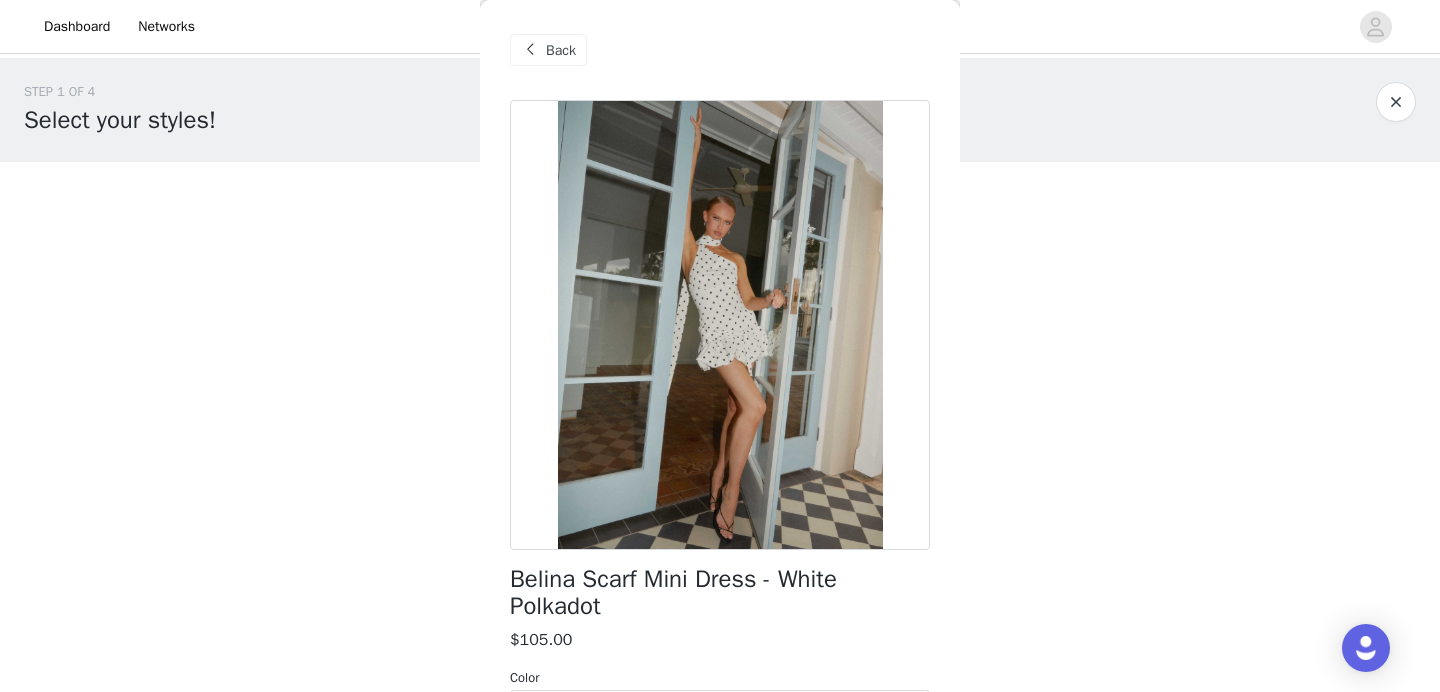 click on "Back" at bounding box center (561, 50) 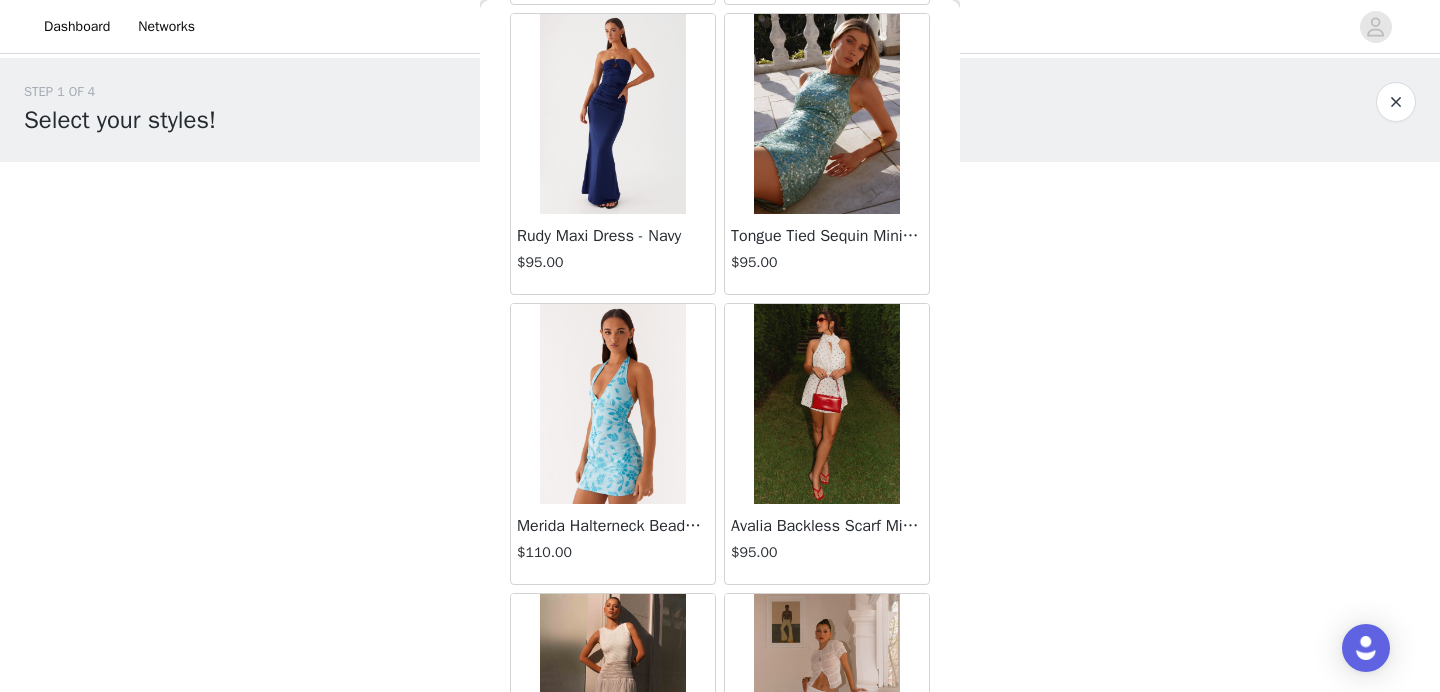 scroll, scrollTop: 13968, scrollLeft: 0, axis: vertical 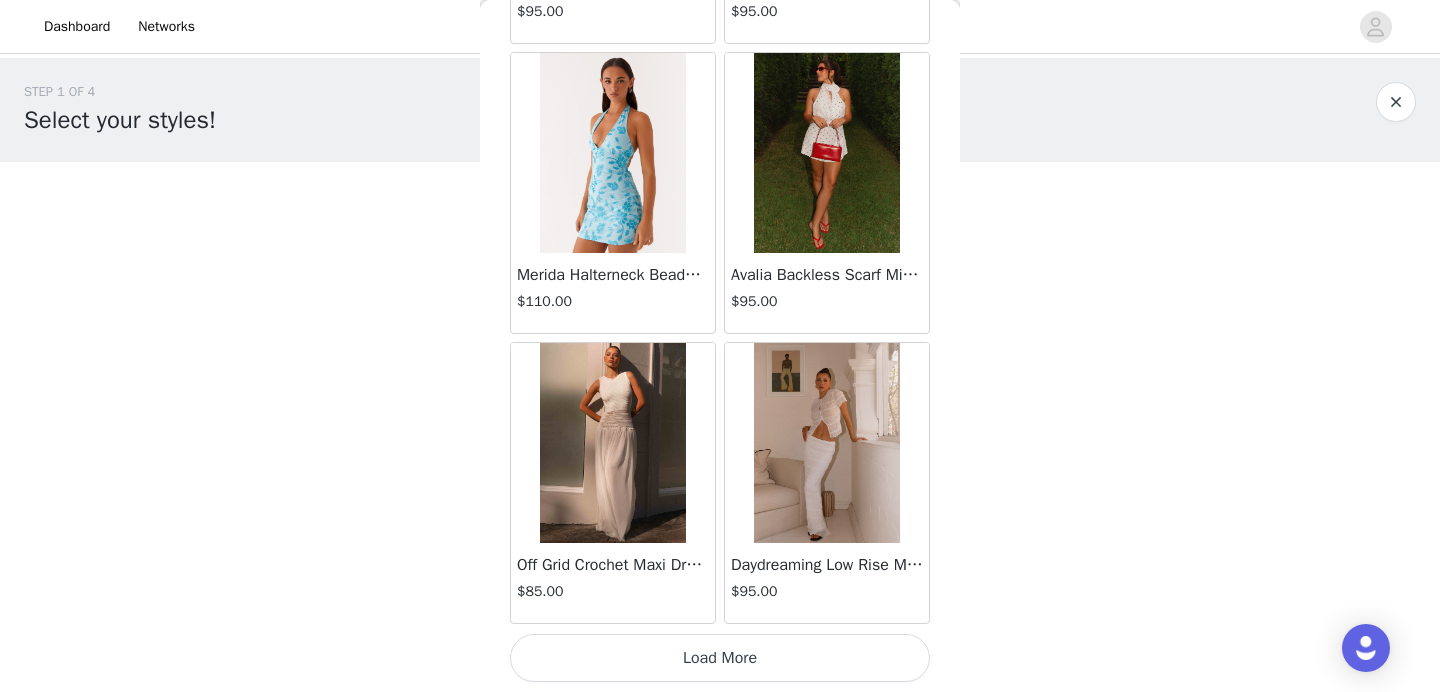 click on "Load More" at bounding box center (720, 658) 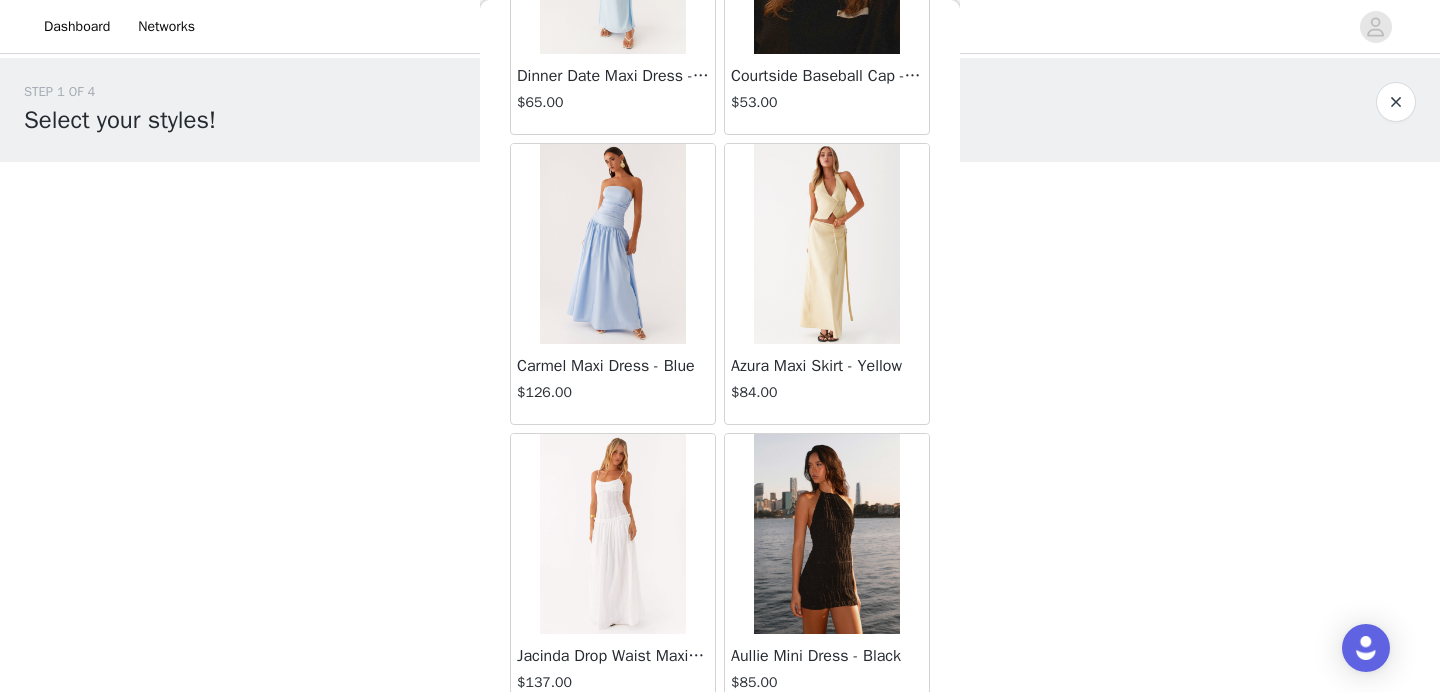 scroll, scrollTop: 16868, scrollLeft: 0, axis: vertical 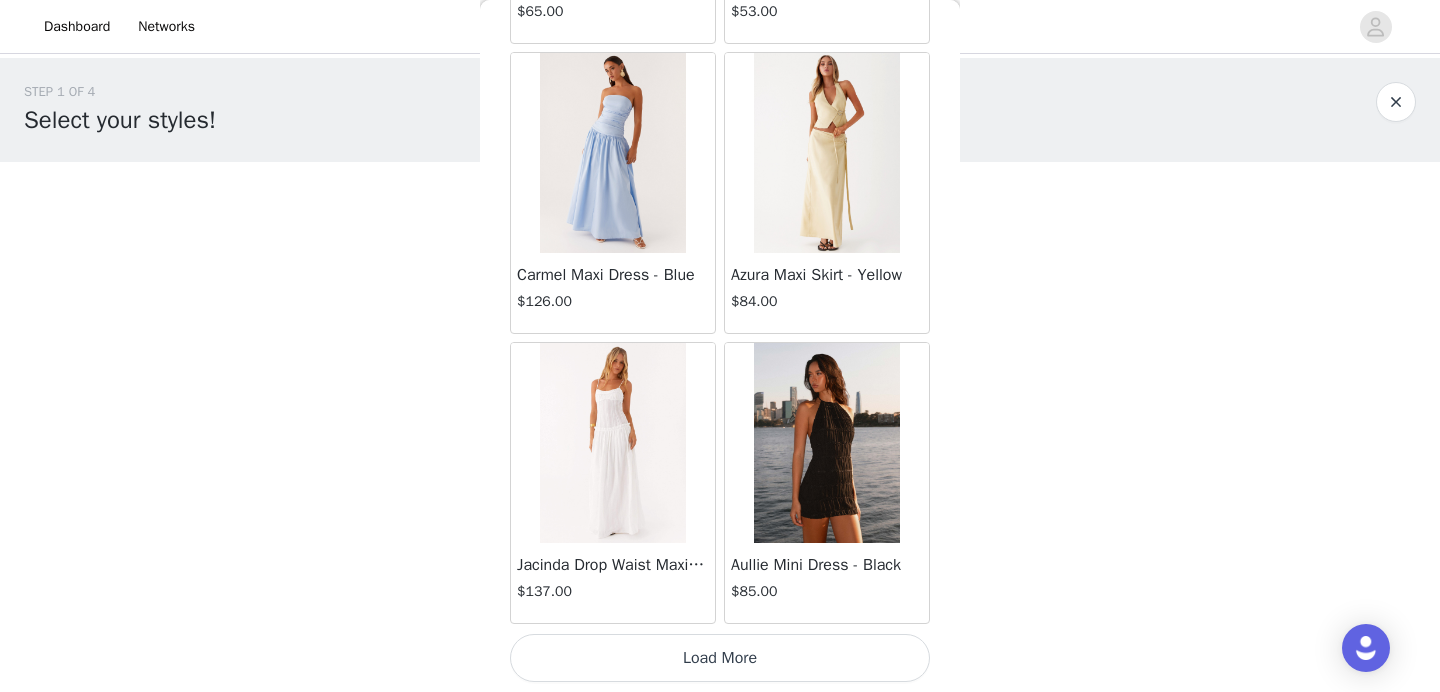 click on "Load More" at bounding box center (720, 658) 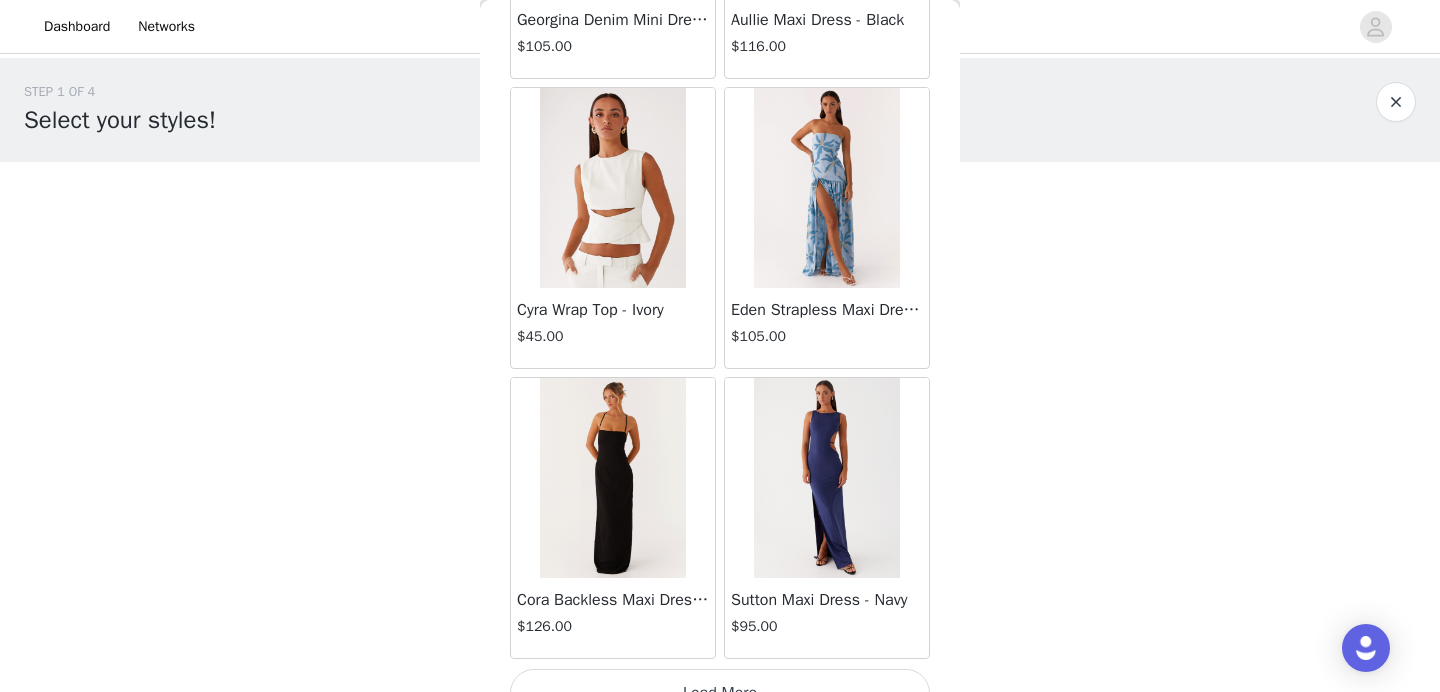 scroll, scrollTop: 19768, scrollLeft: 0, axis: vertical 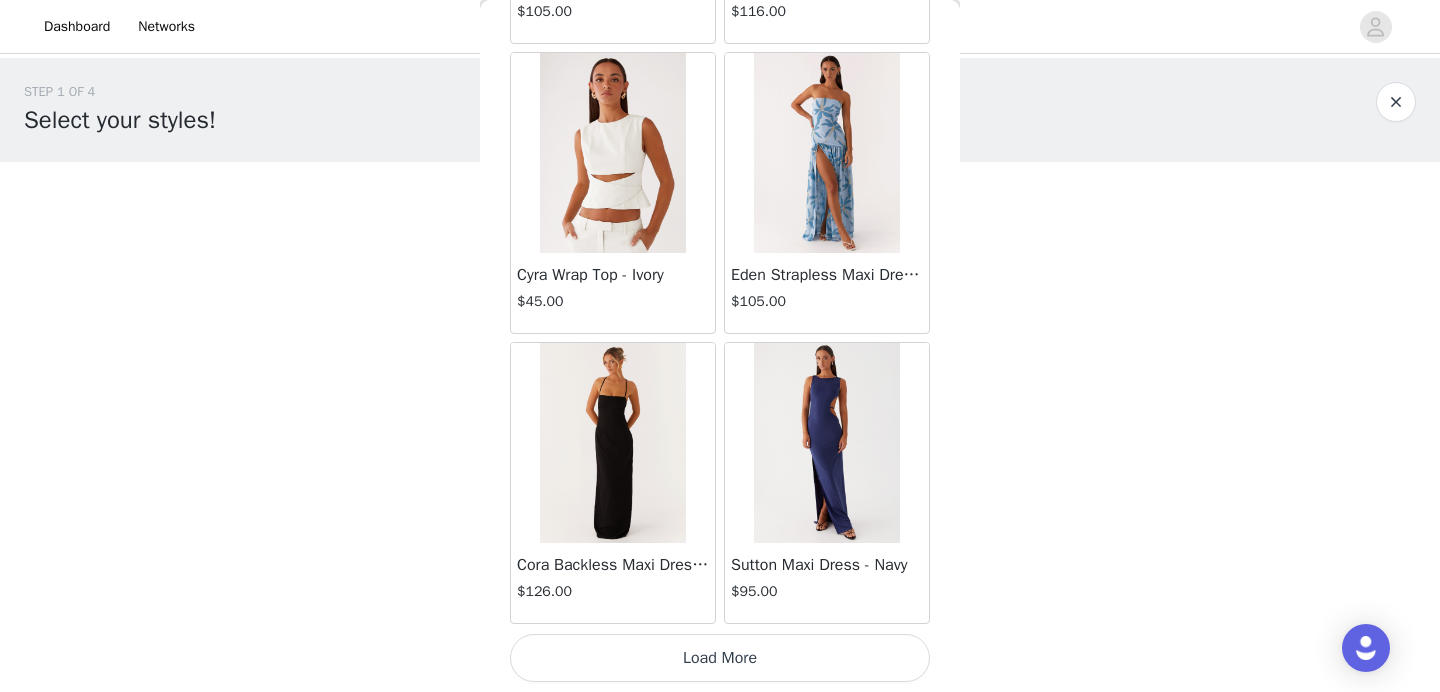 click on "Load More" at bounding box center [720, 658] 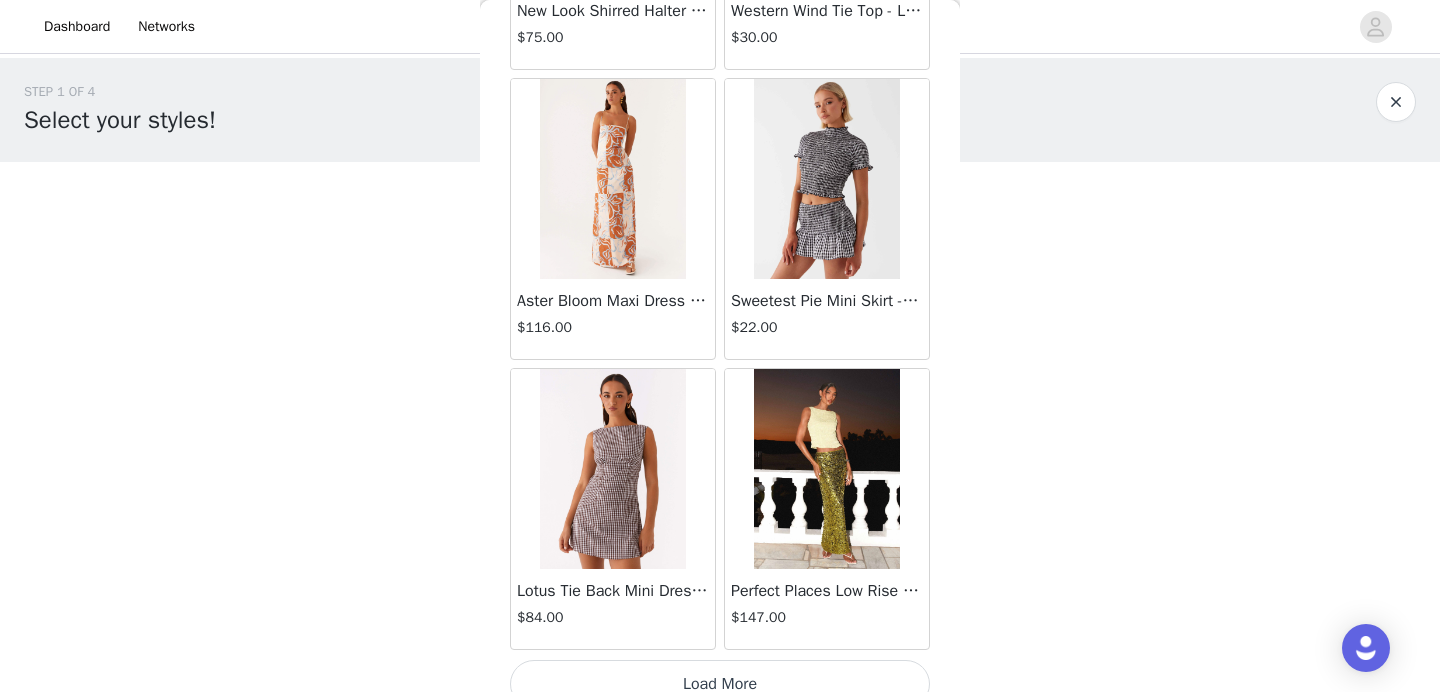 scroll, scrollTop: 22668, scrollLeft: 0, axis: vertical 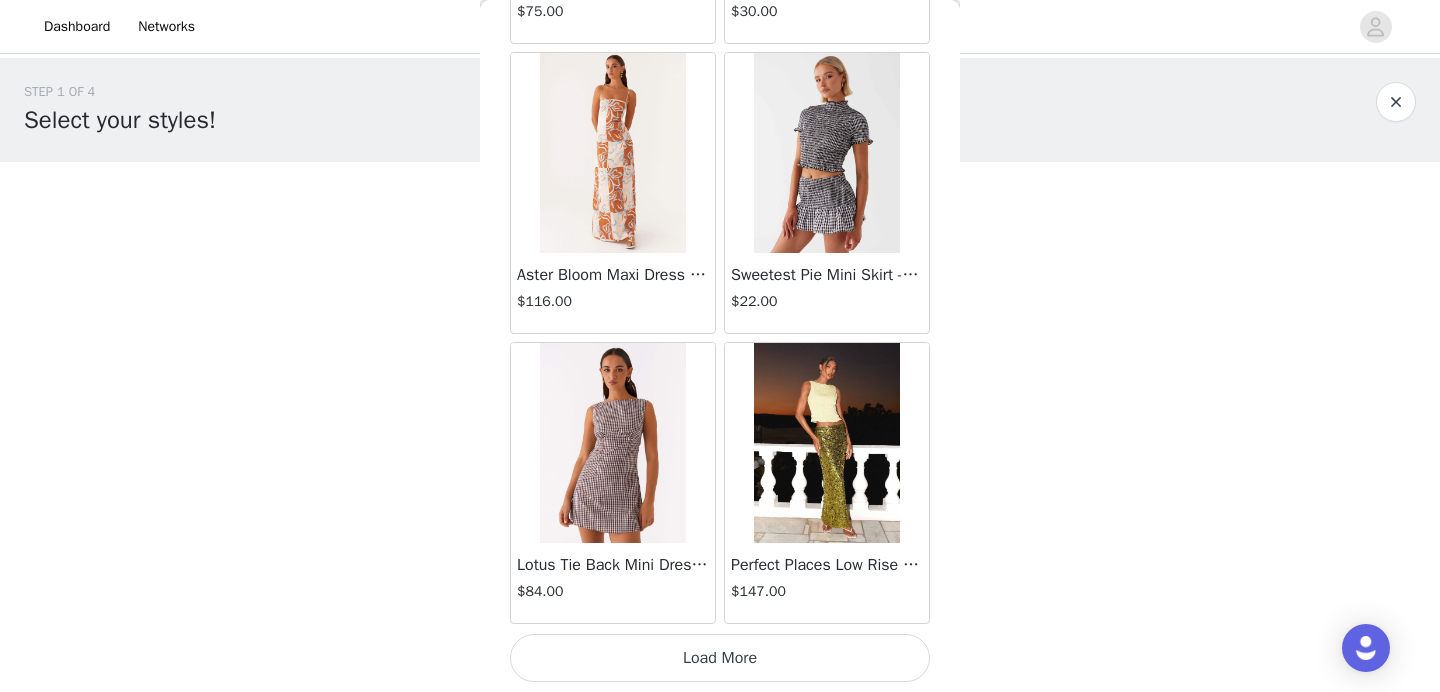 click on "Load More" at bounding box center (720, 658) 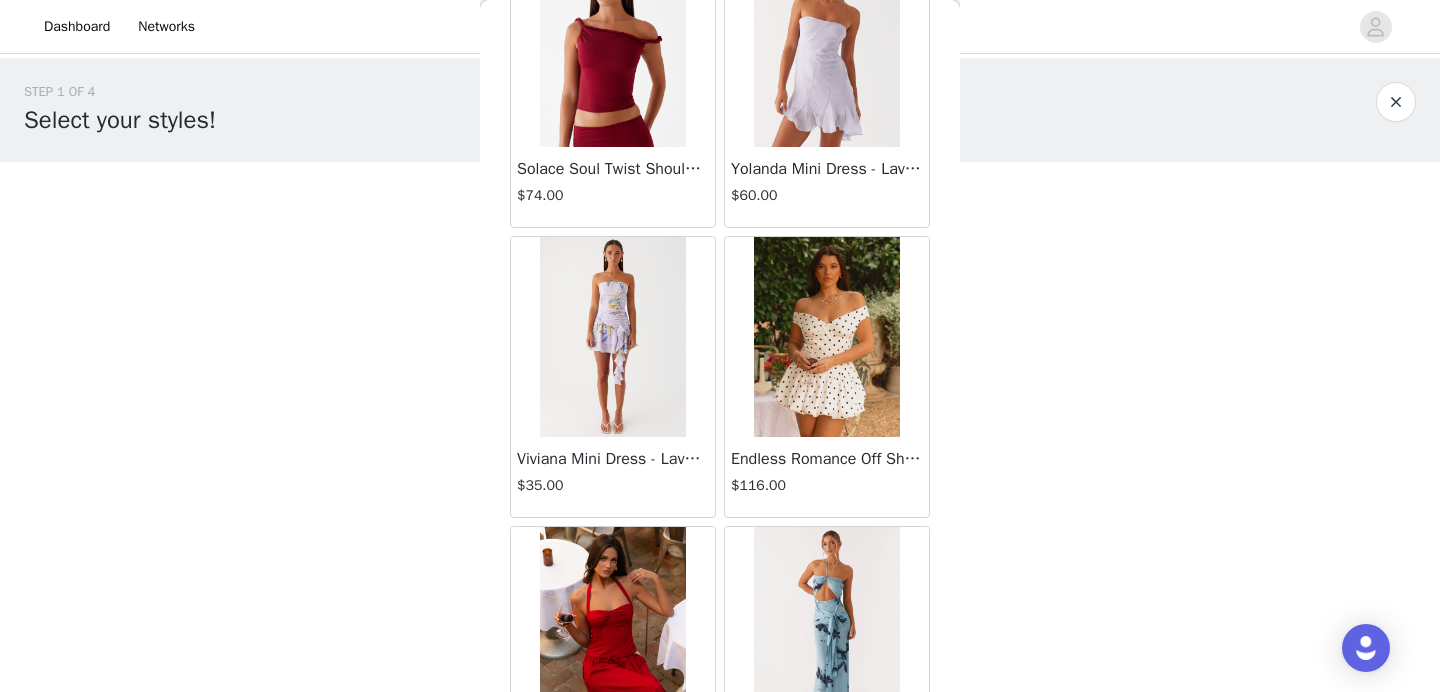 scroll, scrollTop: 25387, scrollLeft: 0, axis: vertical 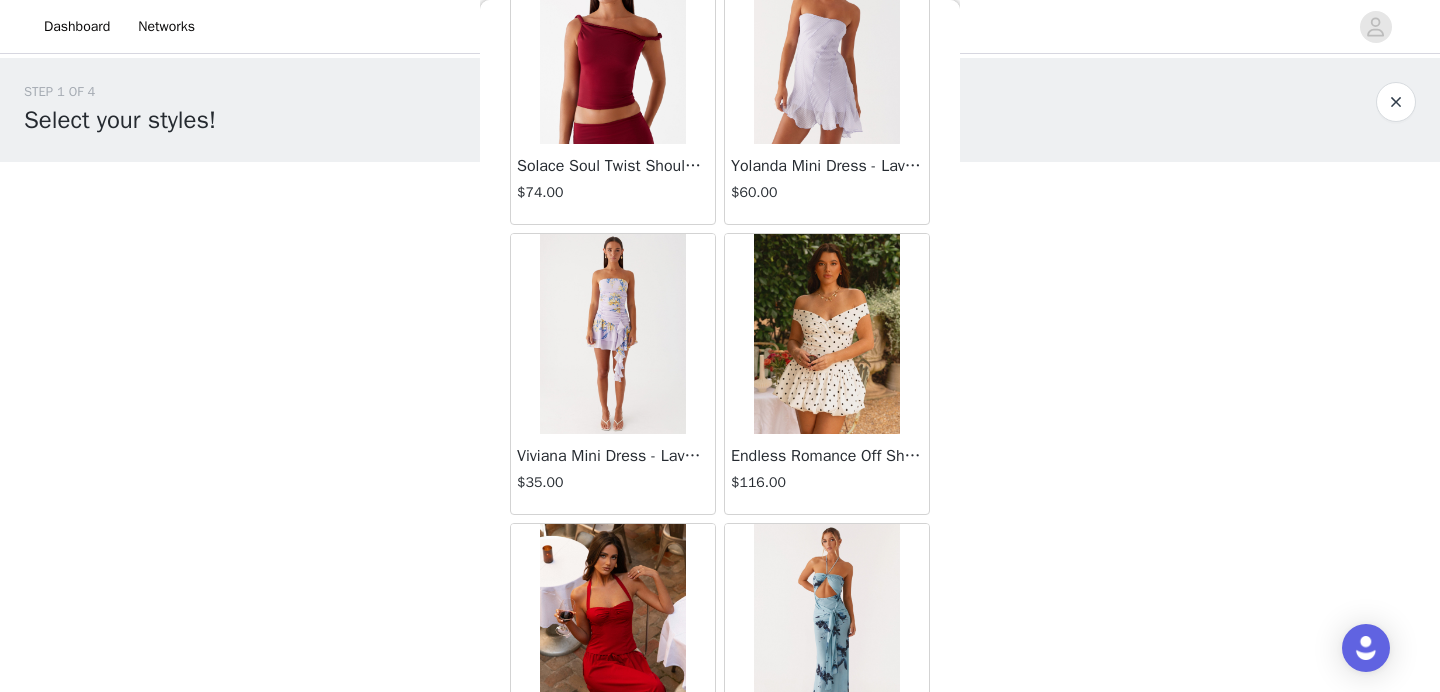 click at bounding box center (826, 334) 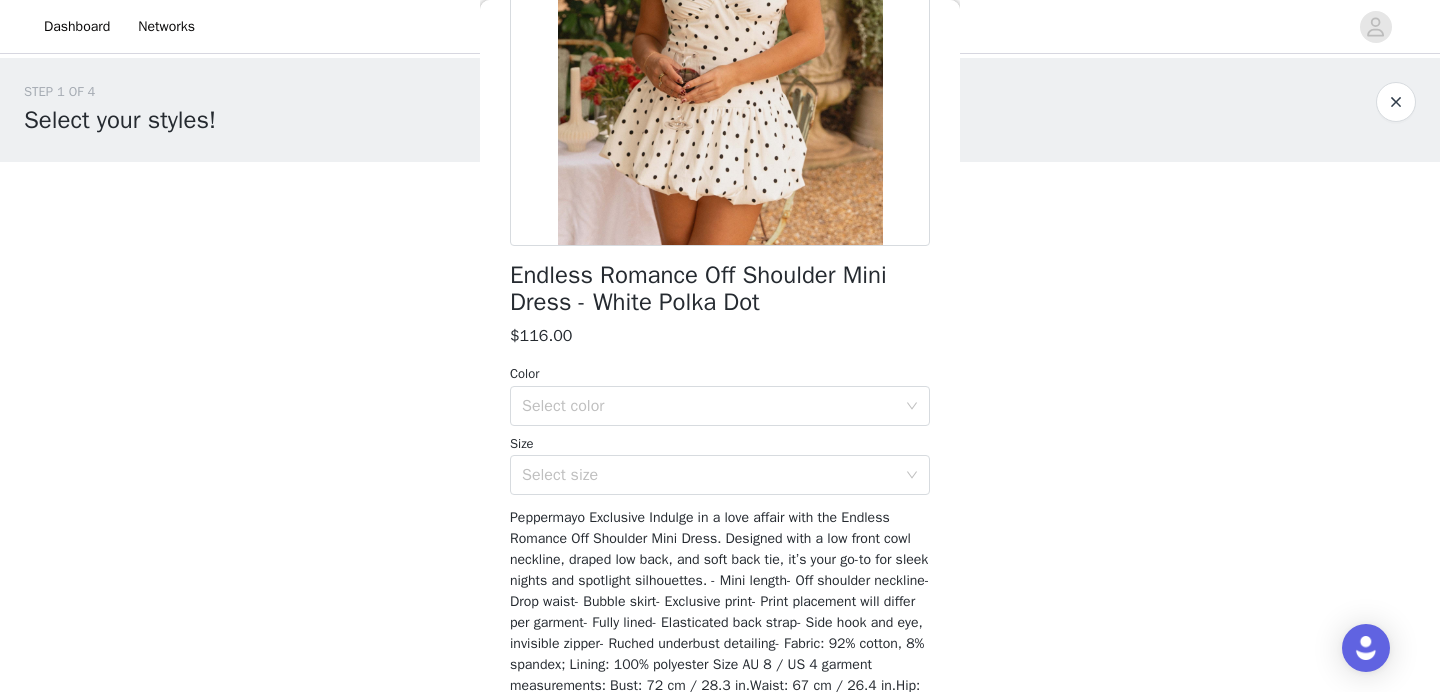 scroll, scrollTop: 362, scrollLeft: 0, axis: vertical 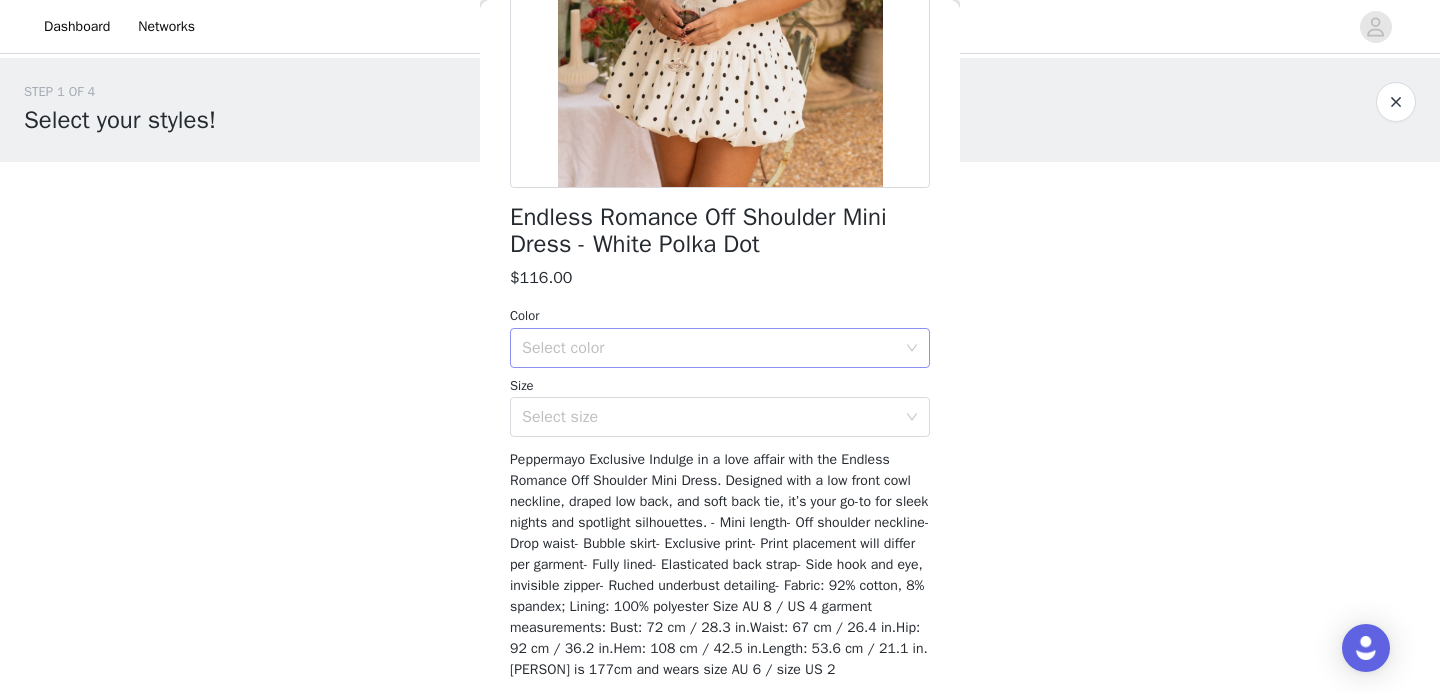 click on "Select color" at bounding box center (709, 348) 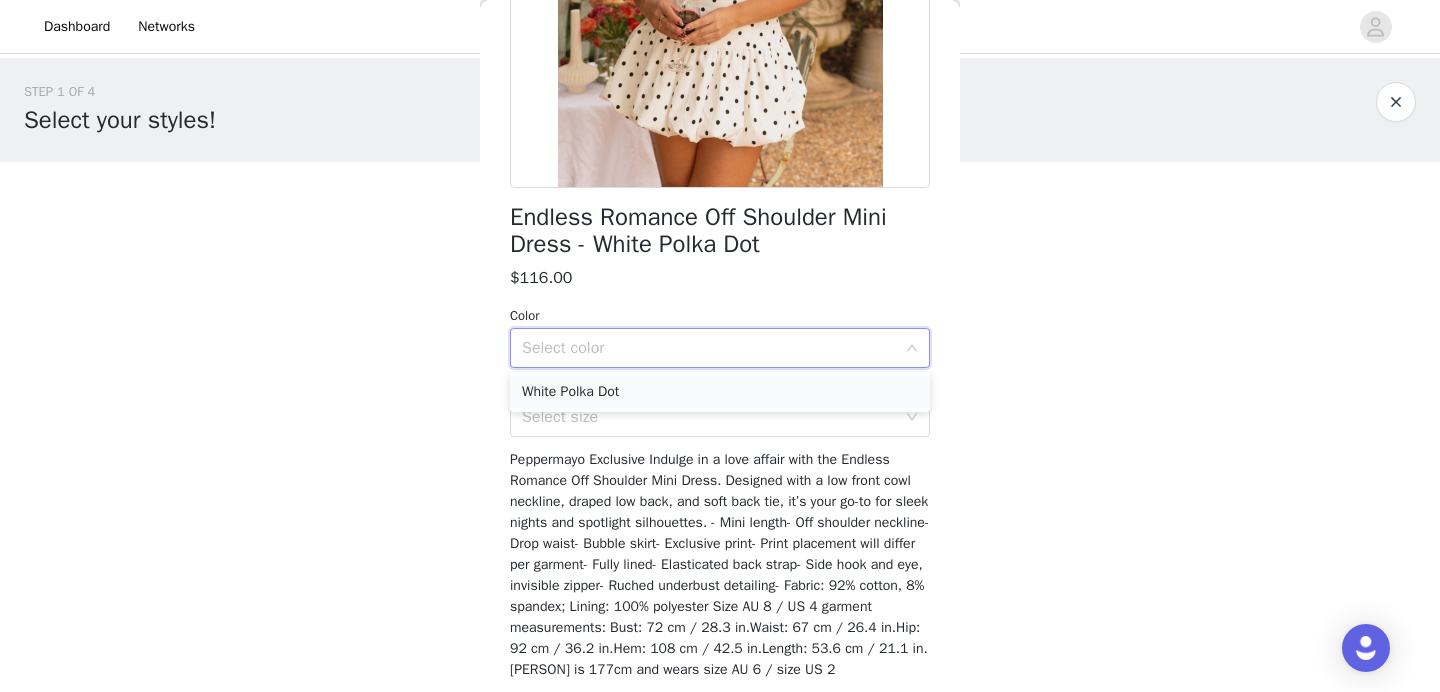 click on "White Polka Dot" at bounding box center [720, 392] 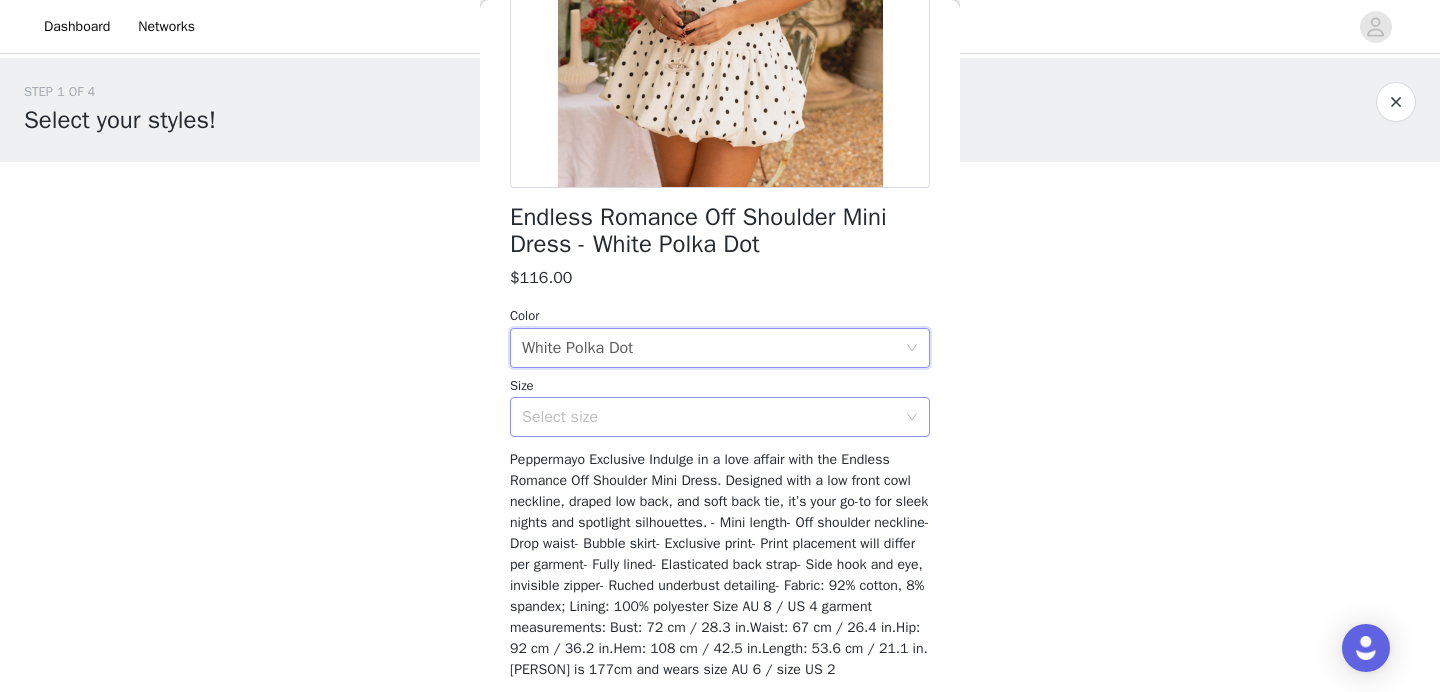 click on "Select size" at bounding box center (709, 417) 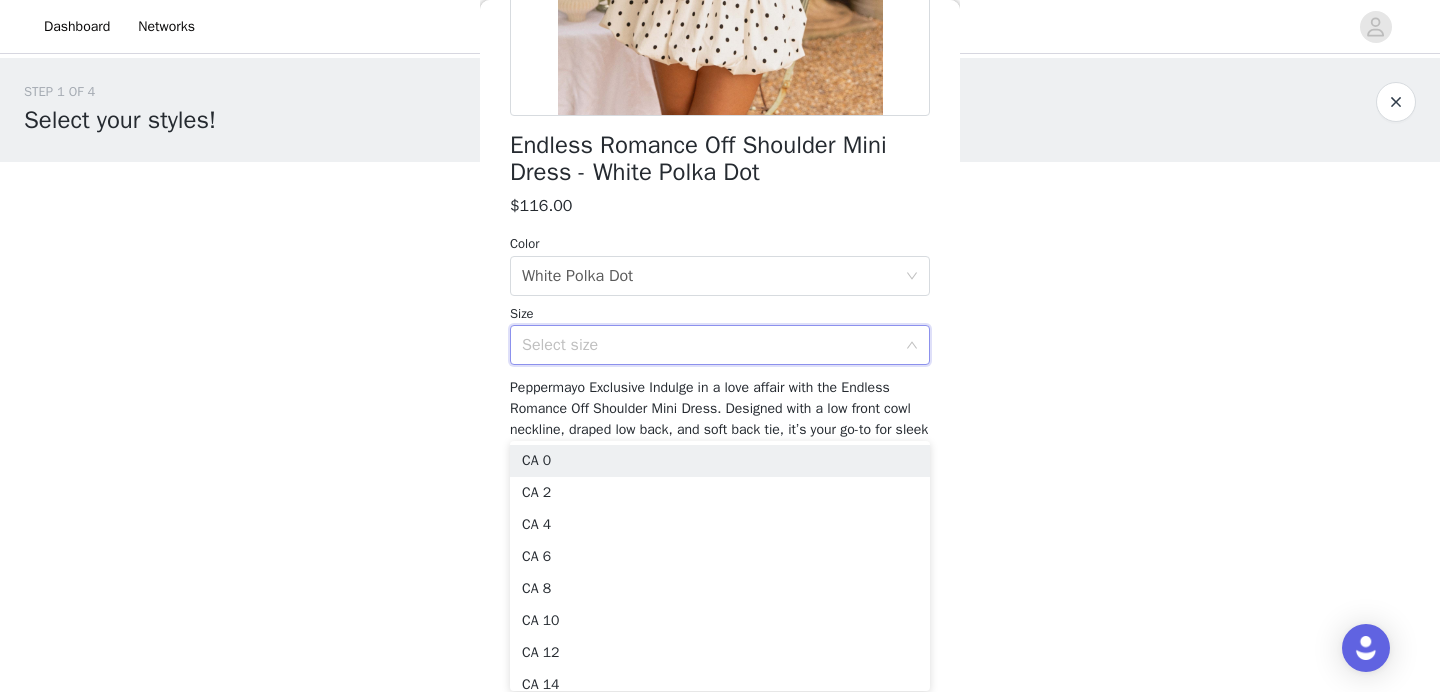 scroll, scrollTop: 476, scrollLeft: 0, axis: vertical 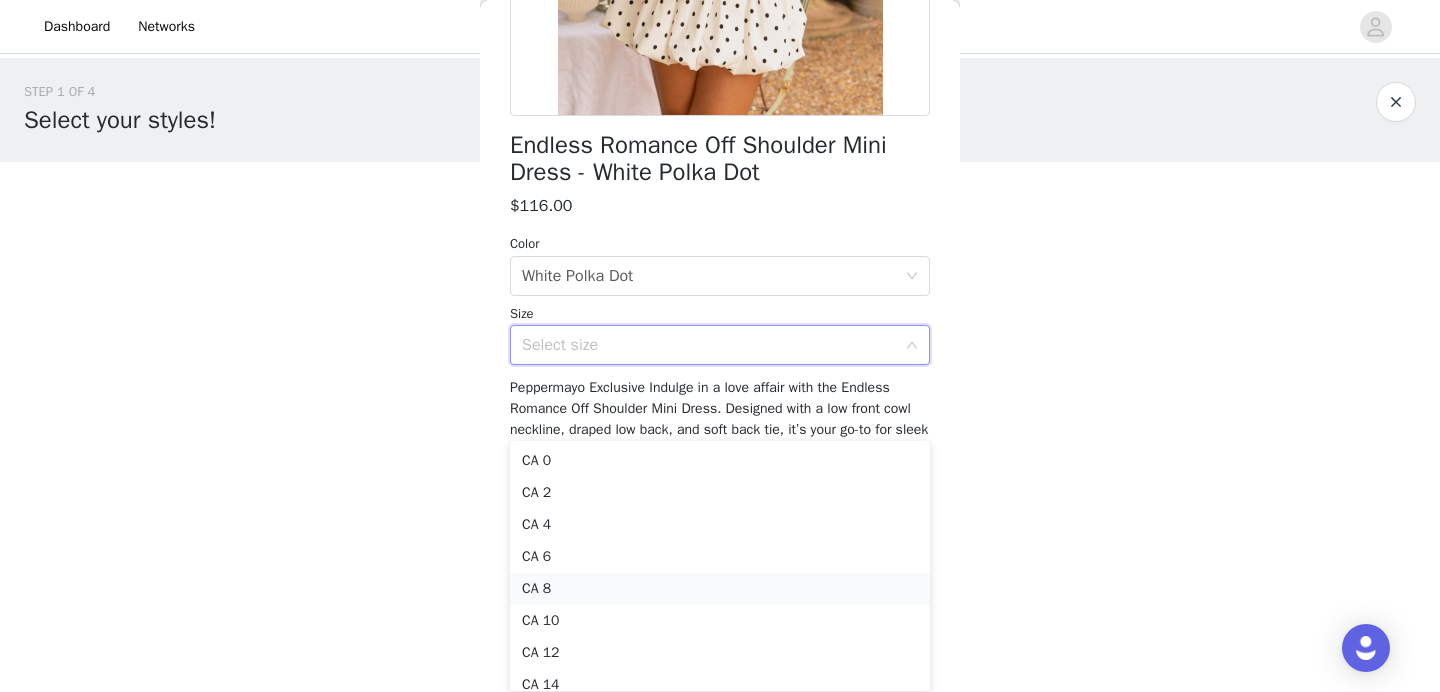 click on "CA 8" at bounding box center [720, 589] 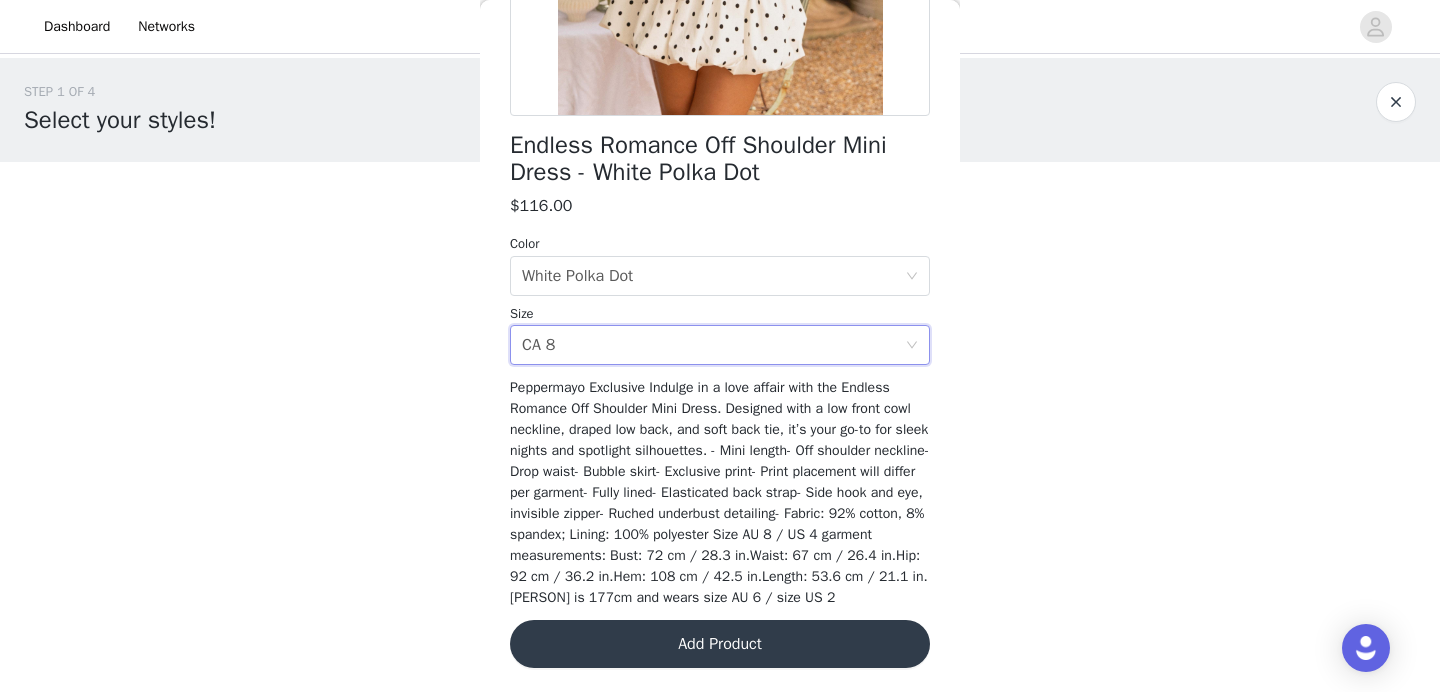 click on "Add Product" at bounding box center (720, 644) 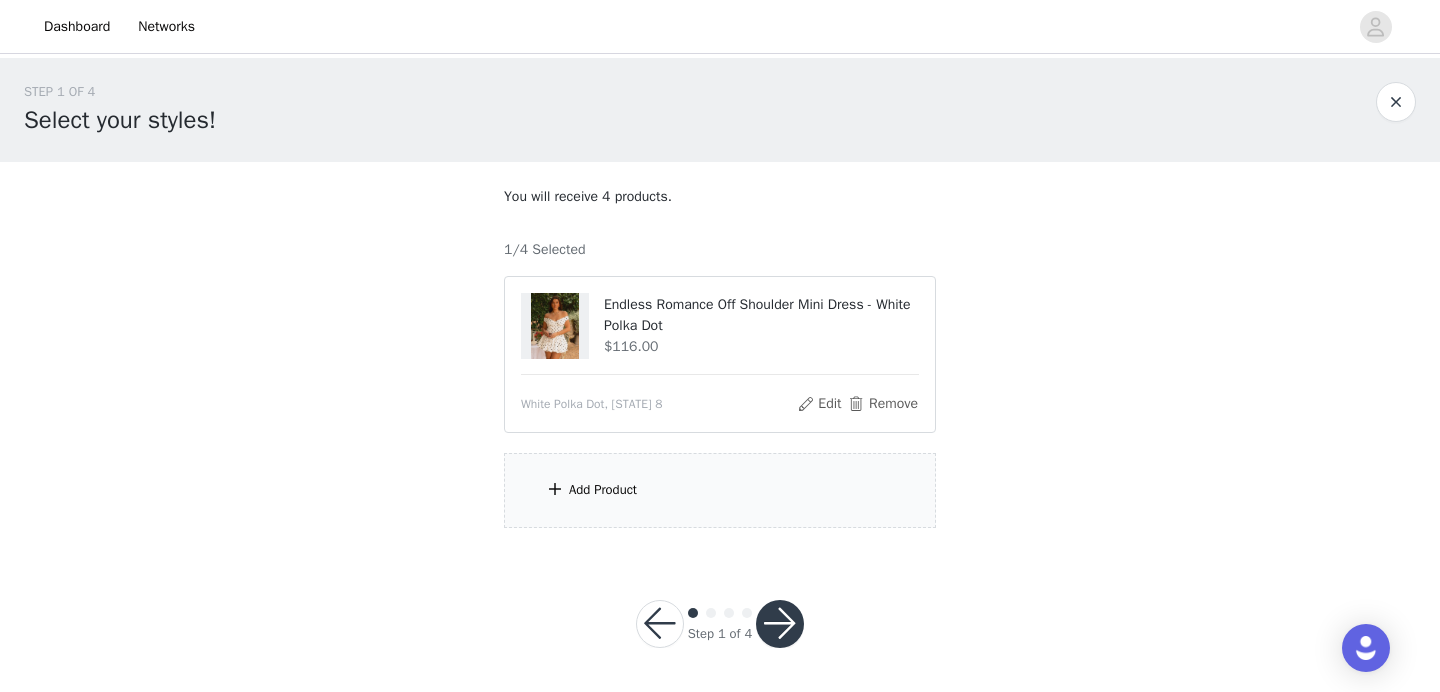 click on "Add Product" at bounding box center [720, 490] 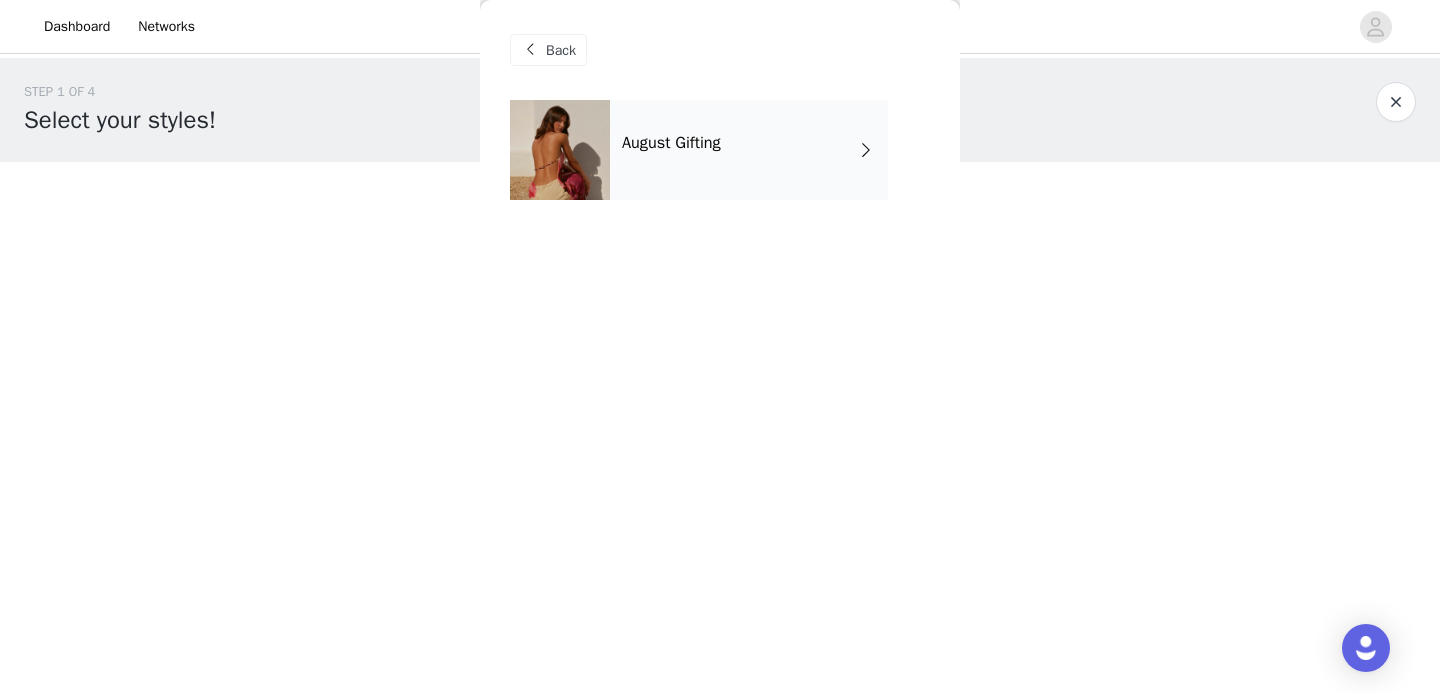 click on "August Gifting" at bounding box center (671, 143) 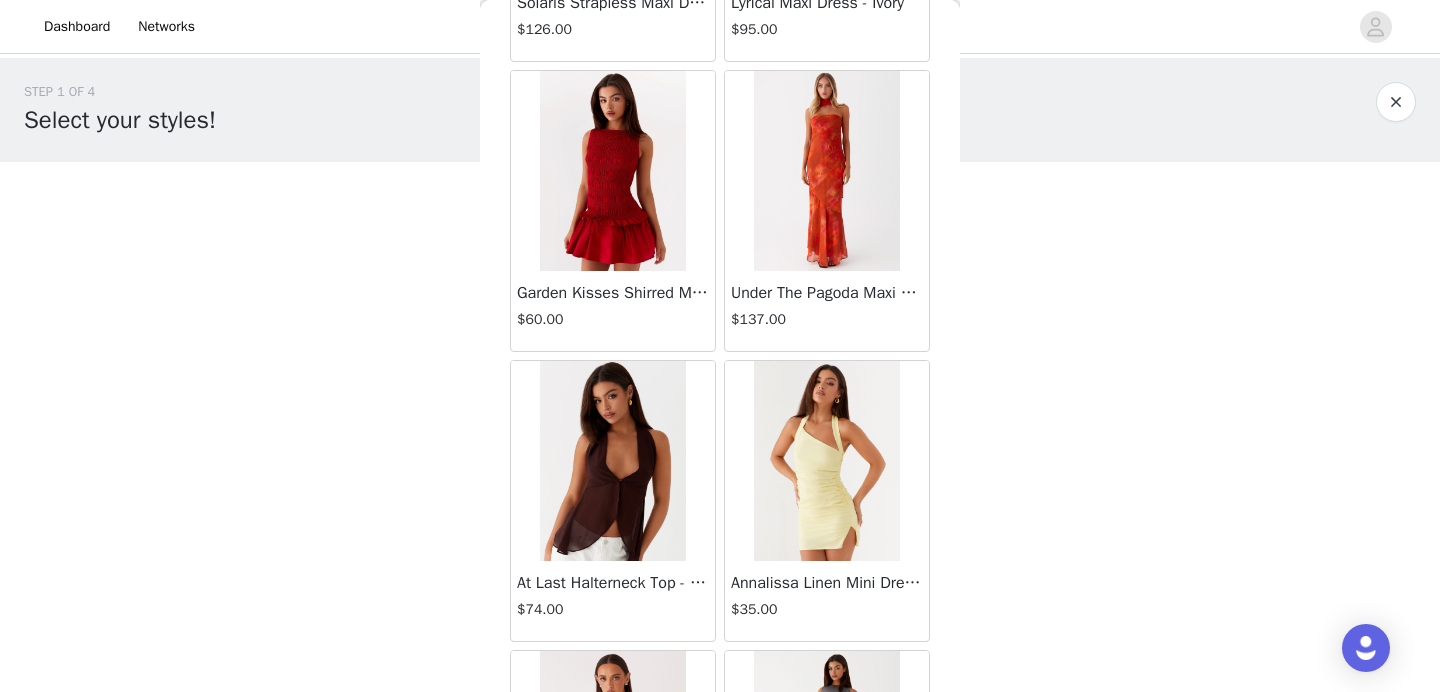 scroll, scrollTop: 2368, scrollLeft: 0, axis: vertical 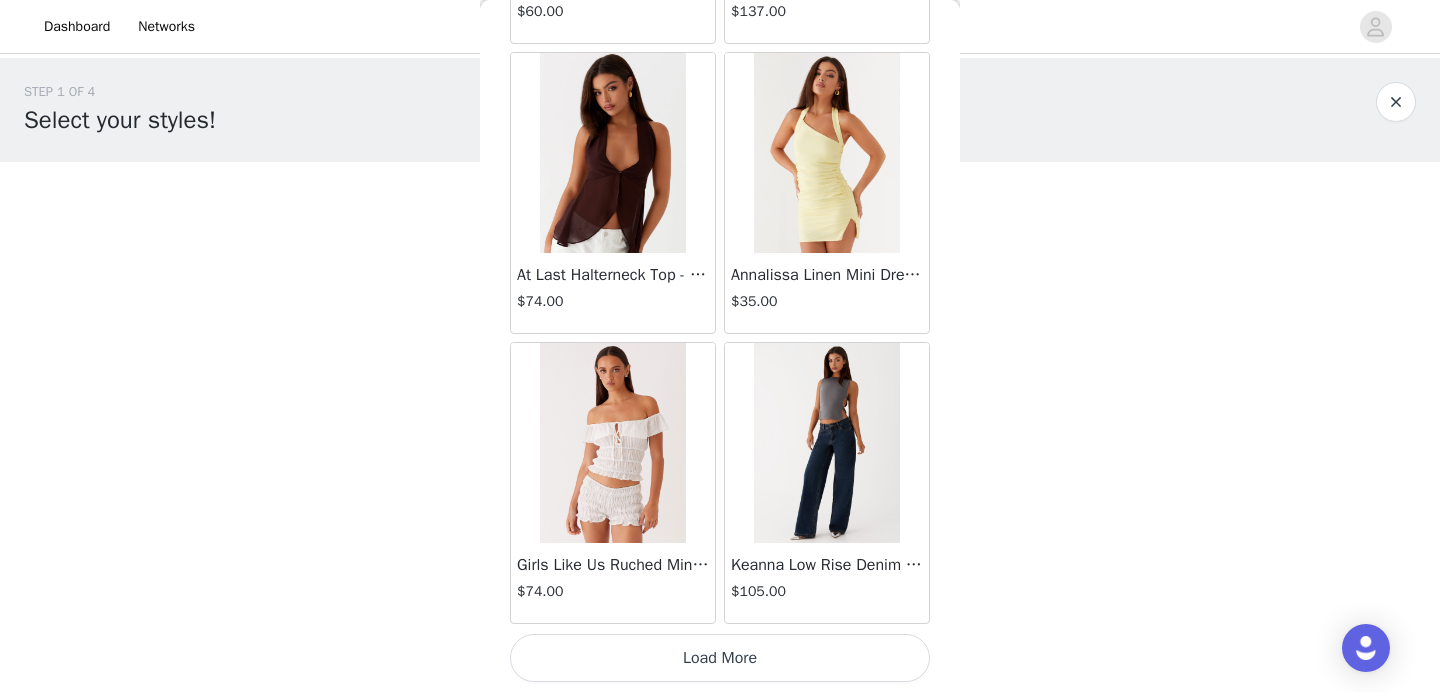 click on "Load More" at bounding box center (720, 658) 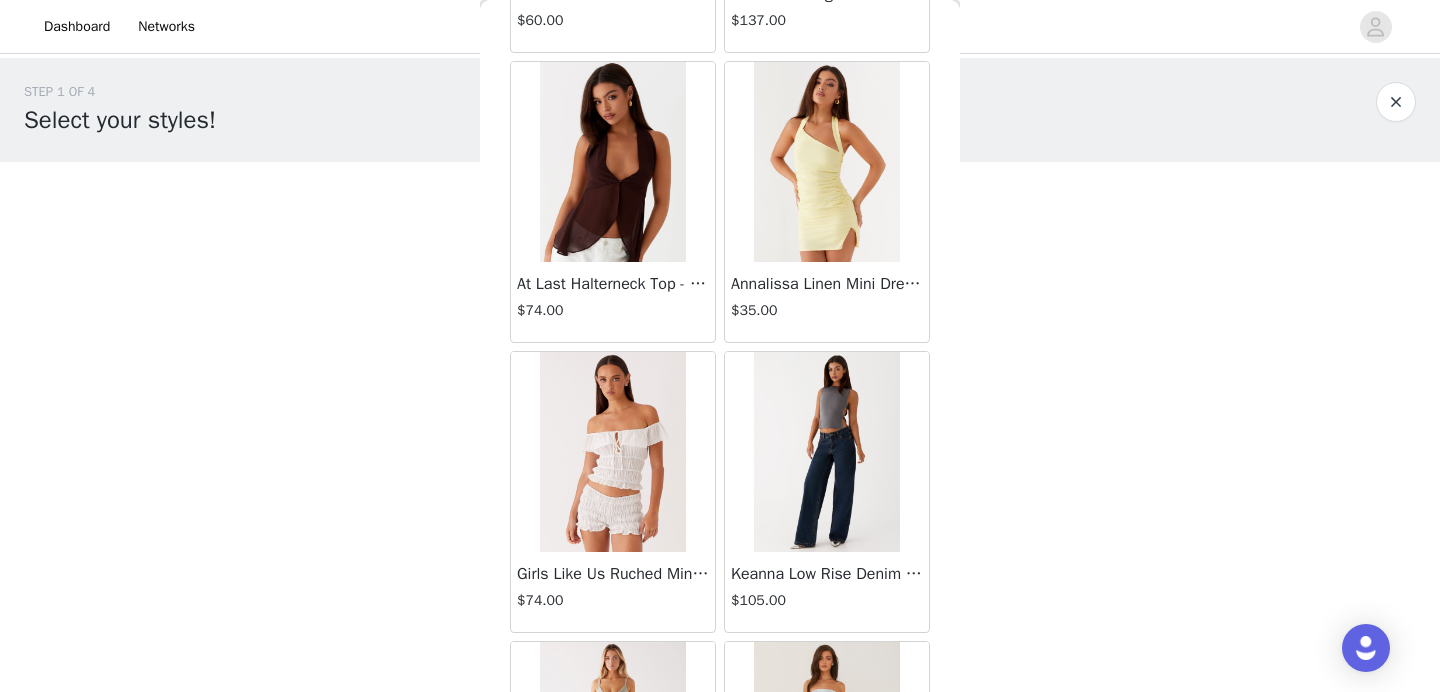scroll, scrollTop: 3, scrollLeft: 0, axis: vertical 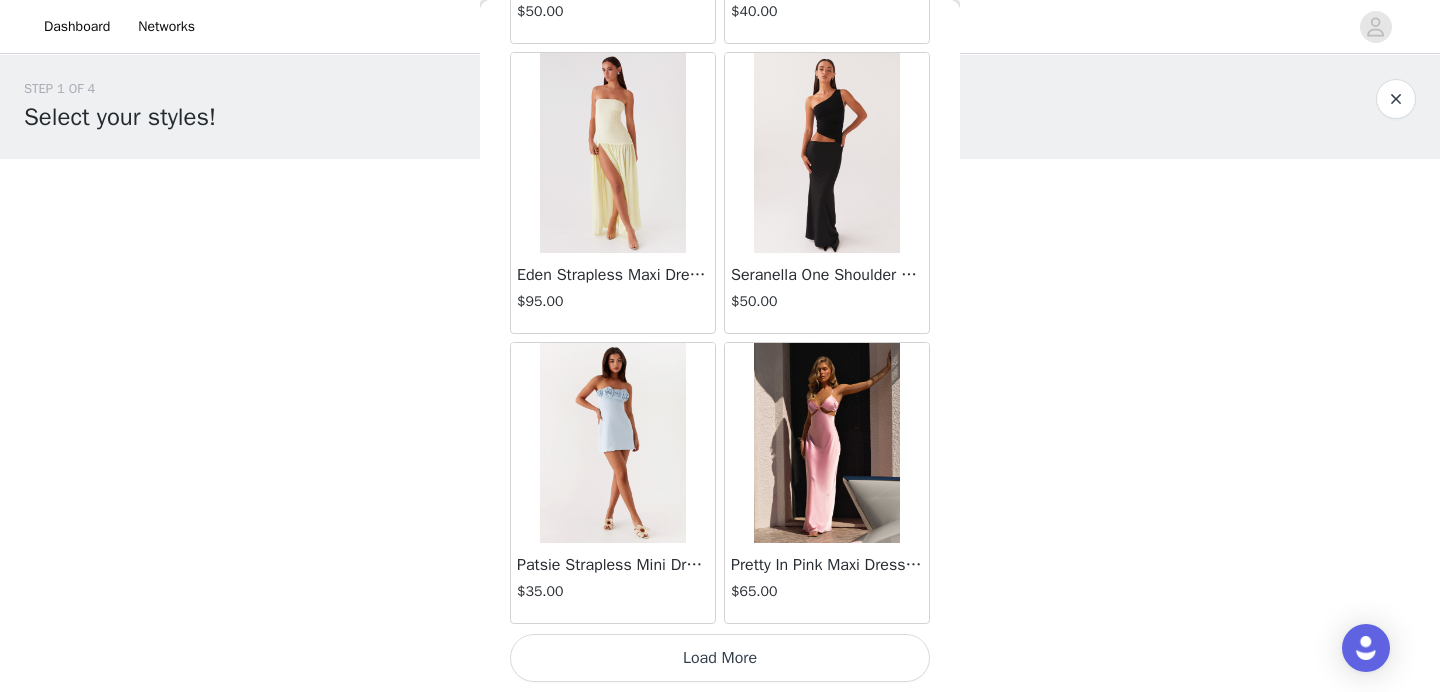 click on "Load More" at bounding box center [720, 658] 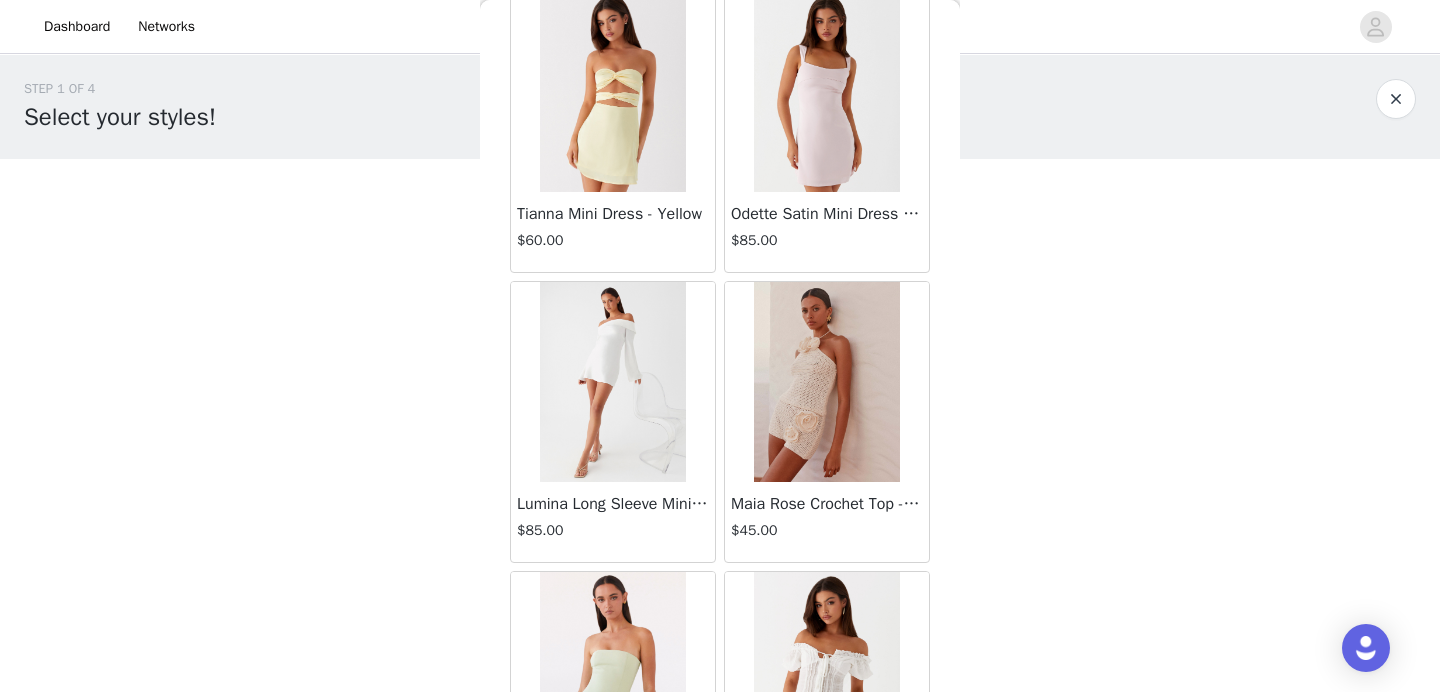 scroll, scrollTop: 8168, scrollLeft: 0, axis: vertical 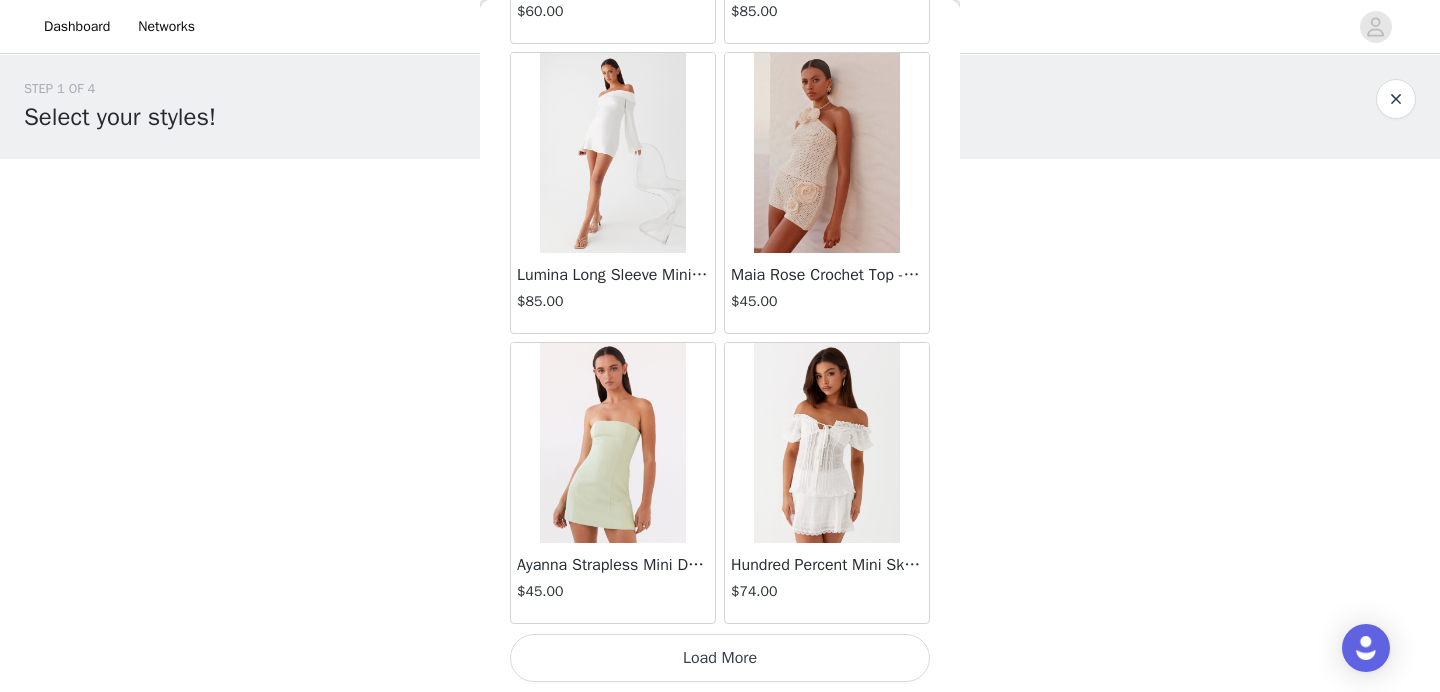 click on "Load More" at bounding box center (720, 658) 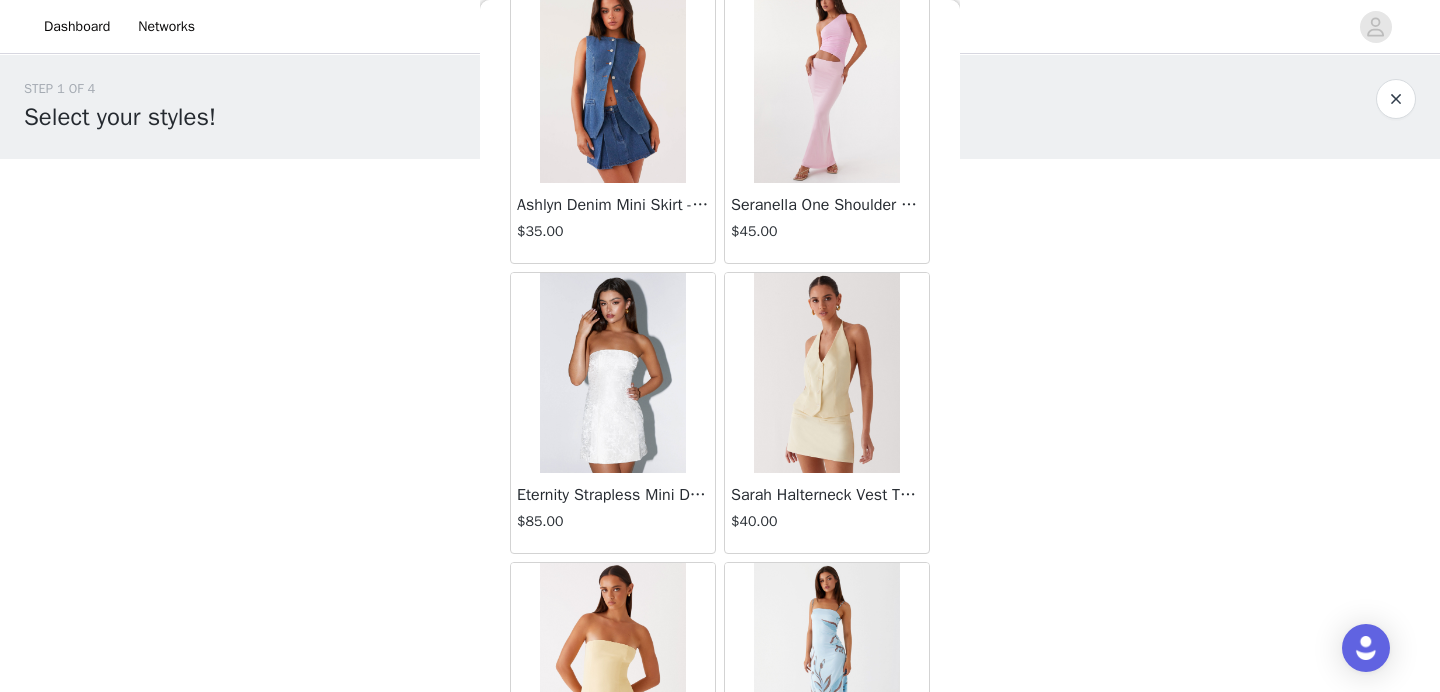 scroll, scrollTop: 11068, scrollLeft: 0, axis: vertical 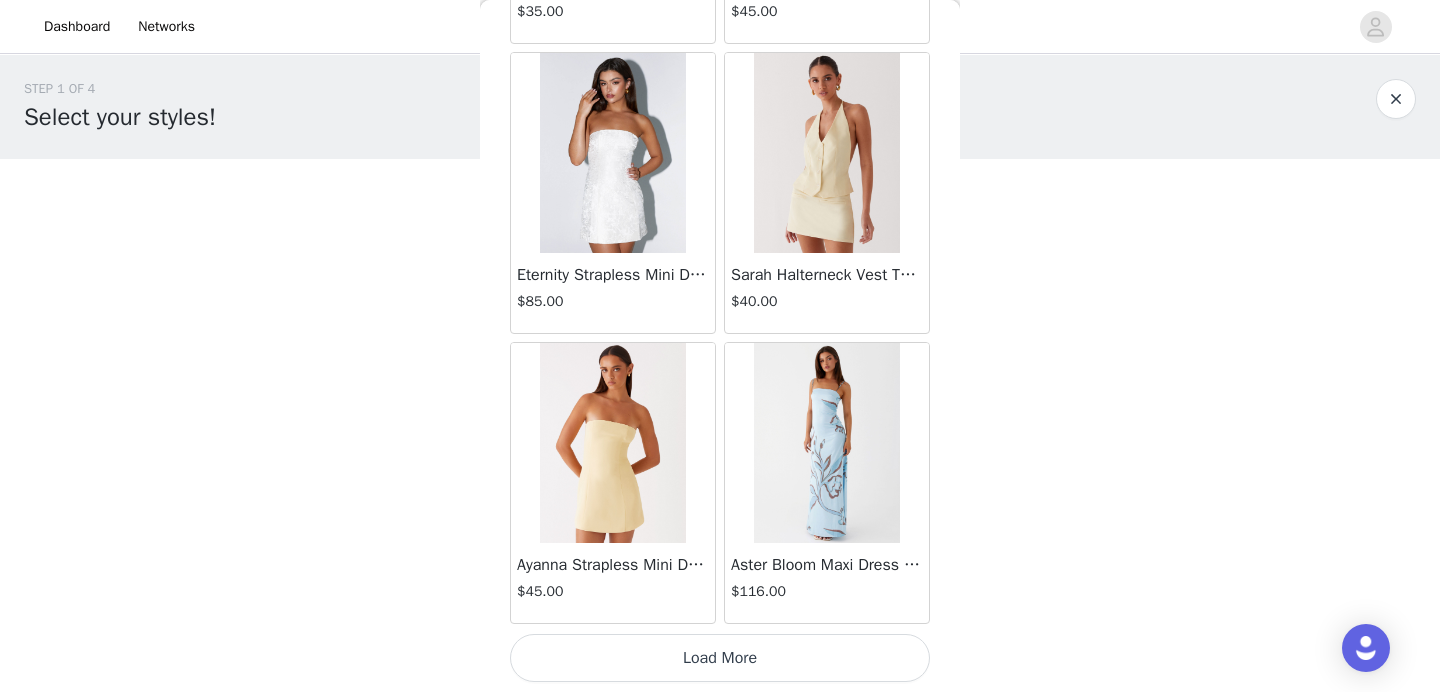 click on "Load More" at bounding box center [720, 658] 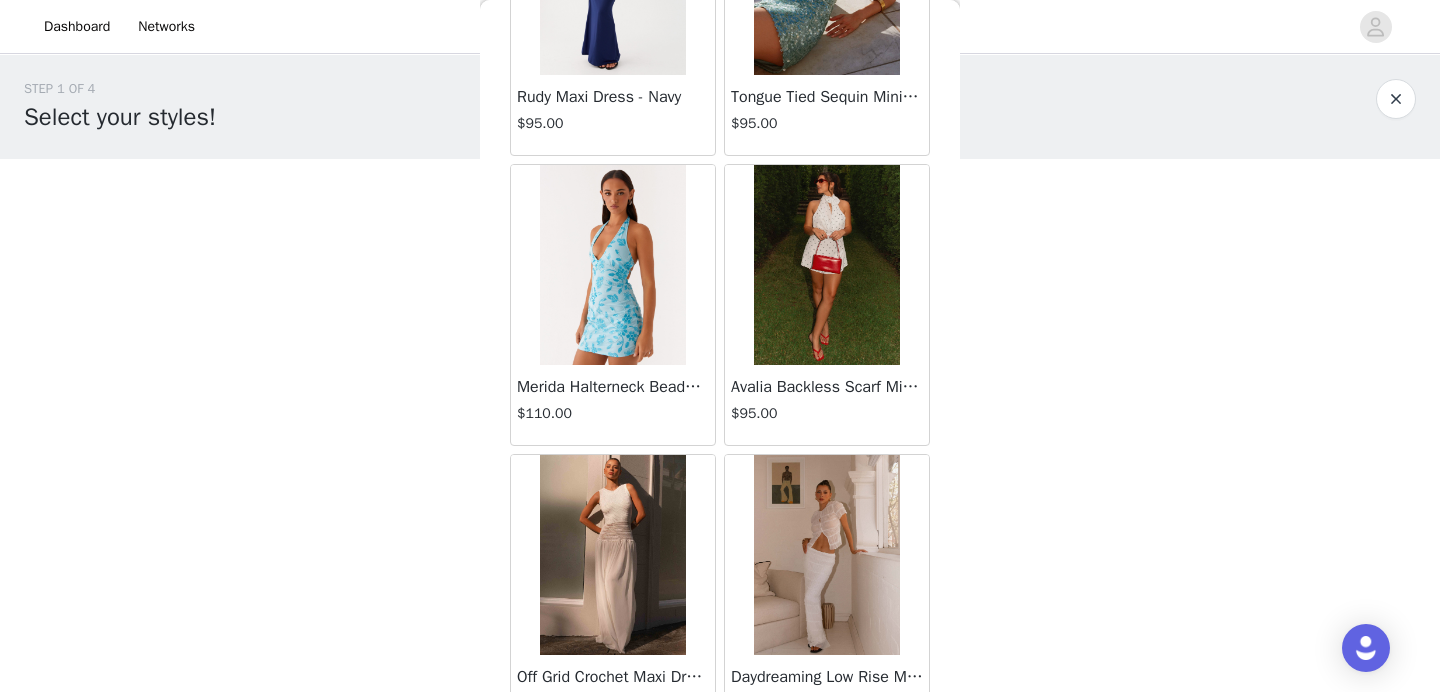 scroll, scrollTop: 13968, scrollLeft: 0, axis: vertical 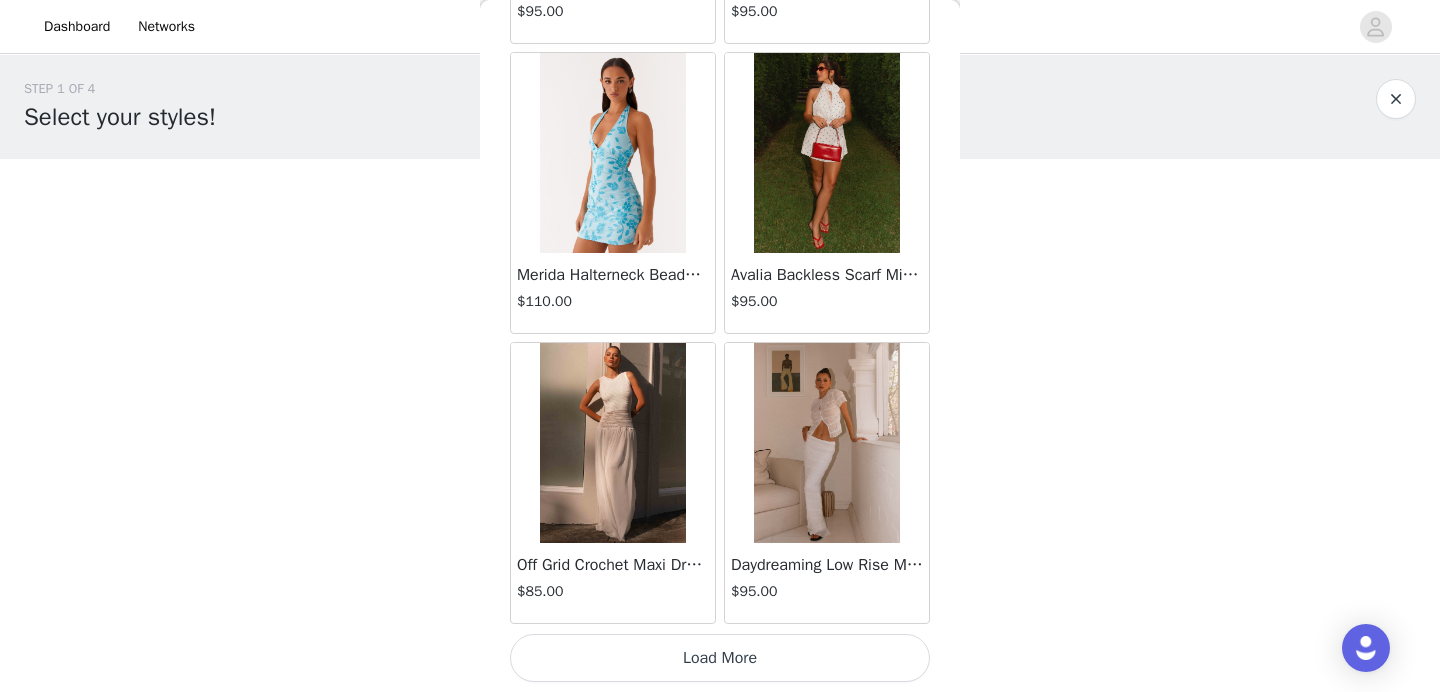 click on "Load More" at bounding box center (720, 658) 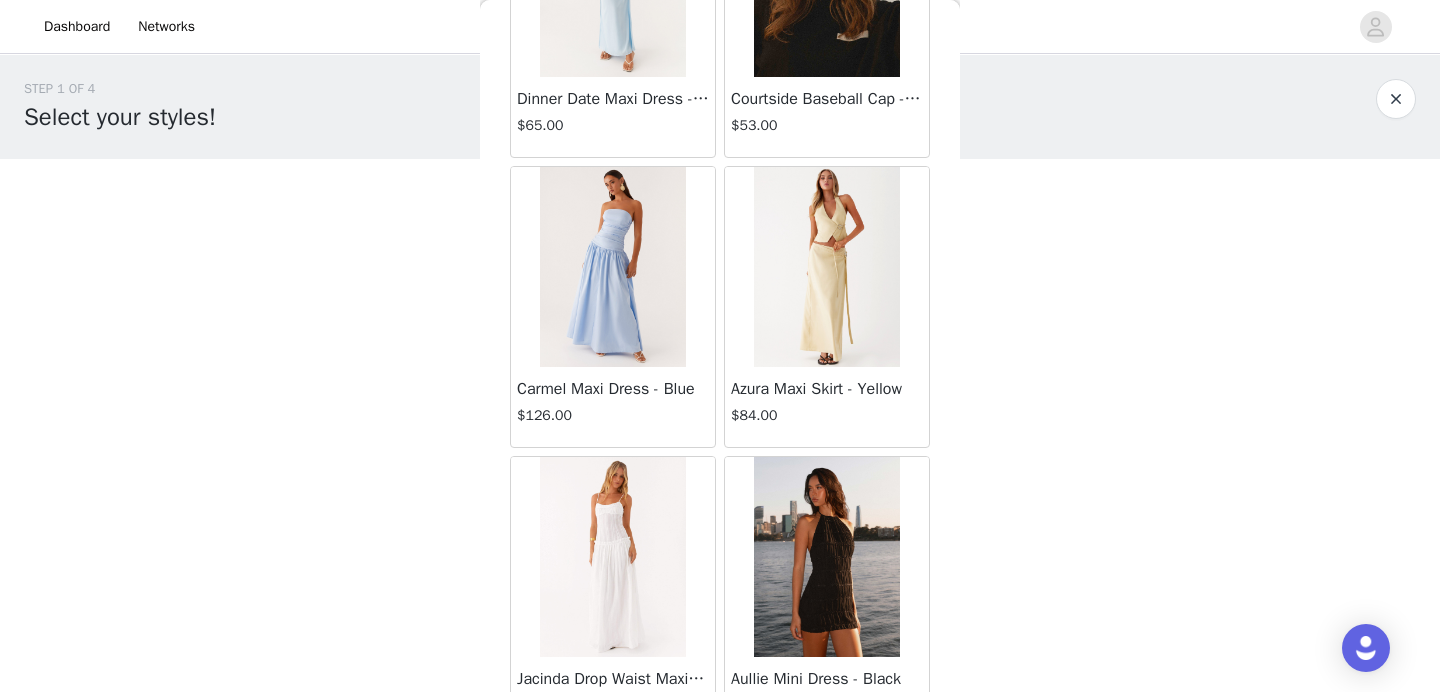 scroll, scrollTop: 16868, scrollLeft: 0, axis: vertical 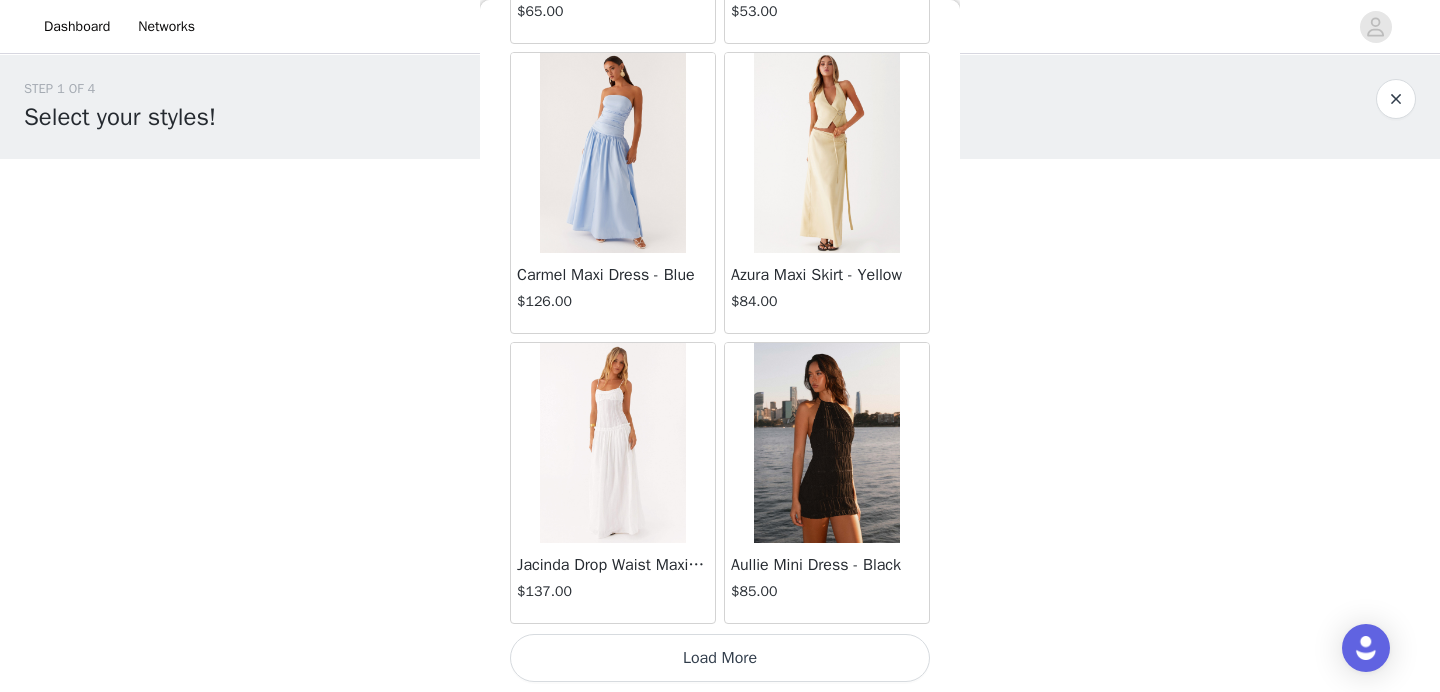 click on "Load More" at bounding box center (720, 658) 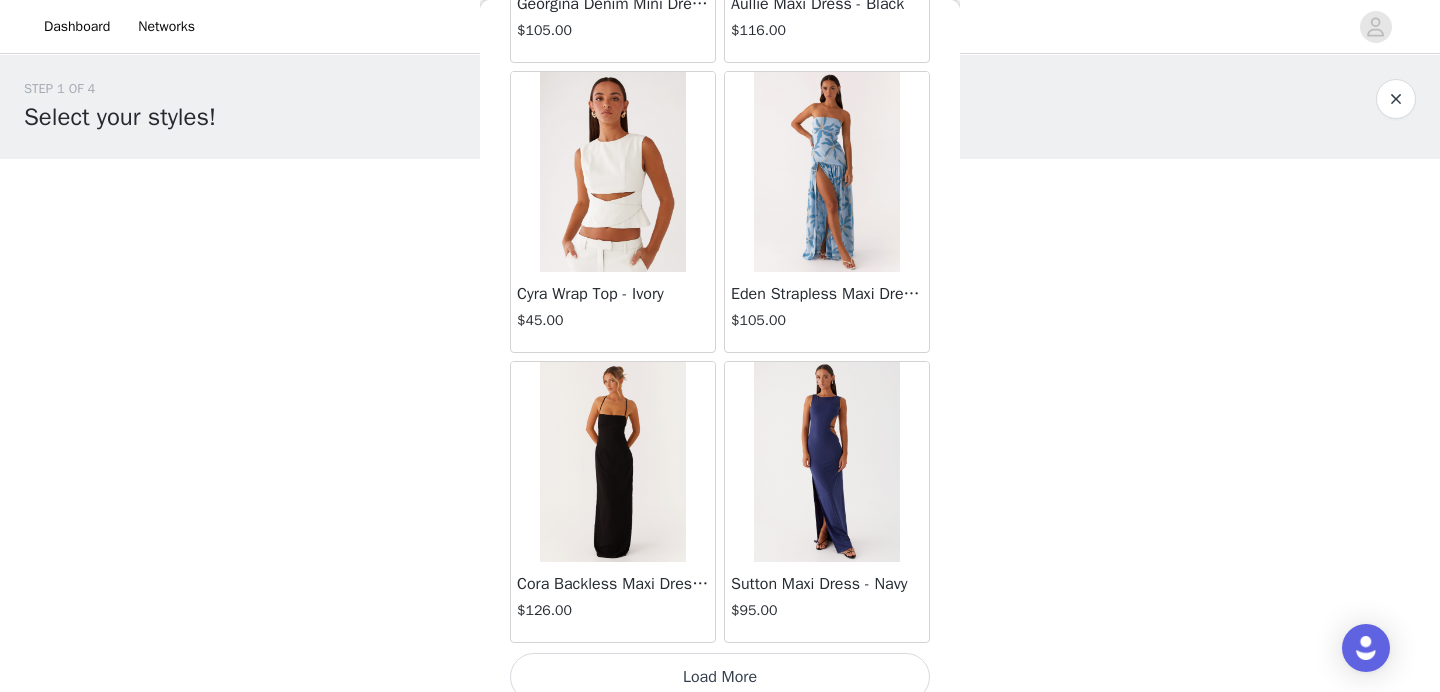 scroll, scrollTop: 19768, scrollLeft: 0, axis: vertical 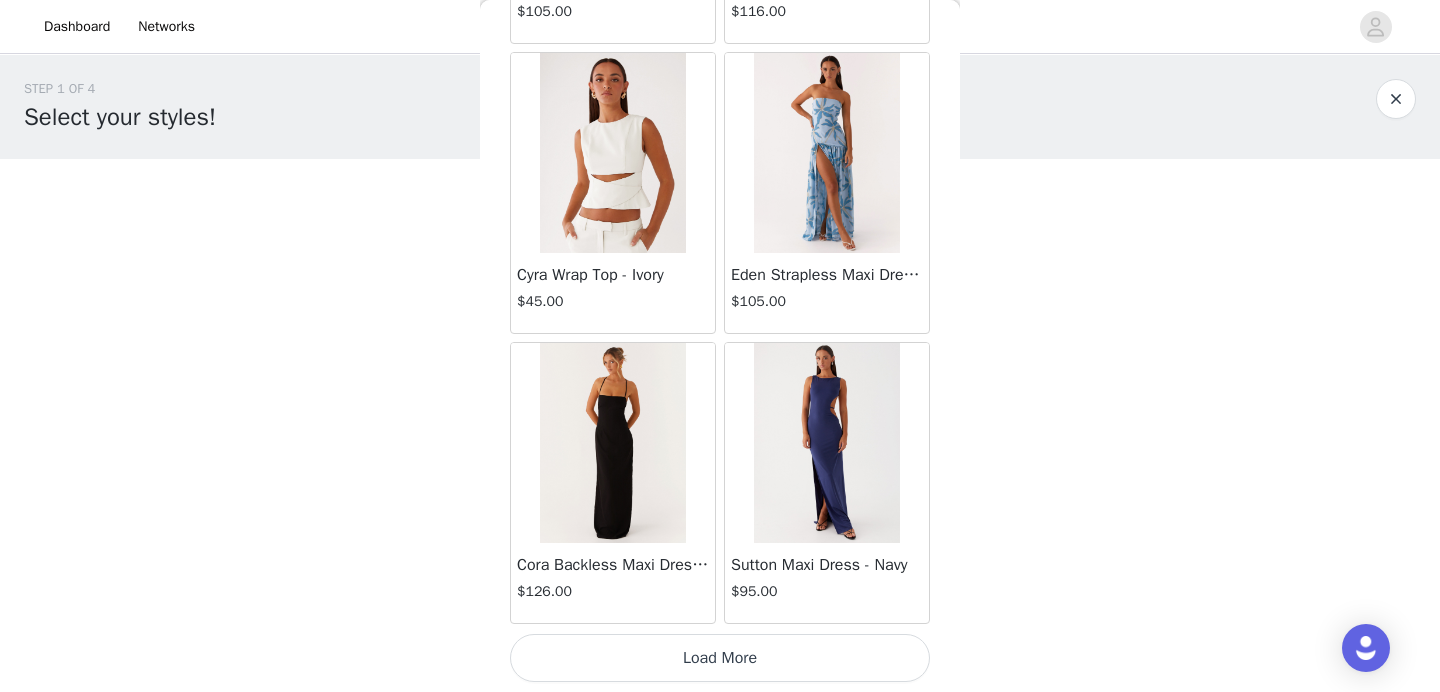 click on "Load More" at bounding box center (720, 658) 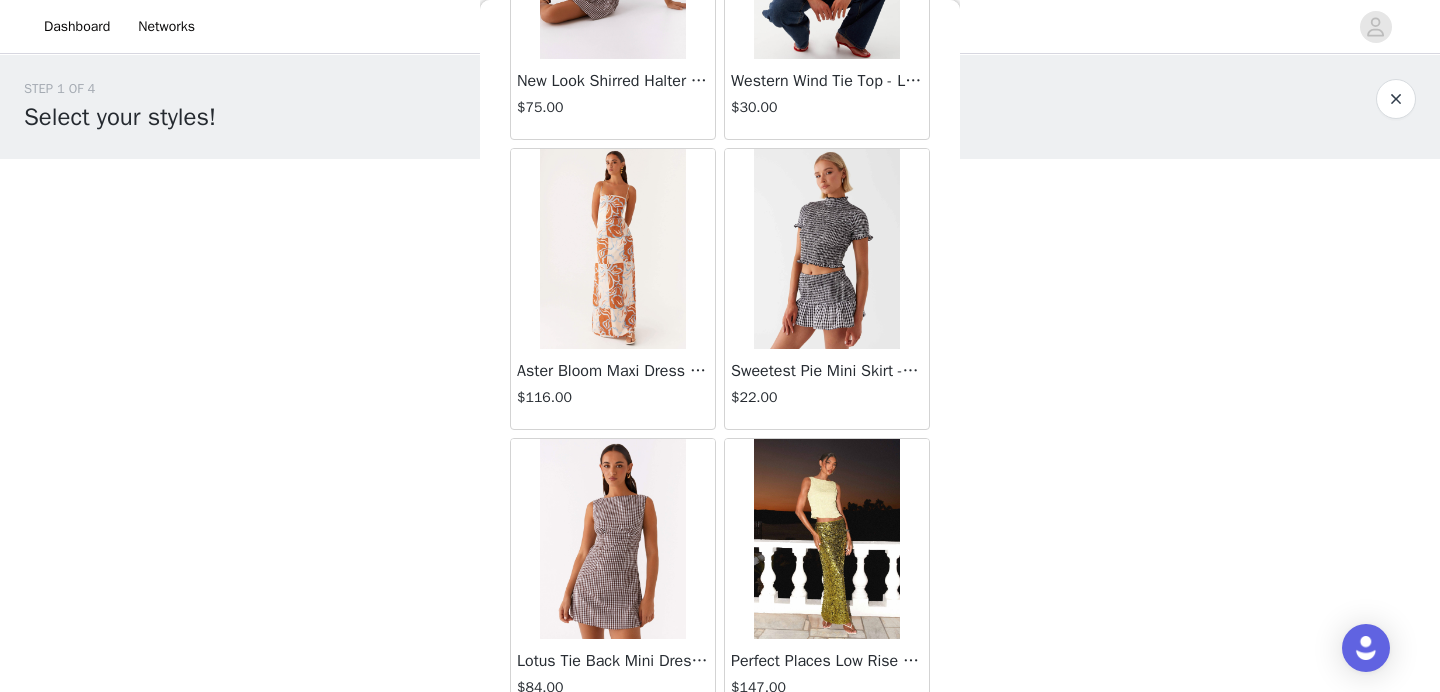 scroll, scrollTop: 22668, scrollLeft: 0, axis: vertical 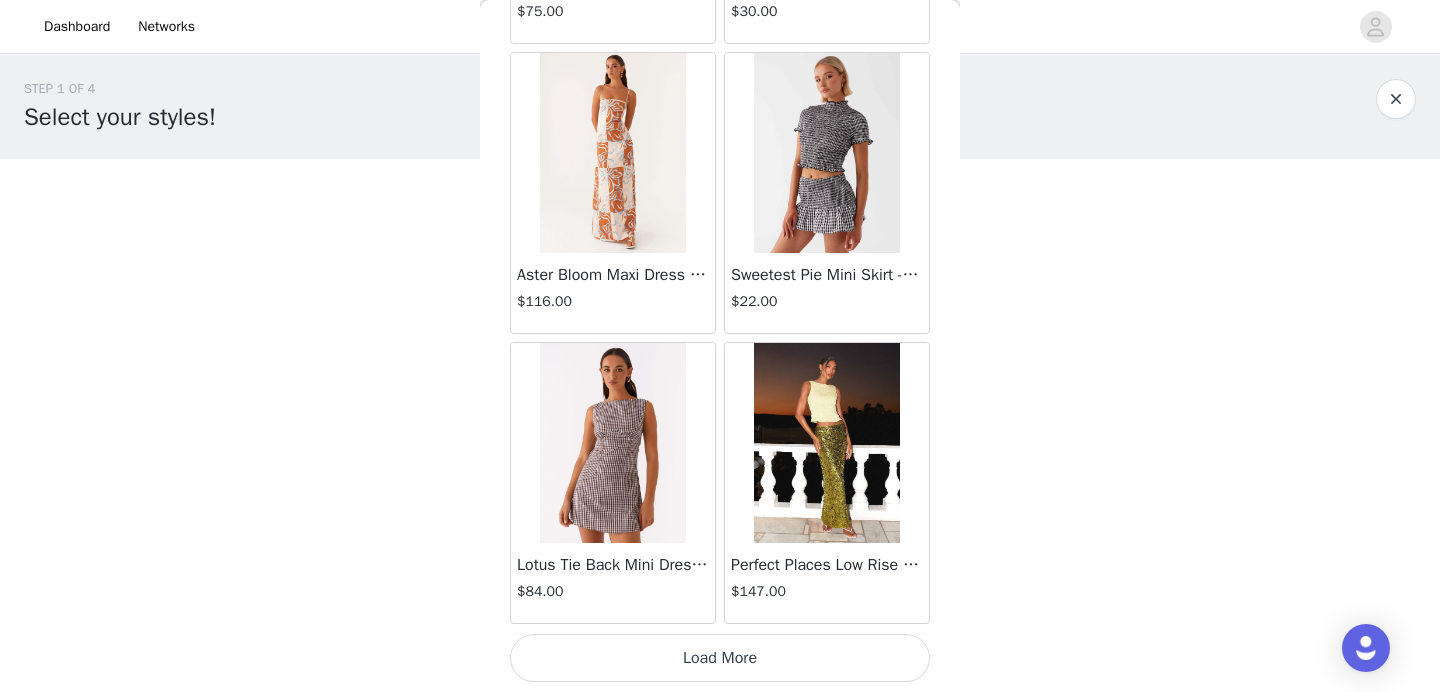 click on "Lotus Tie Back Mini Dress - Chocolate Gingham   $84.00" at bounding box center [613, 483] 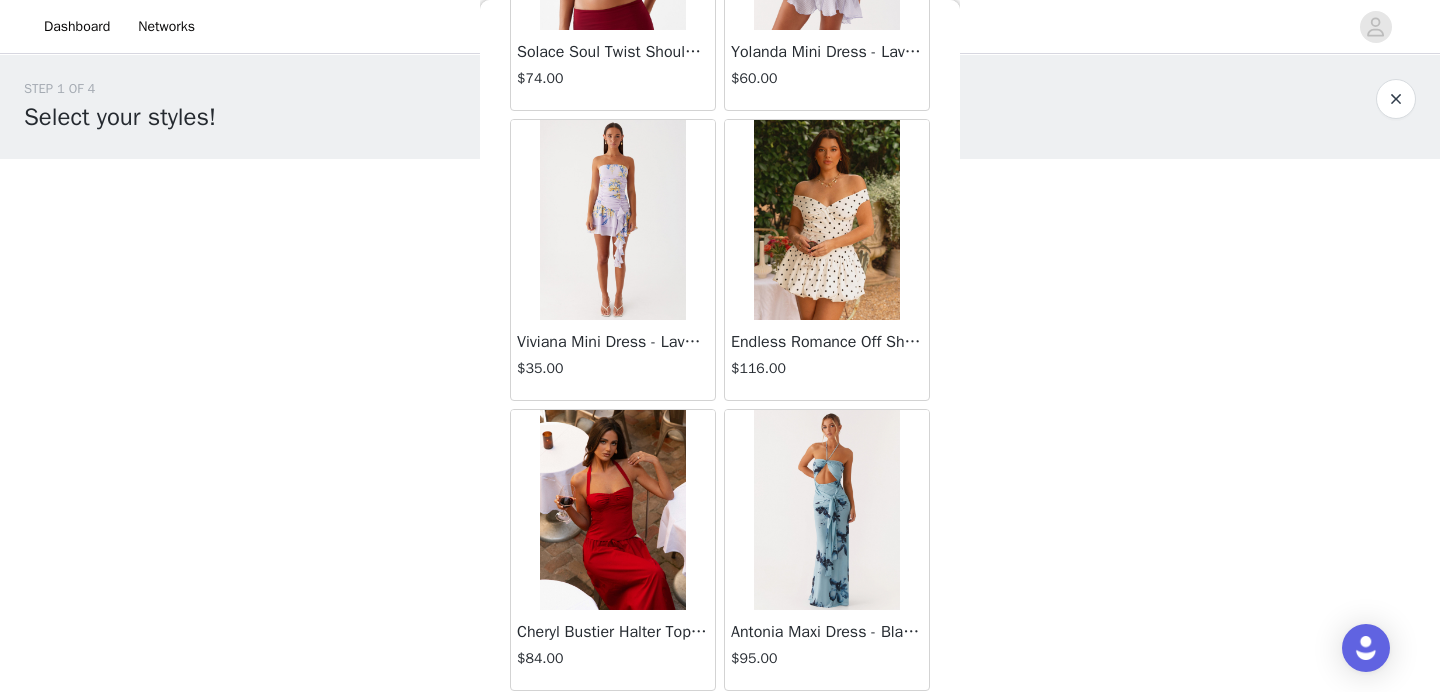 scroll, scrollTop: 25568, scrollLeft: 0, axis: vertical 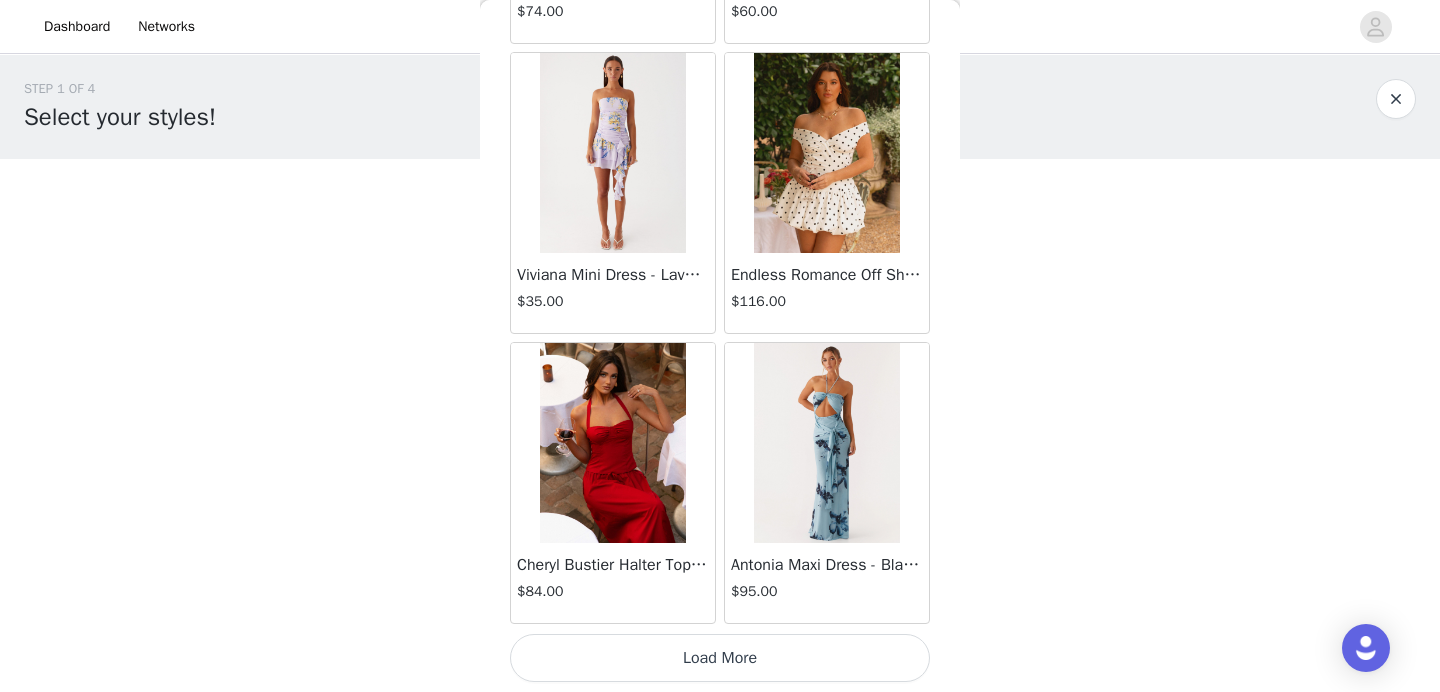 click on "Load More" at bounding box center (720, 658) 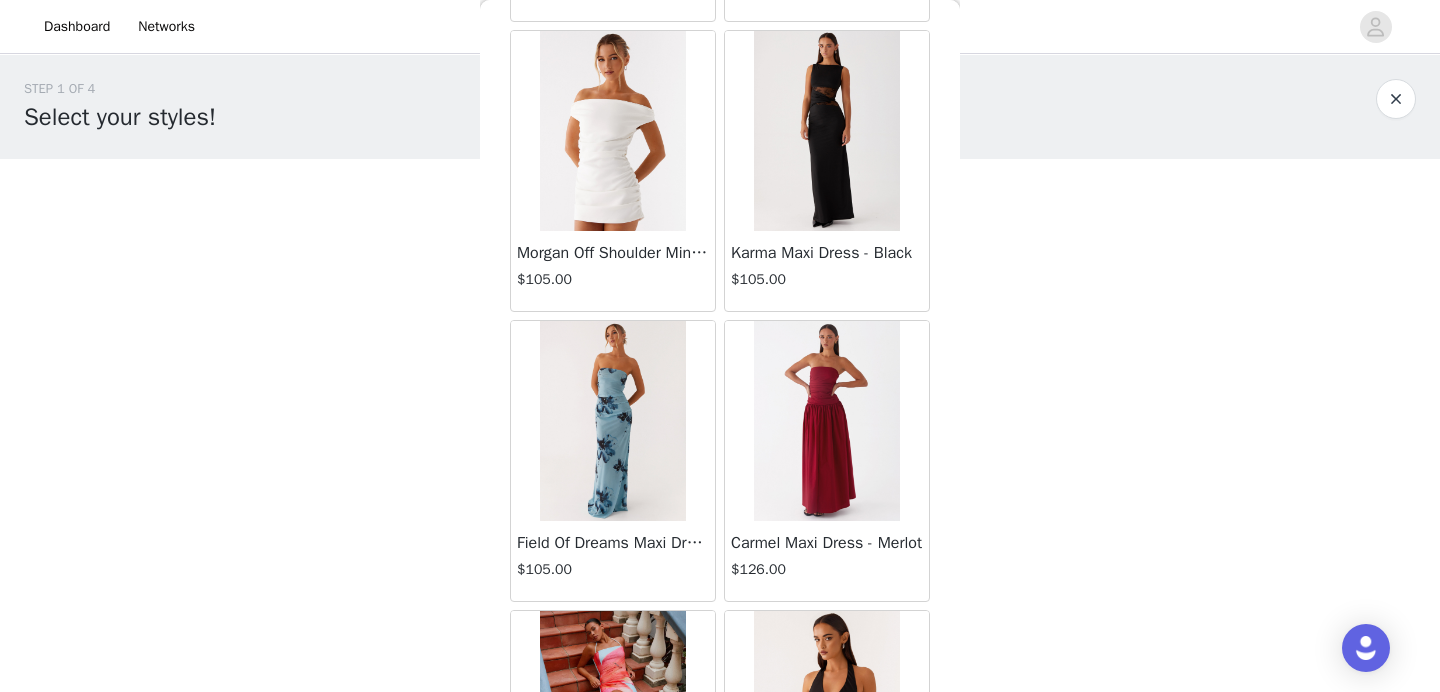 scroll, scrollTop: 26165, scrollLeft: 0, axis: vertical 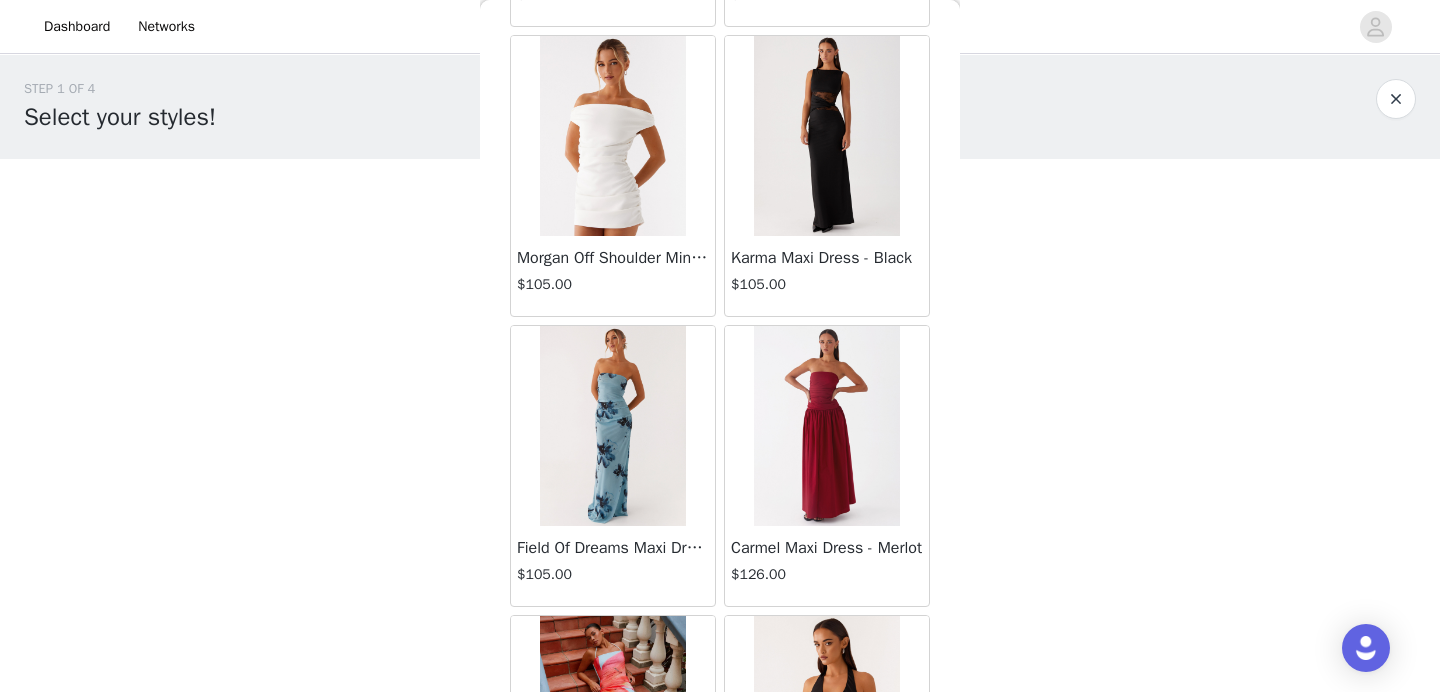 click at bounding box center (612, 426) 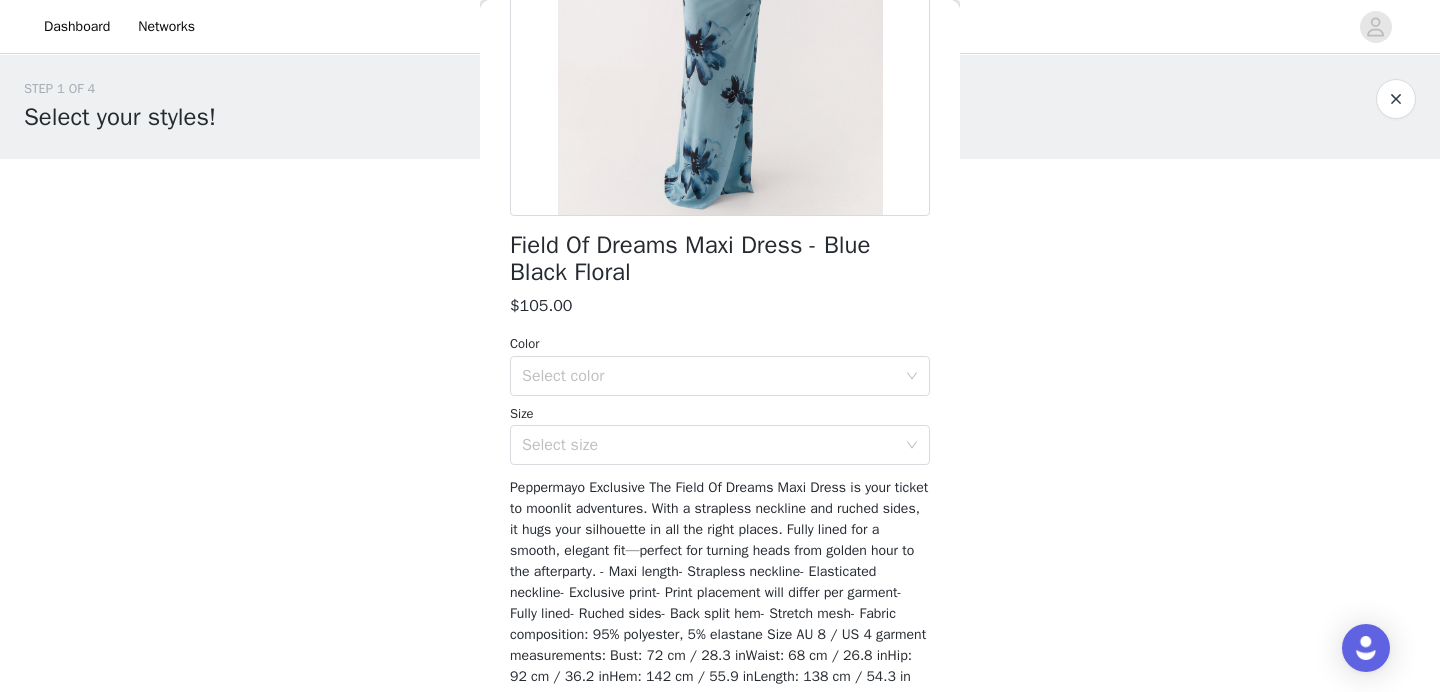 scroll, scrollTop: 358, scrollLeft: 0, axis: vertical 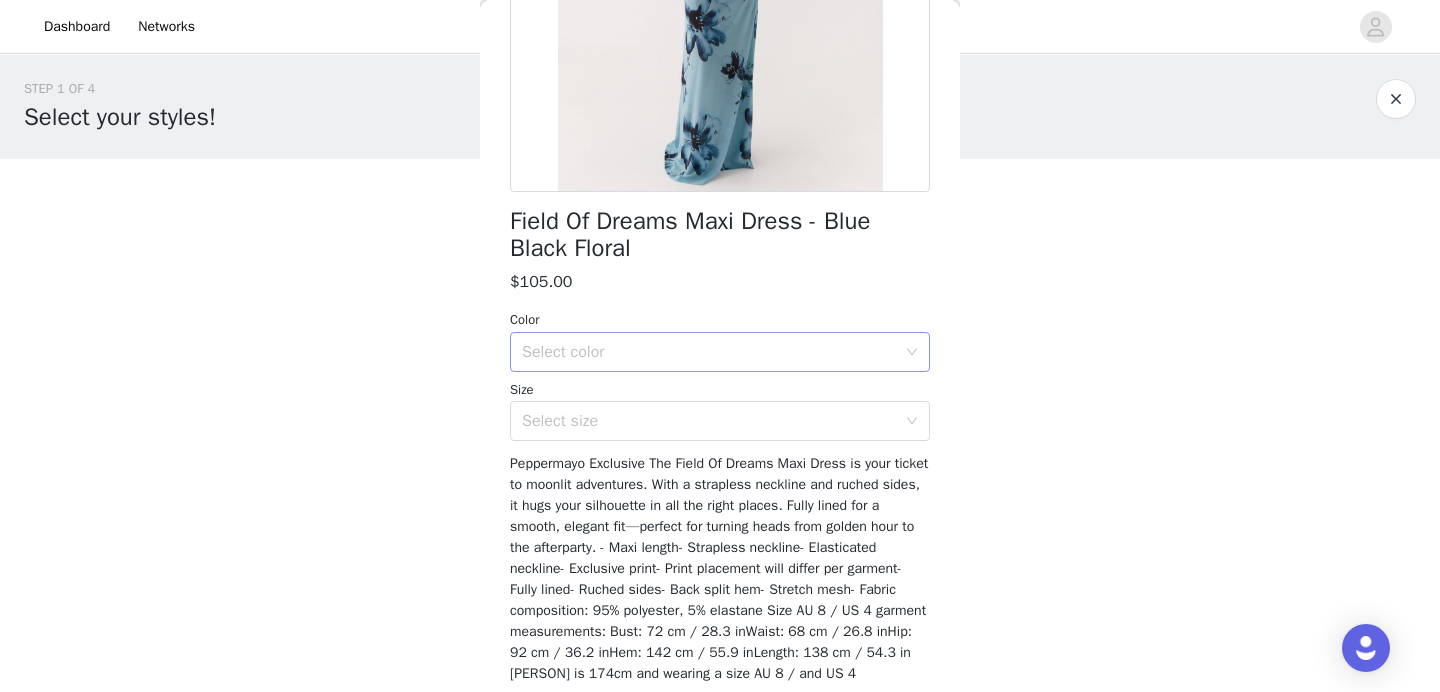 click on "Select color" at bounding box center (709, 352) 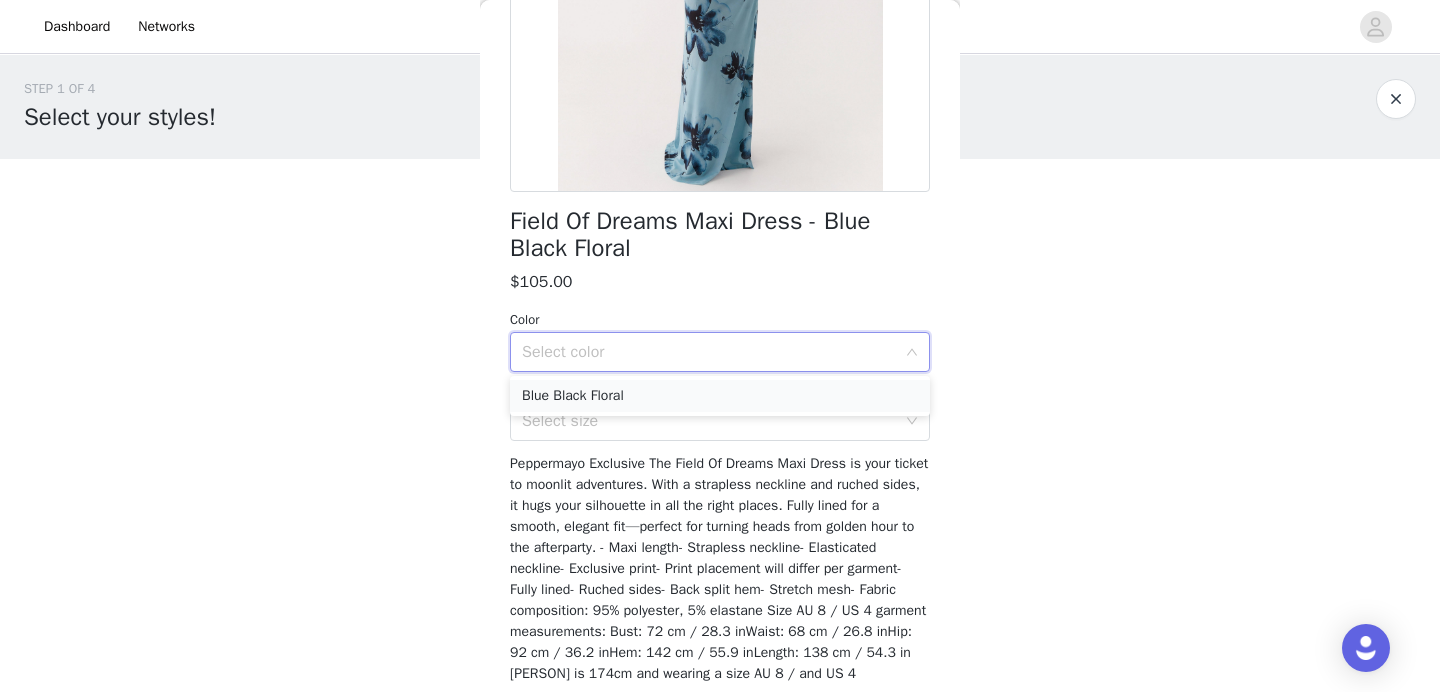 click on "Blue Black Floral" at bounding box center [720, 396] 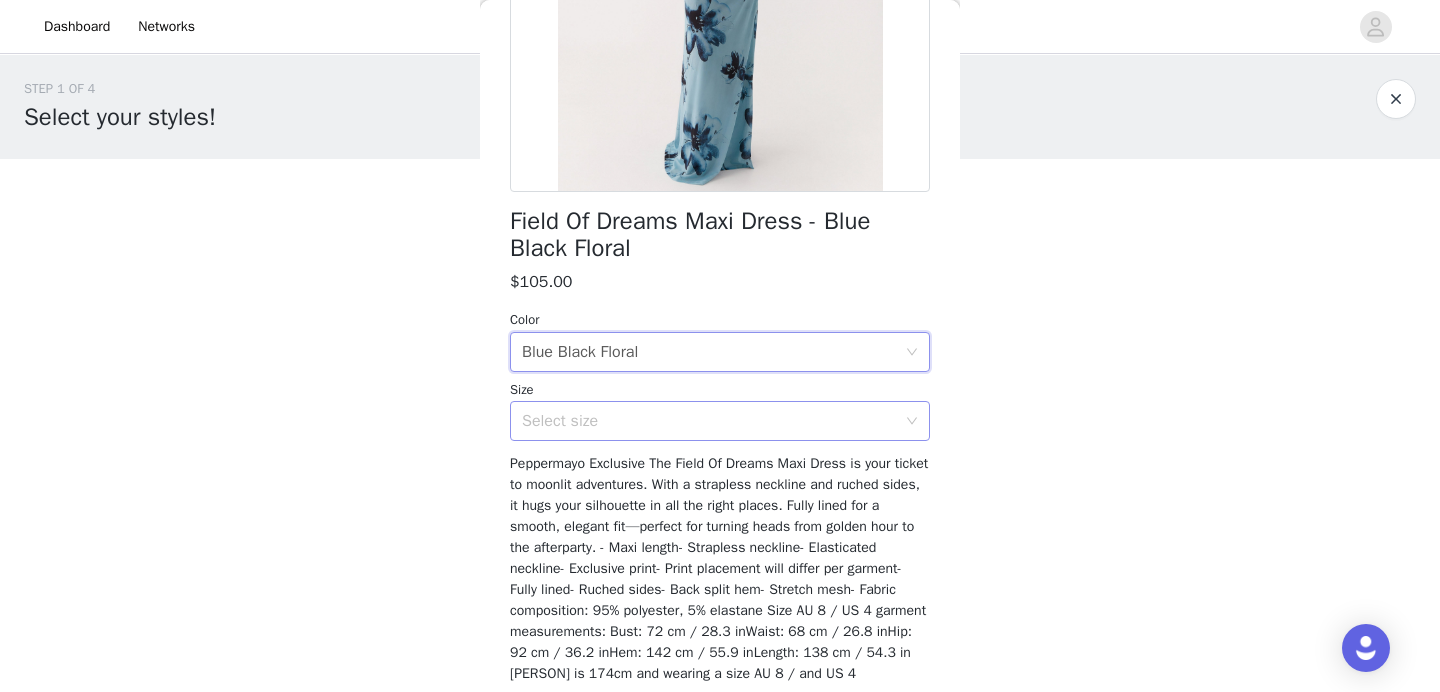 click on "Select size" at bounding box center (709, 421) 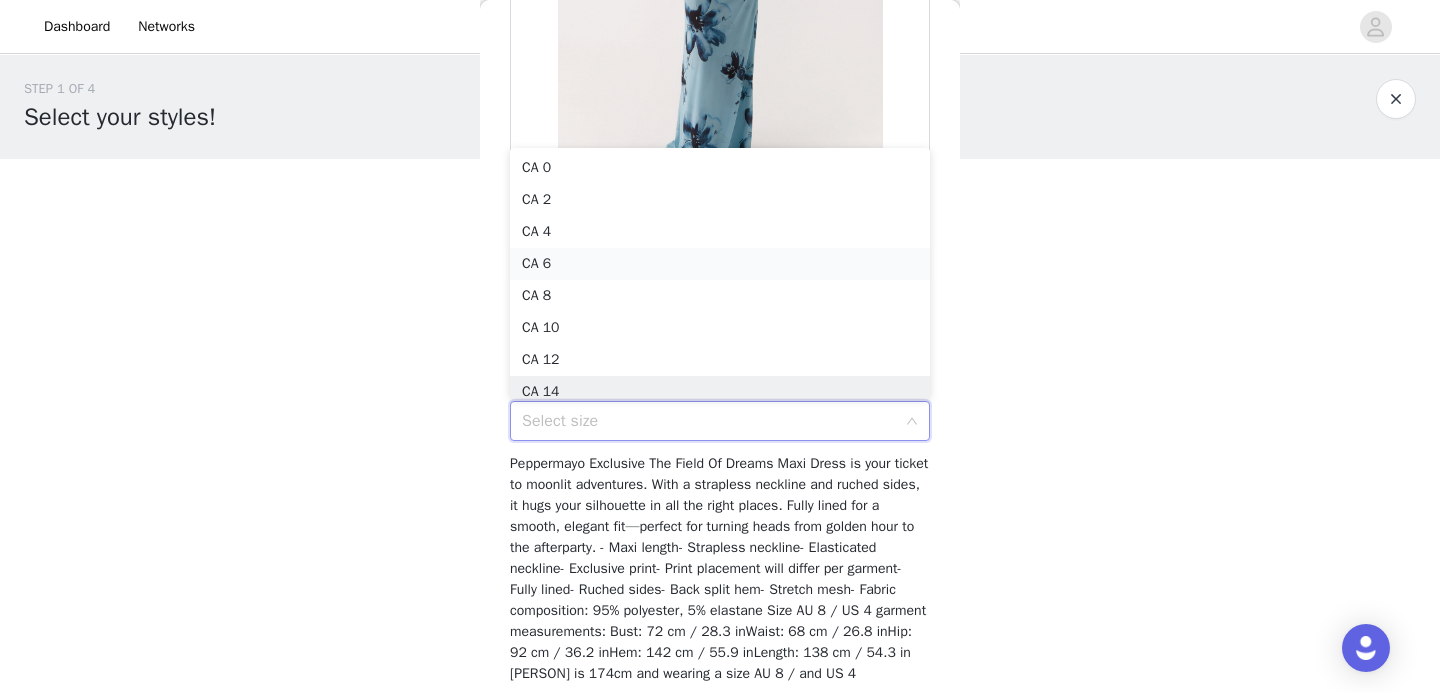scroll, scrollTop: 10, scrollLeft: 0, axis: vertical 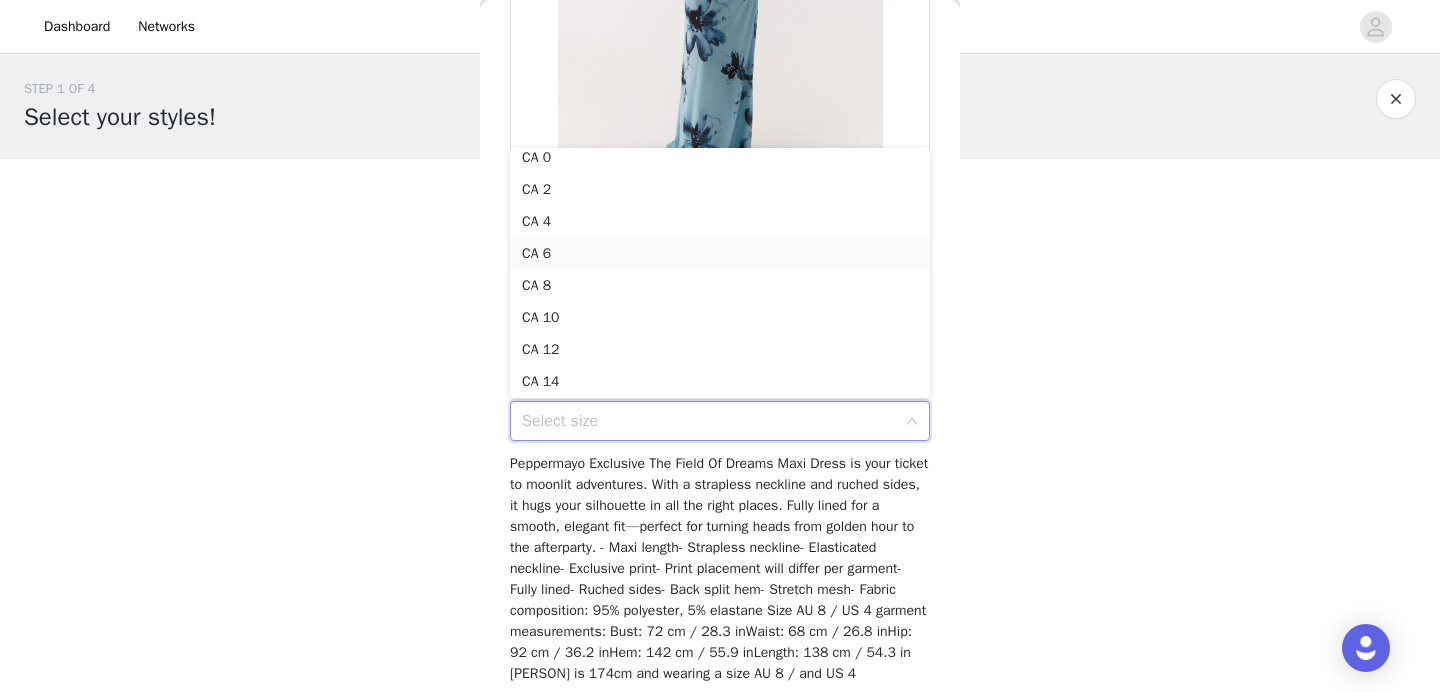 click on "CA 6" at bounding box center [720, 254] 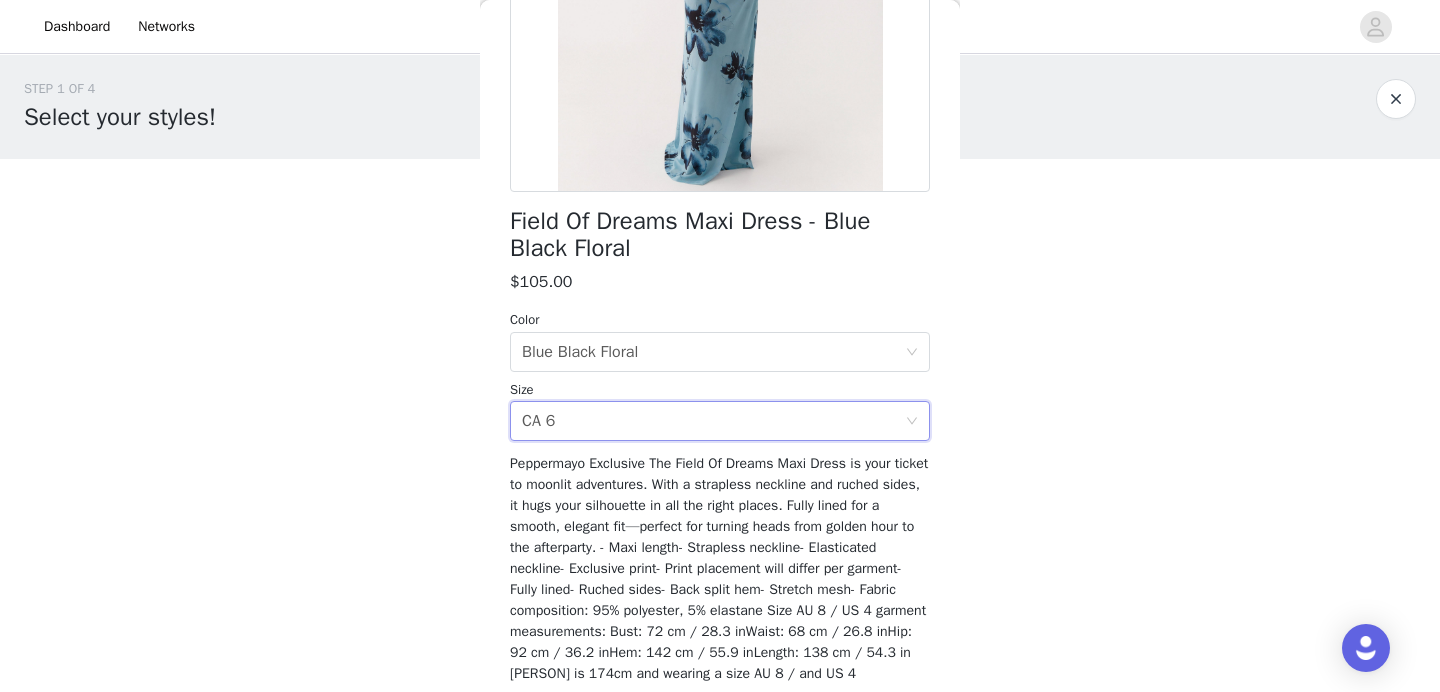 scroll, scrollTop: 455, scrollLeft: 0, axis: vertical 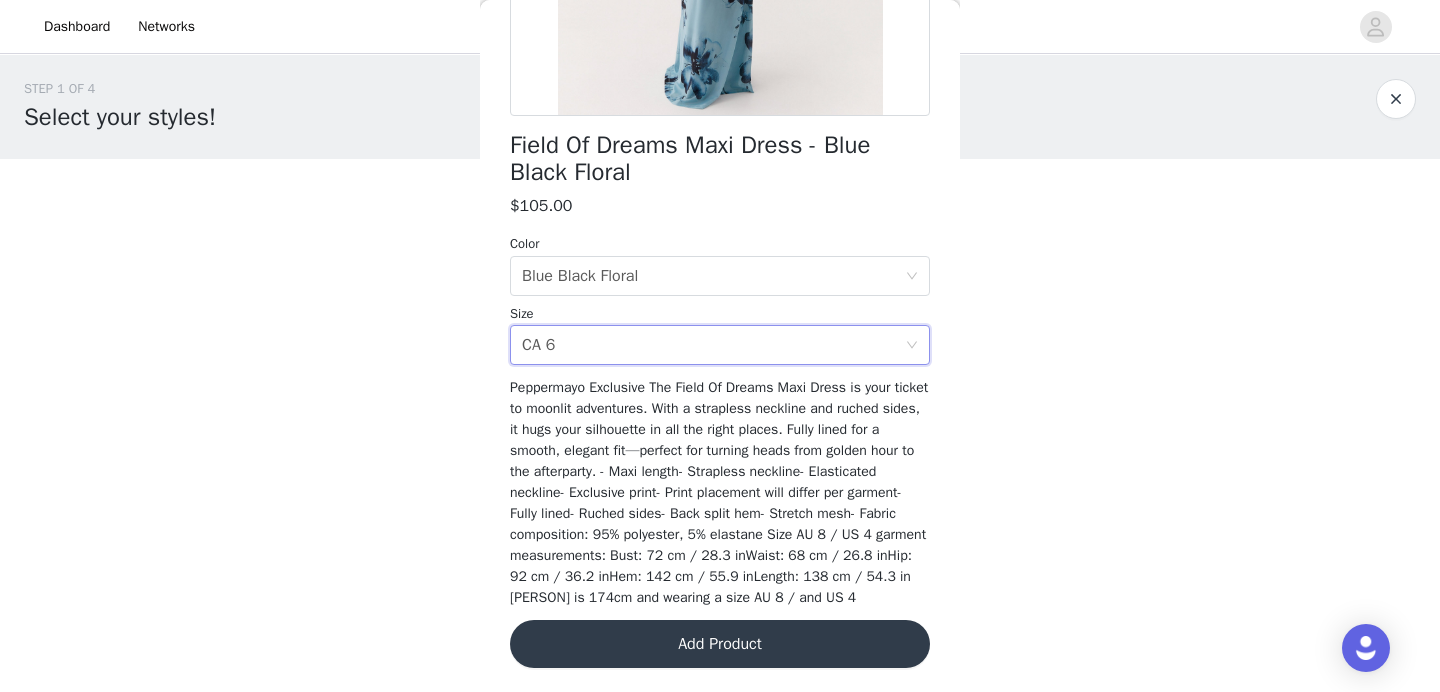click on "Add Product" at bounding box center [720, 644] 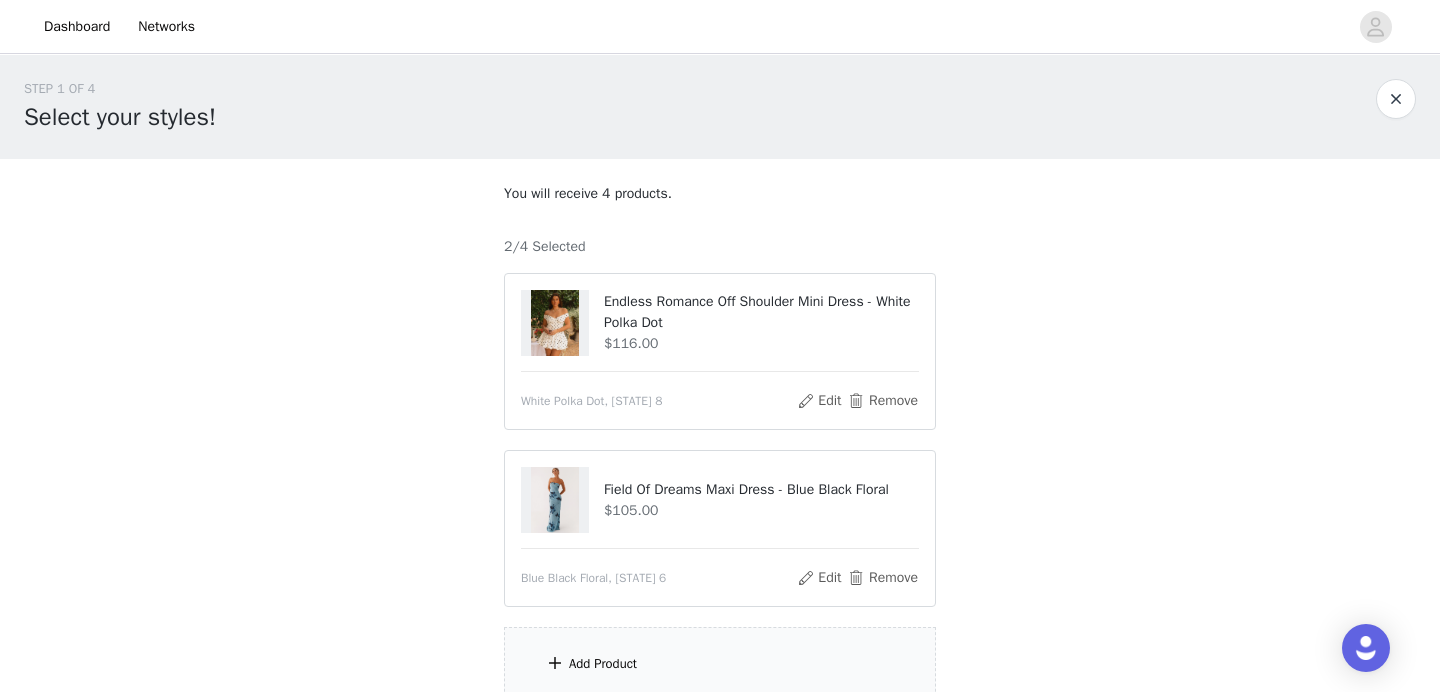 scroll, scrollTop: 180, scrollLeft: 0, axis: vertical 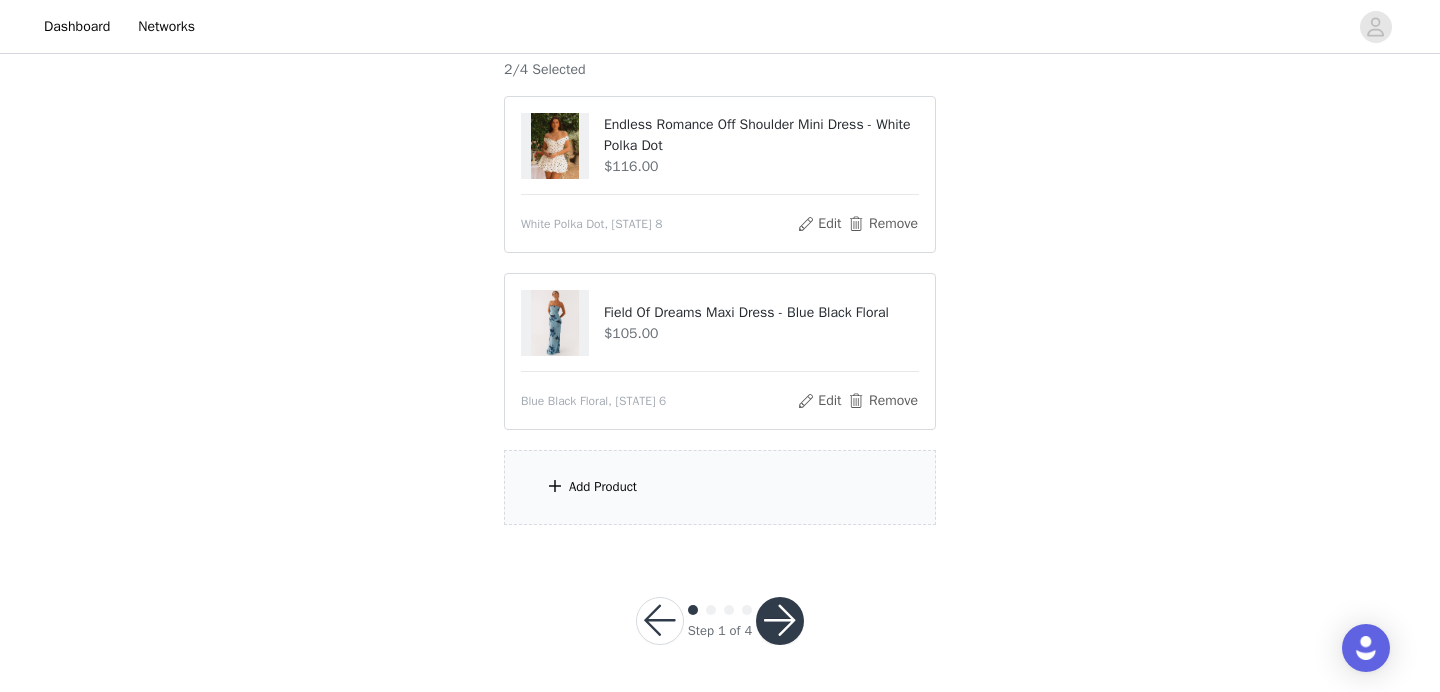 click on "Add Product" at bounding box center [720, 487] 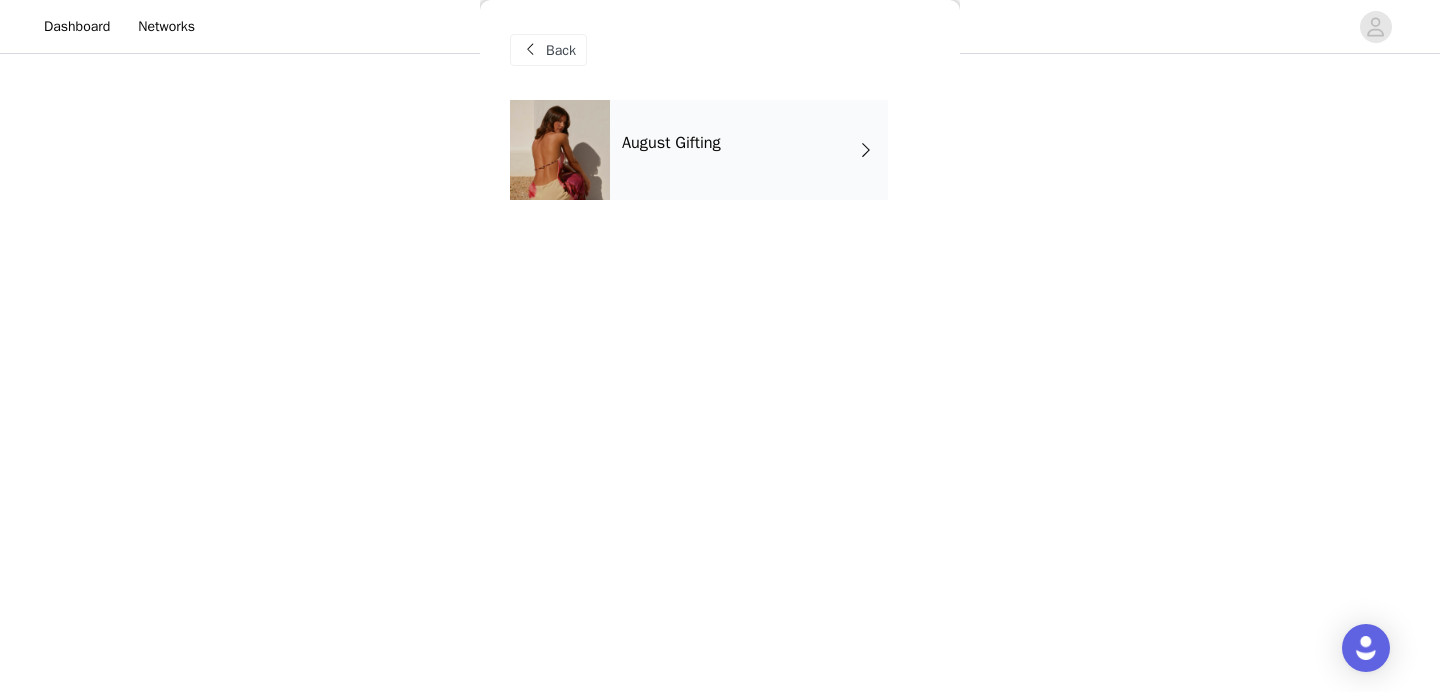 click on "August Gifting" at bounding box center (749, 150) 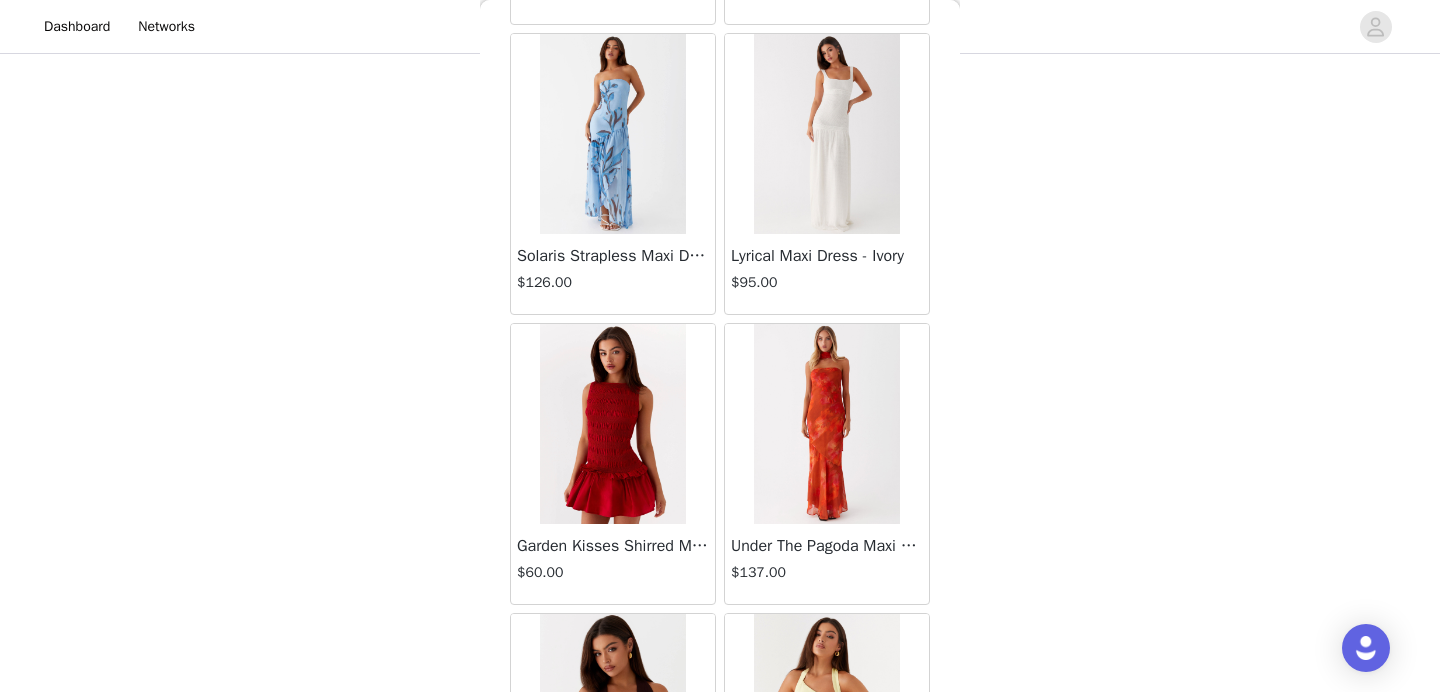 scroll, scrollTop: 2368, scrollLeft: 0, axis: vertical 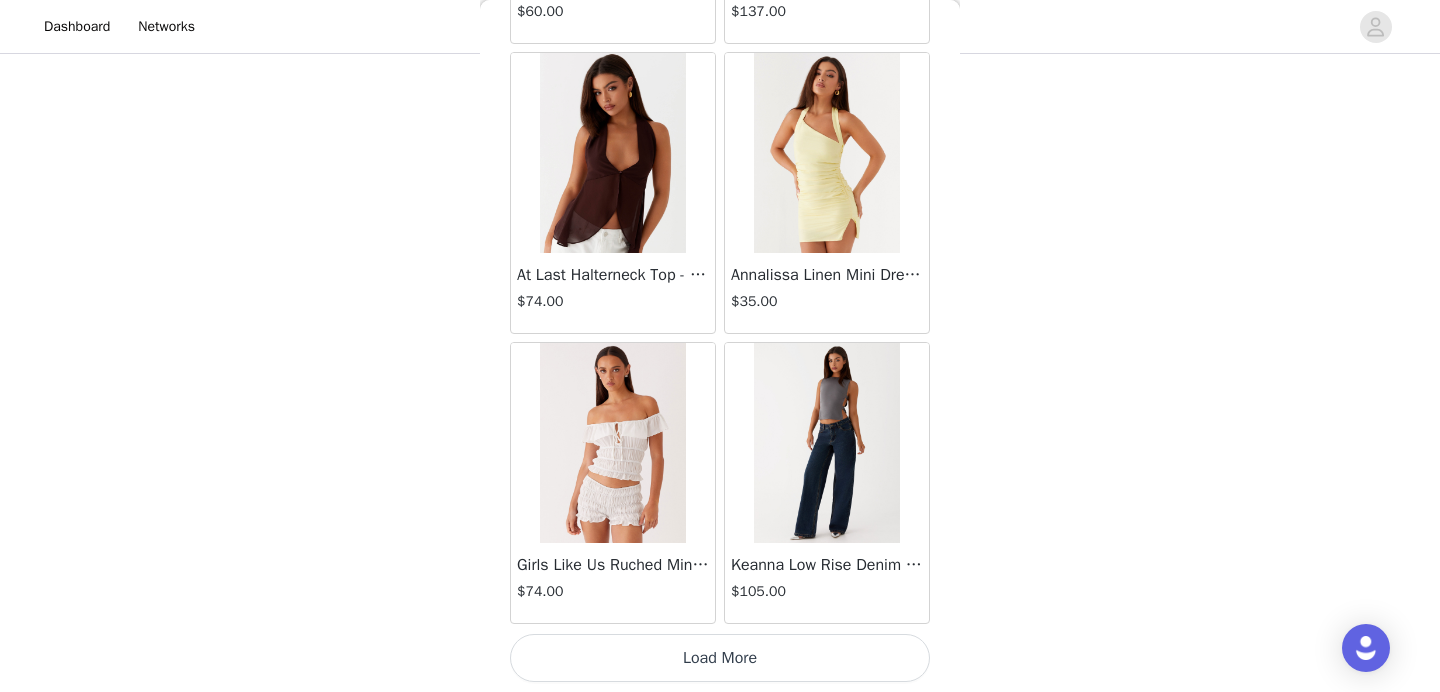 click on "Load More" at bounding box center [720, 658] 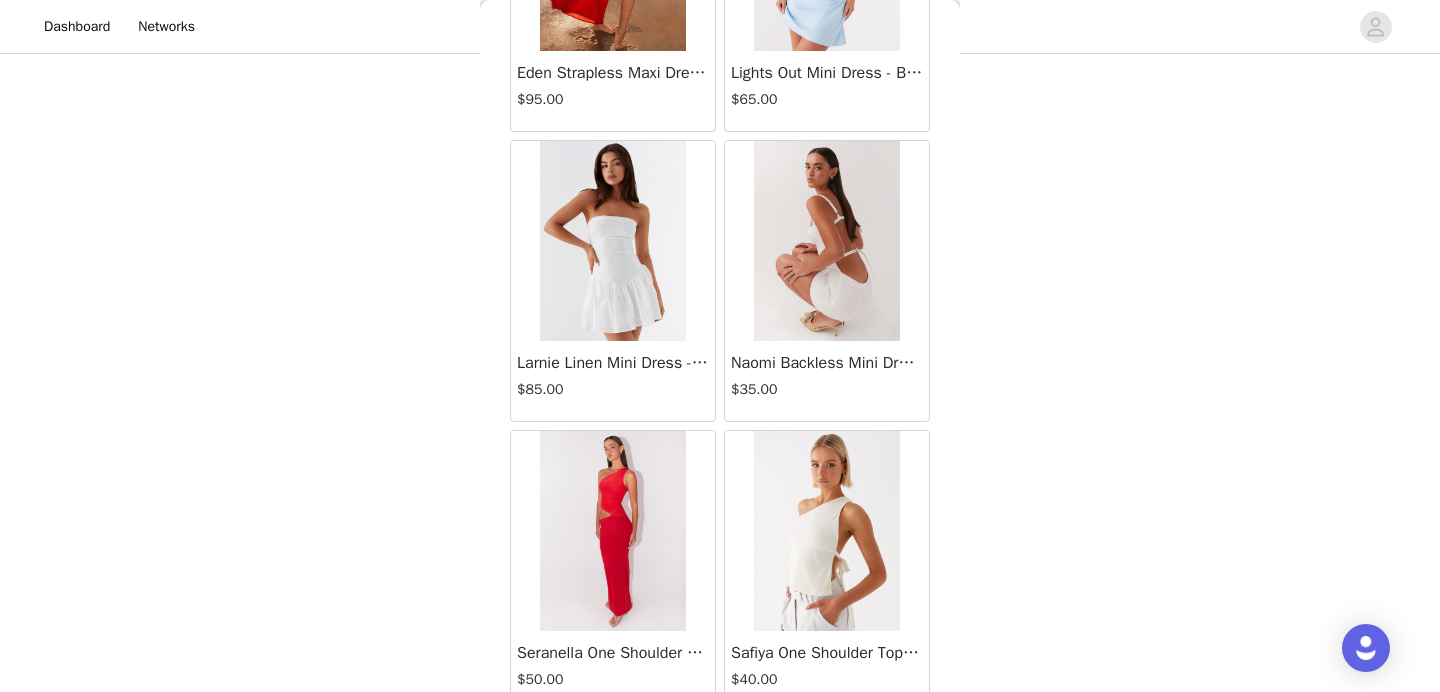 scroll, scrollTop: 5268, scrollLeft: 0, axis: vertical 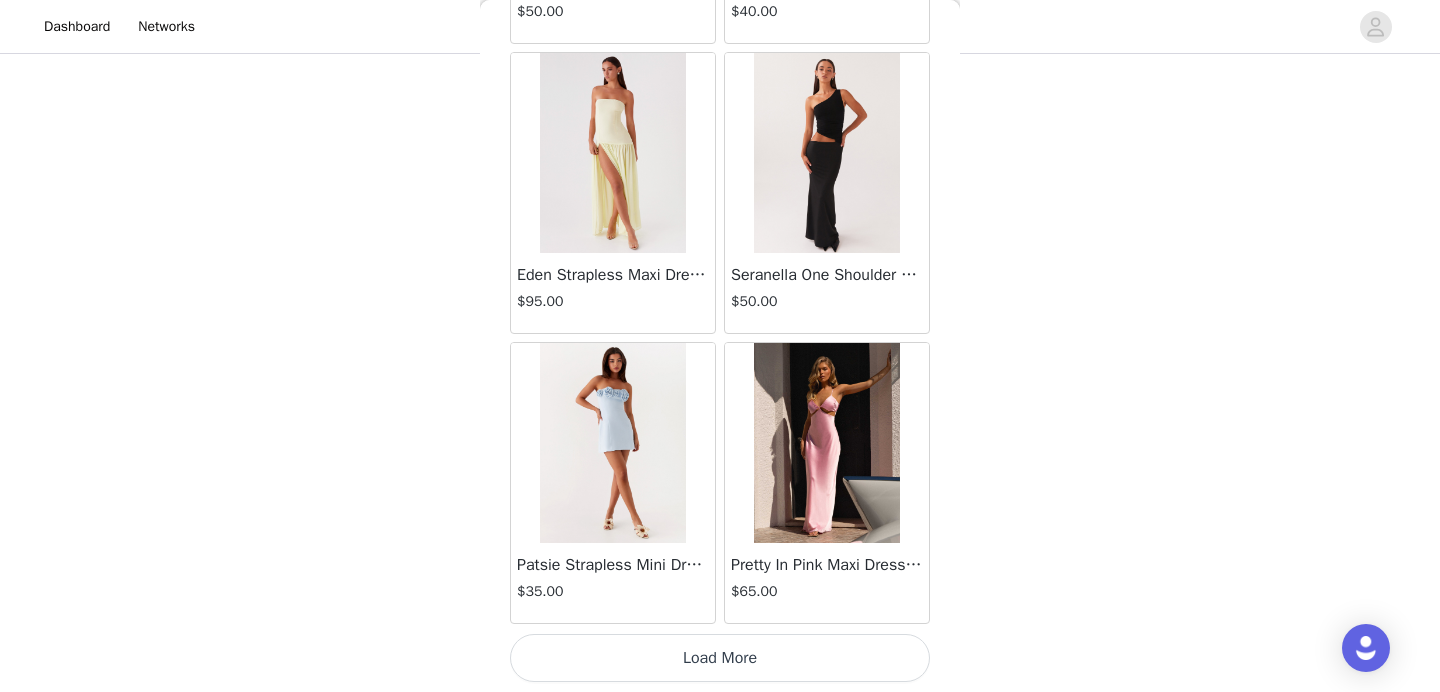click on "Load More" at bounding box center (720, 658) 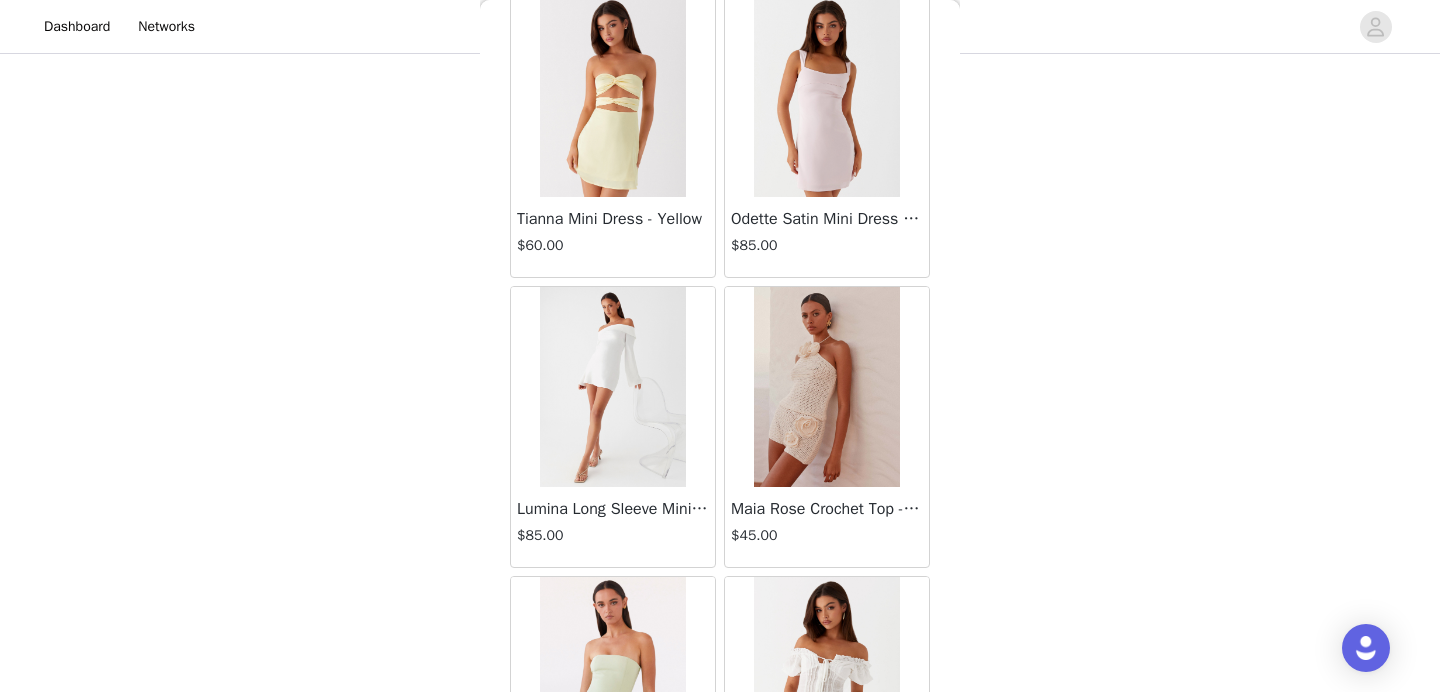 scroll, scrollTop: 8168, scrollLeft: 0, axis: vertical 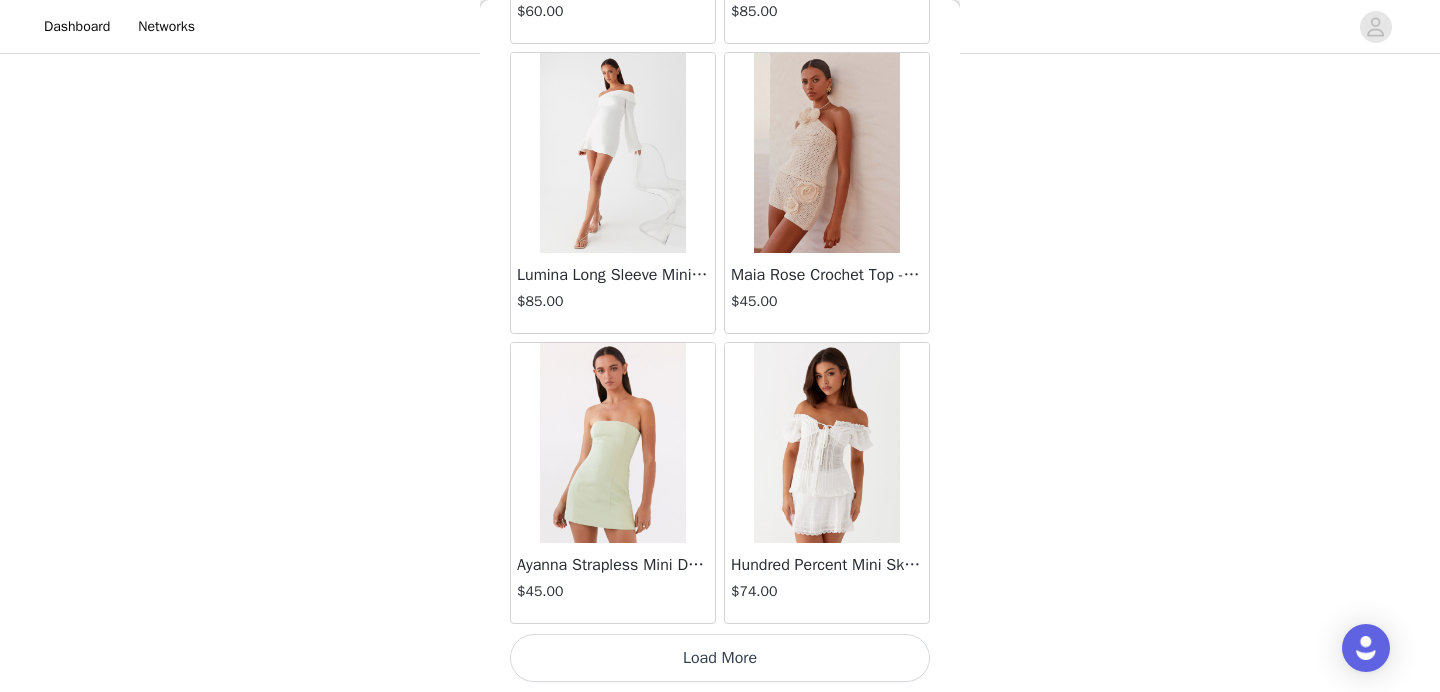 click on "Load More" at bounding box center [720, 658] 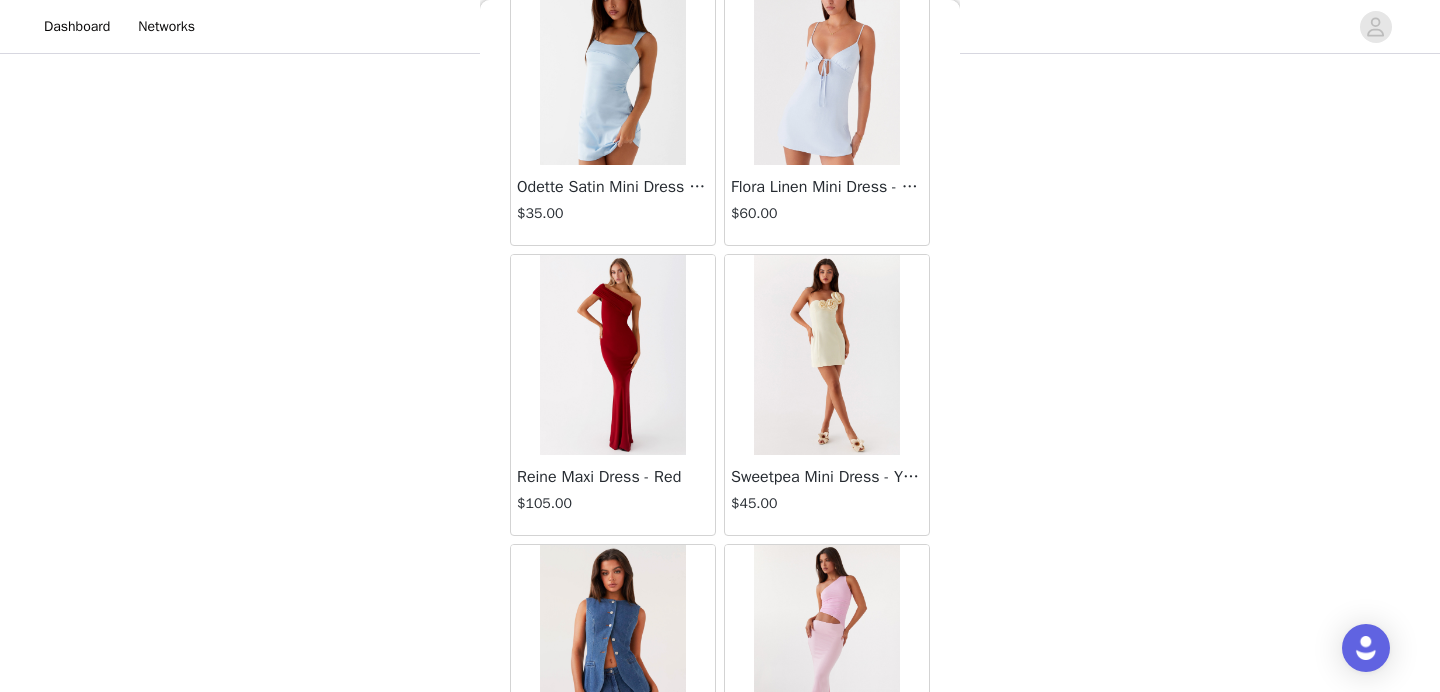 scroll, scrollTop: 11068, scrollLeft: 0, axis: vertical 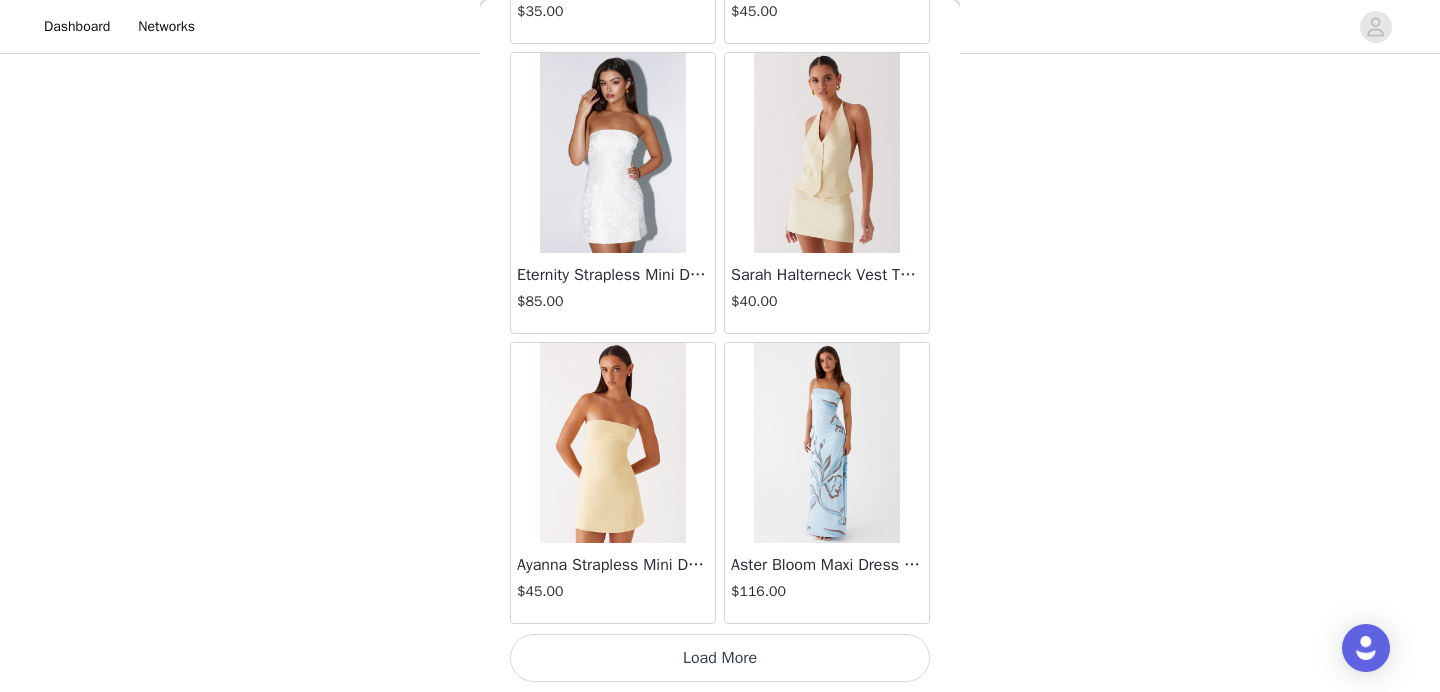 click on "Load More" at bounding box center (720, 658) 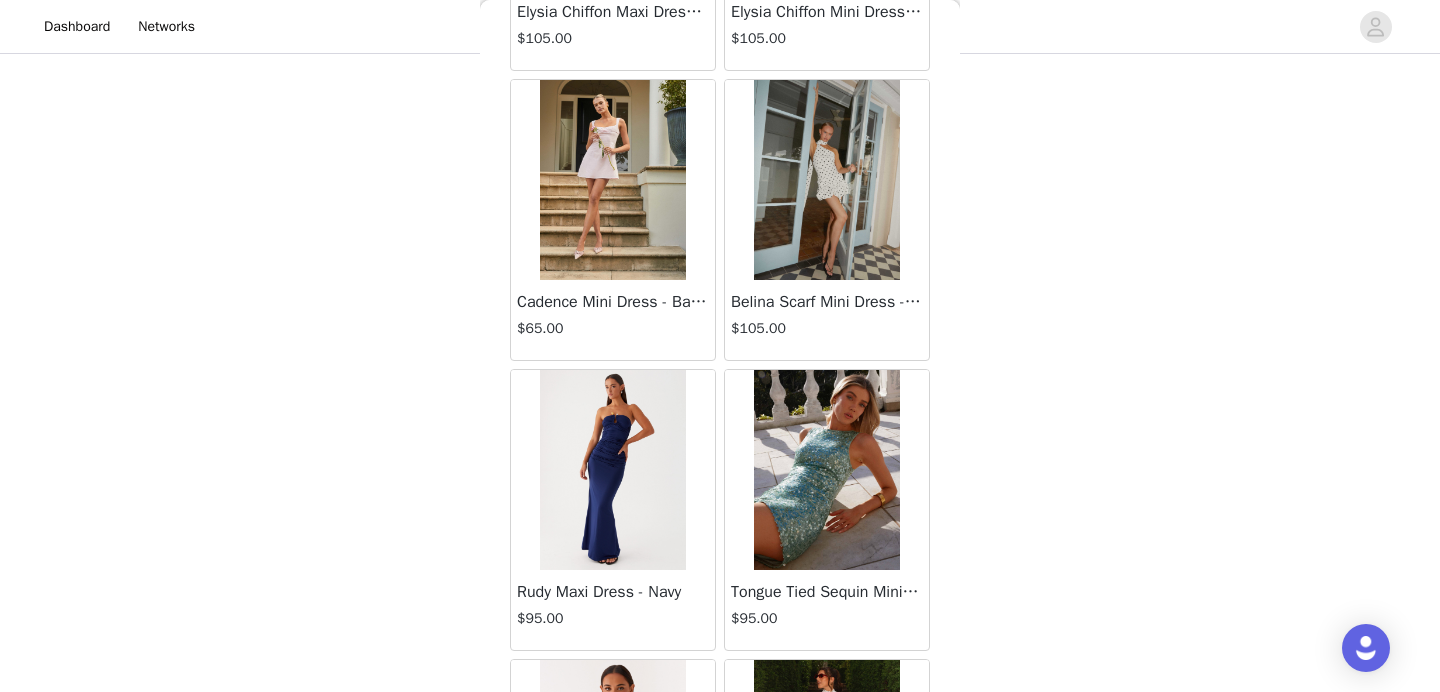 scroll, scrollTop: 13968, scrollLeft: 0, axis: vertical 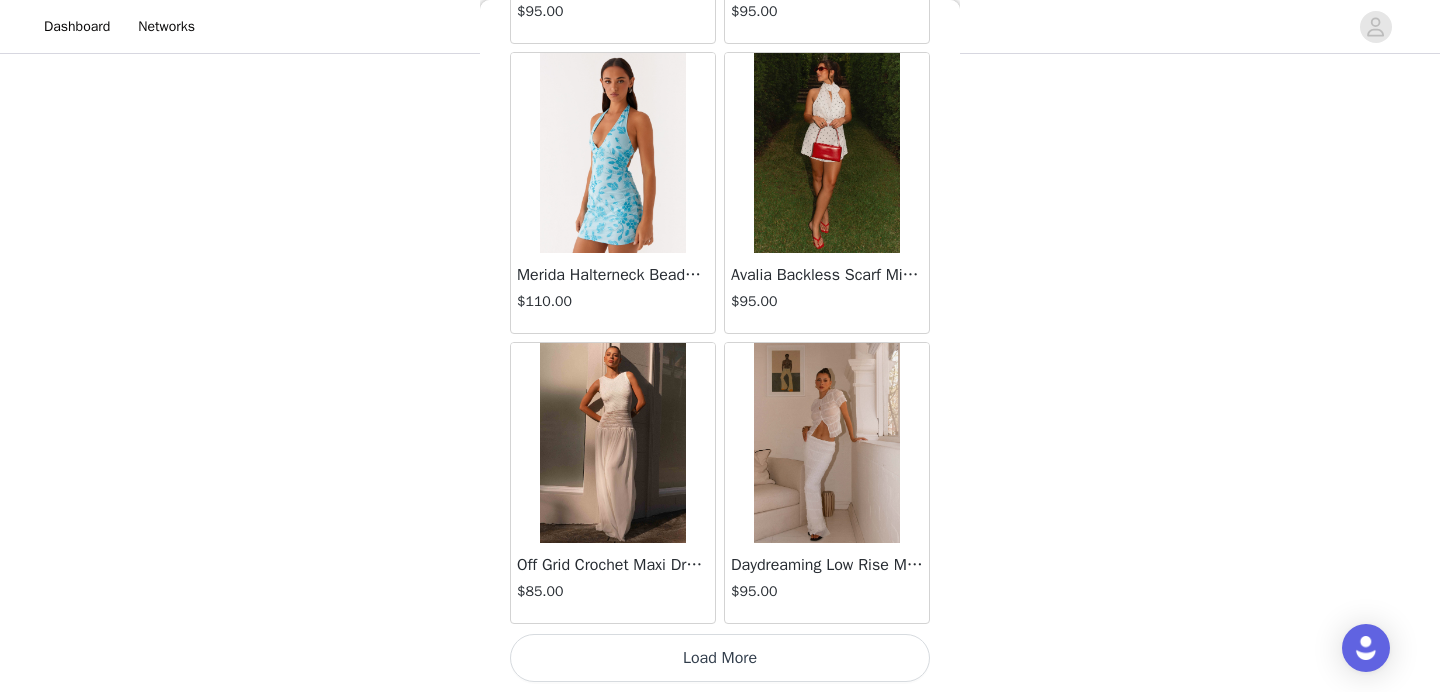 click on "Load More" at bounding box center [720, 658] 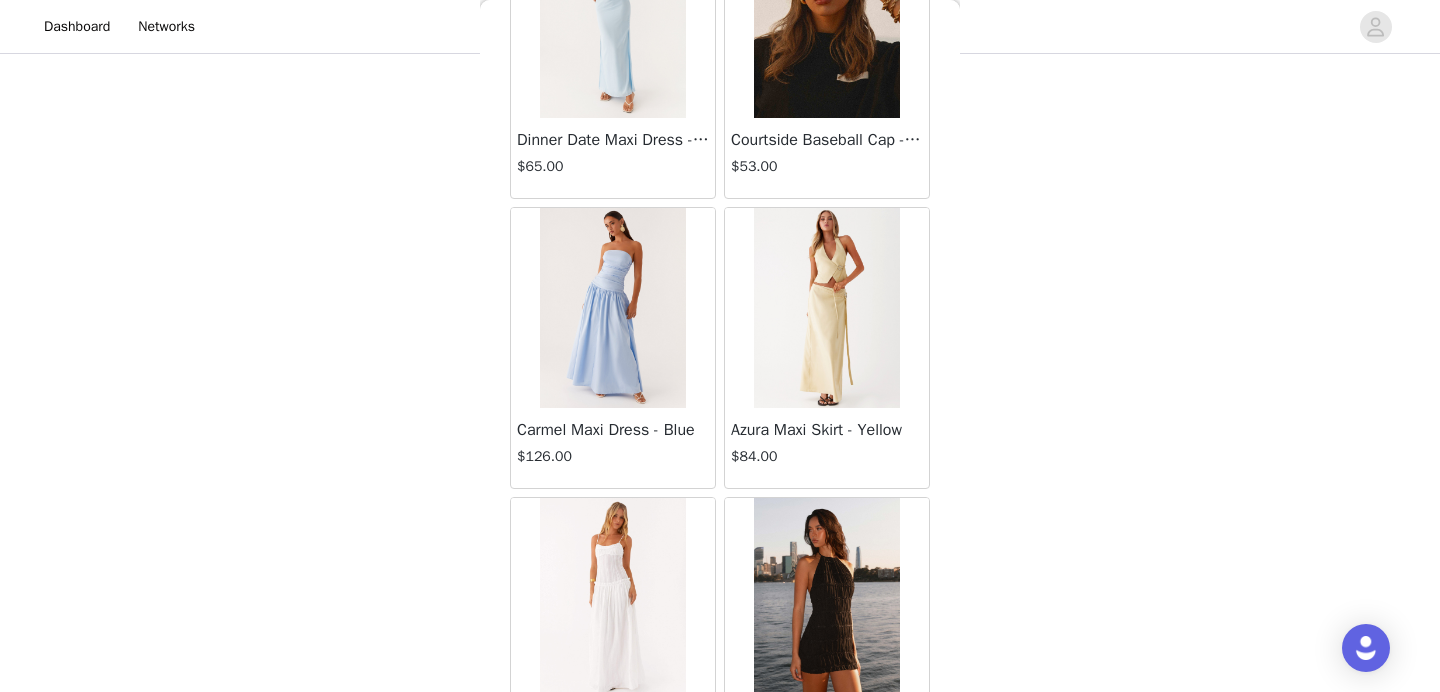 scroll, scrollTop: 16868, scrollLeft: 0, axis: vertical 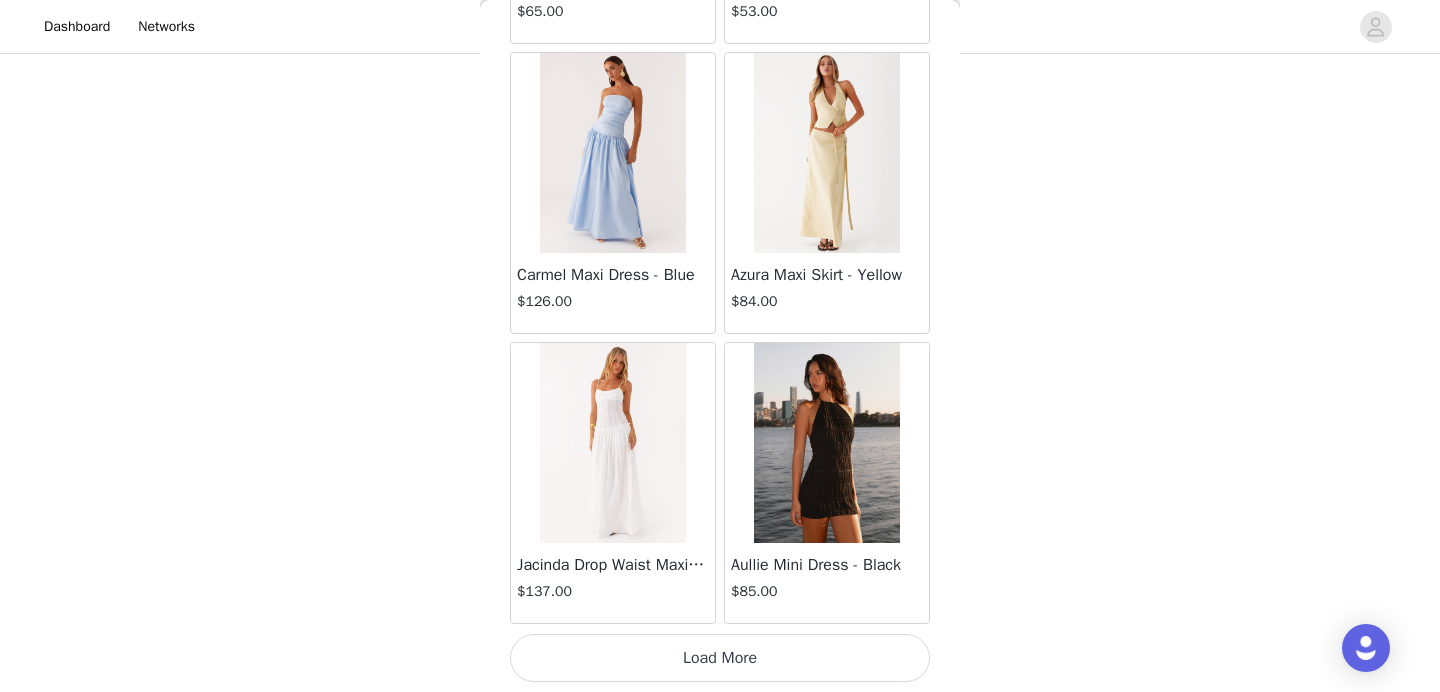 click on "Load More" at bounding box center [720, 658] 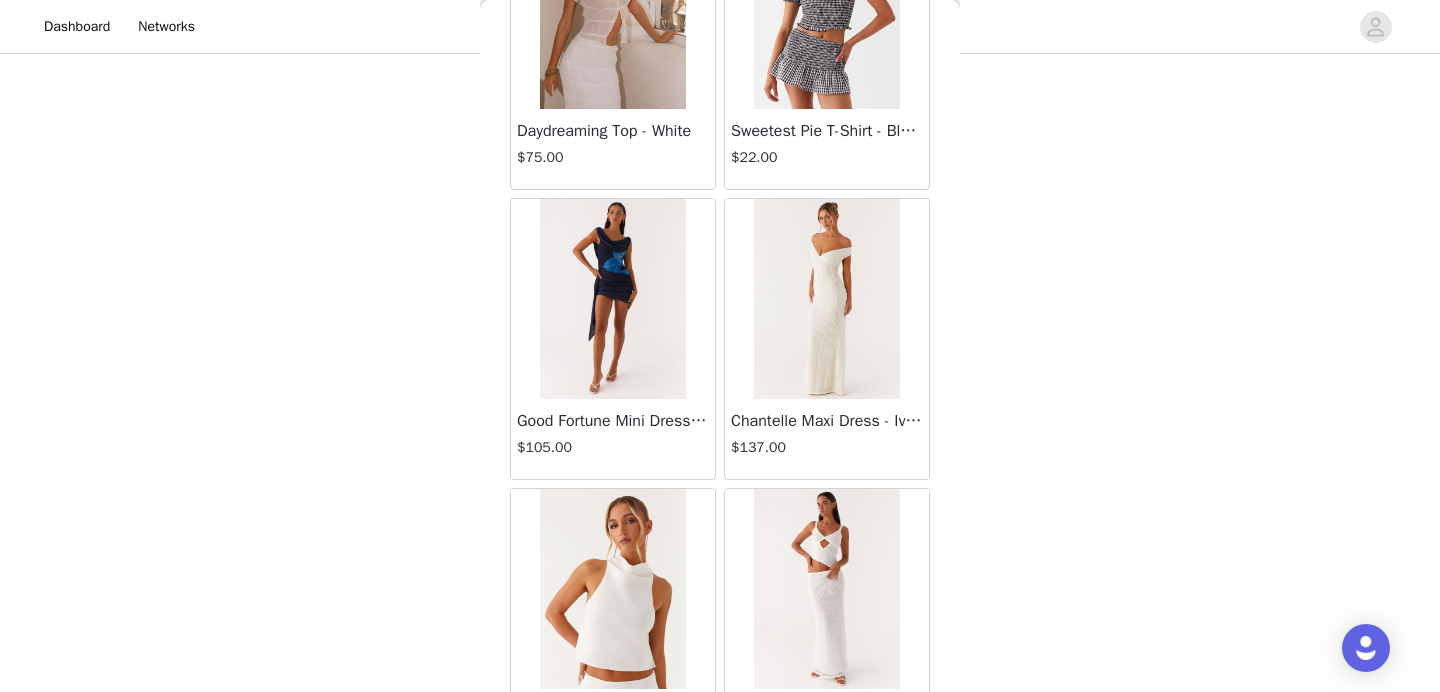 scroll, scrollTop: 19768, scrollLeft: 0, axis: vertical 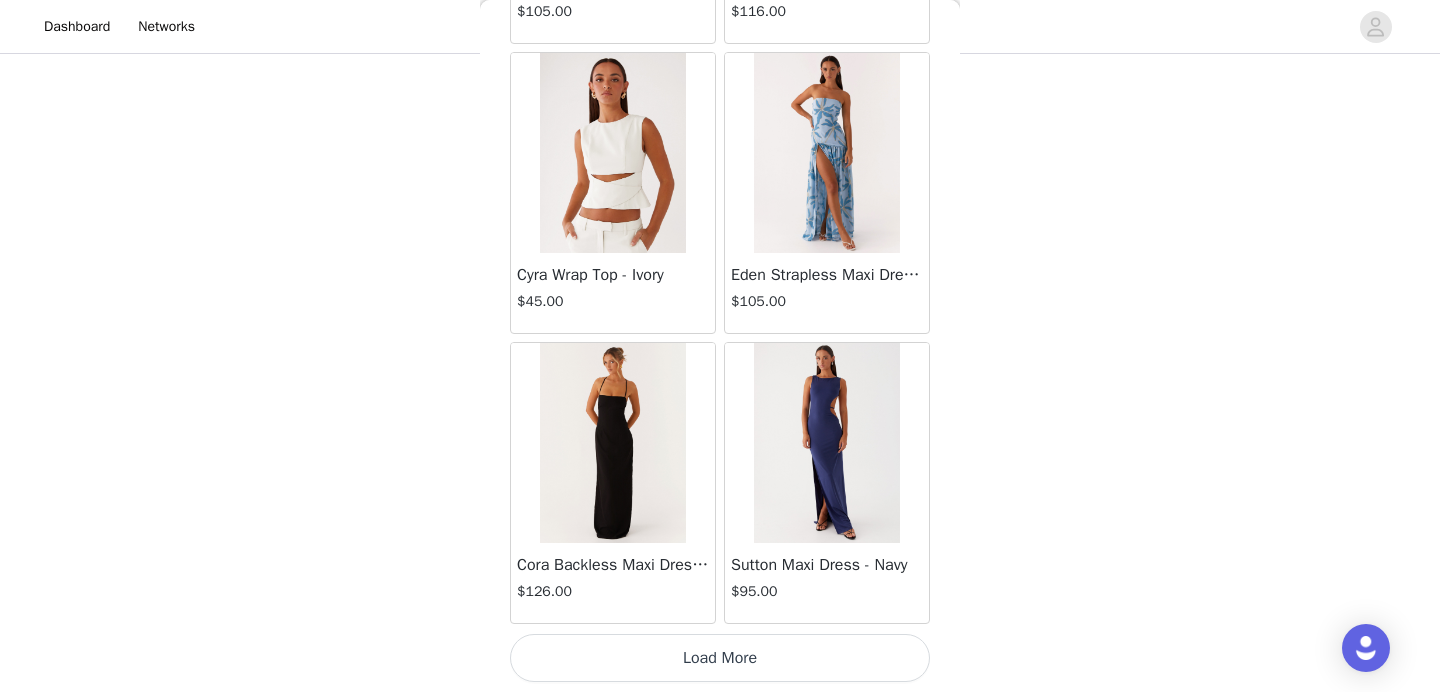 click on "Load More" at bounding box center (720, 658) 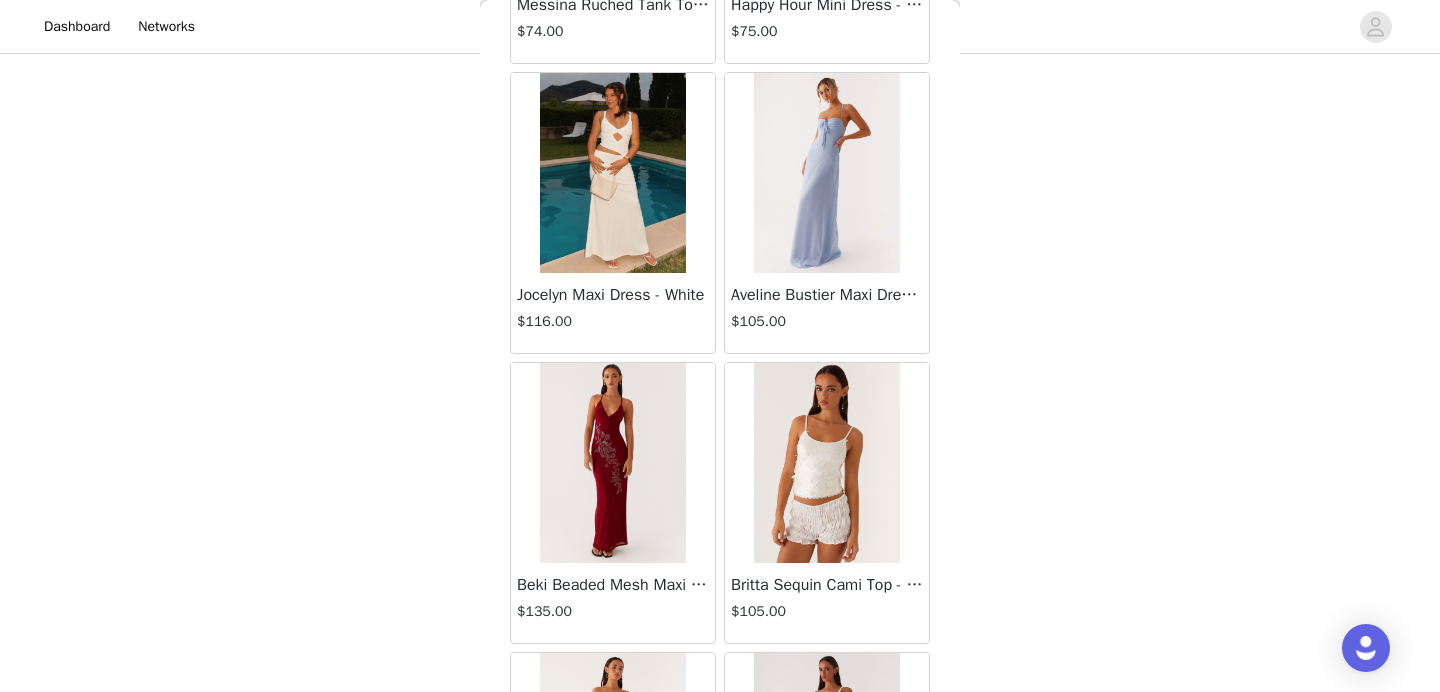 scroll, scrollTop: 22668, scrollLeft: 0, axis: vertical 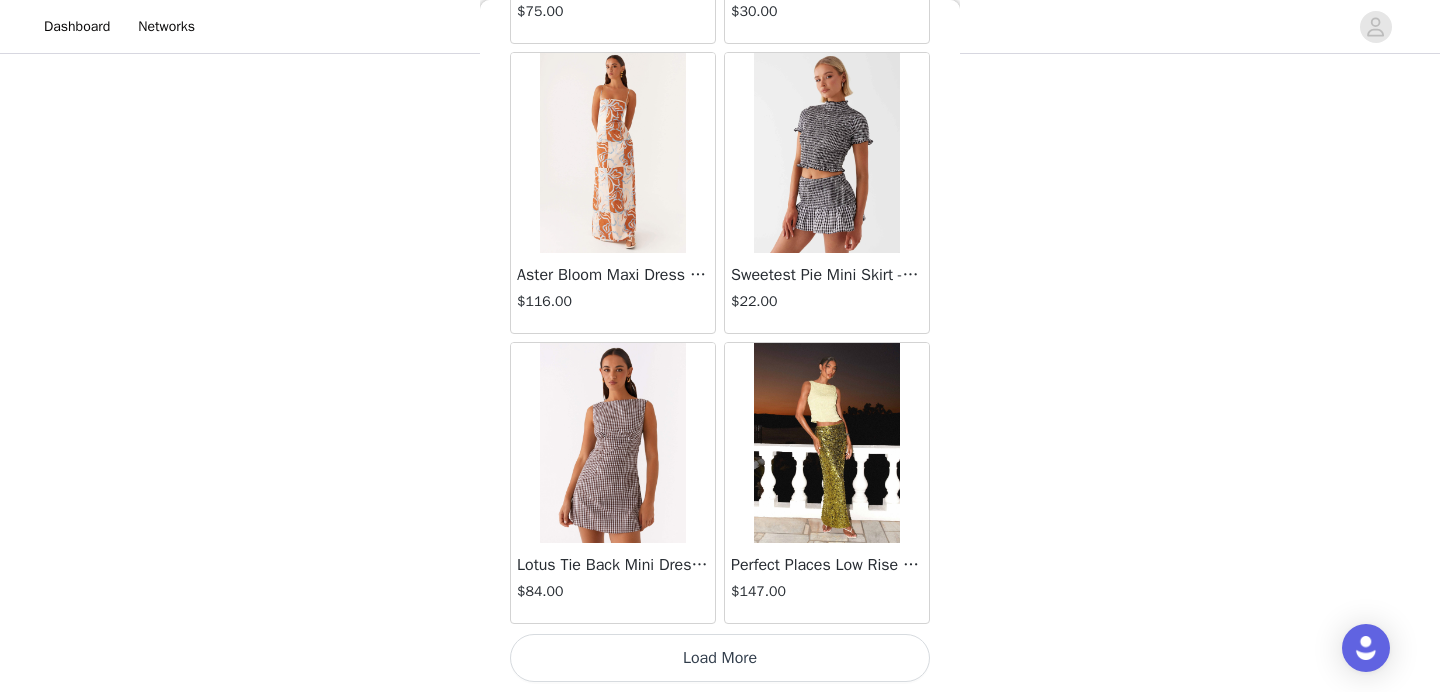 click on "Load More" at bounding box center (720, 658) 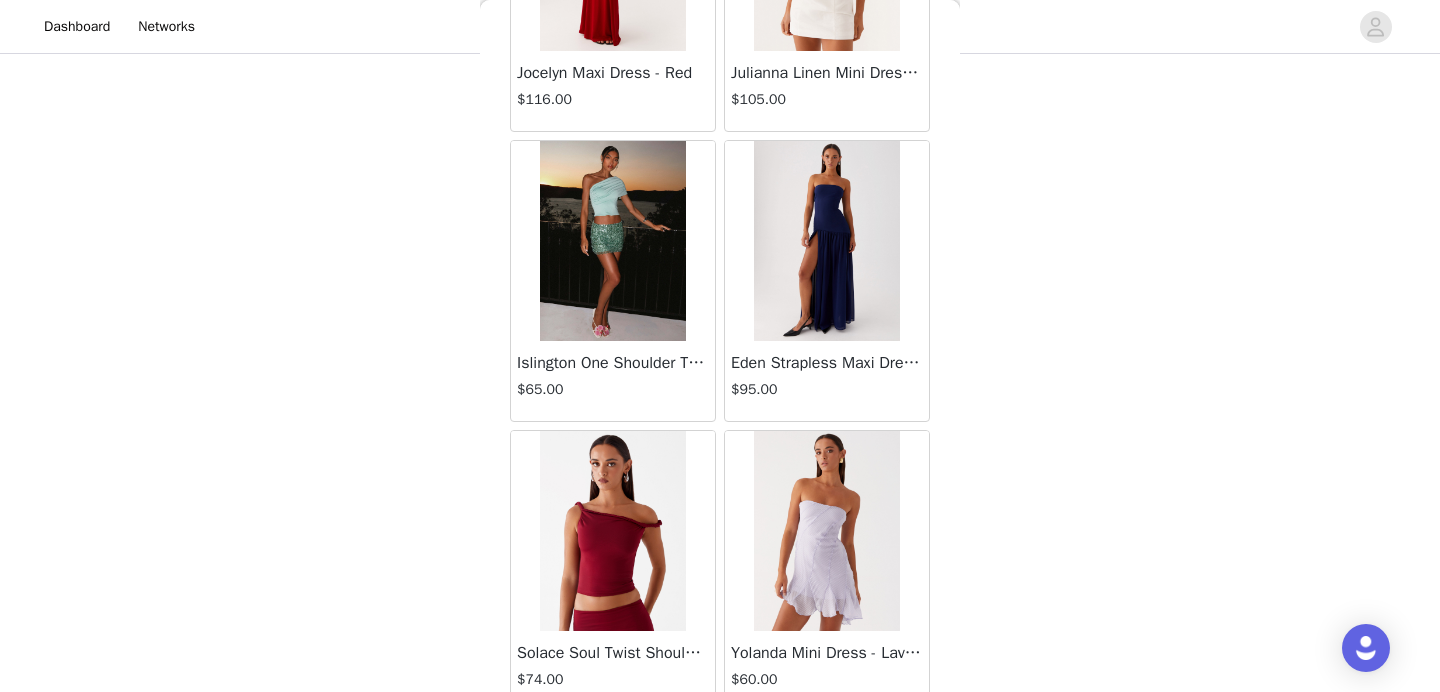 scroll, scrollTop: 25568, scrollLeft: 0, axis: vertical 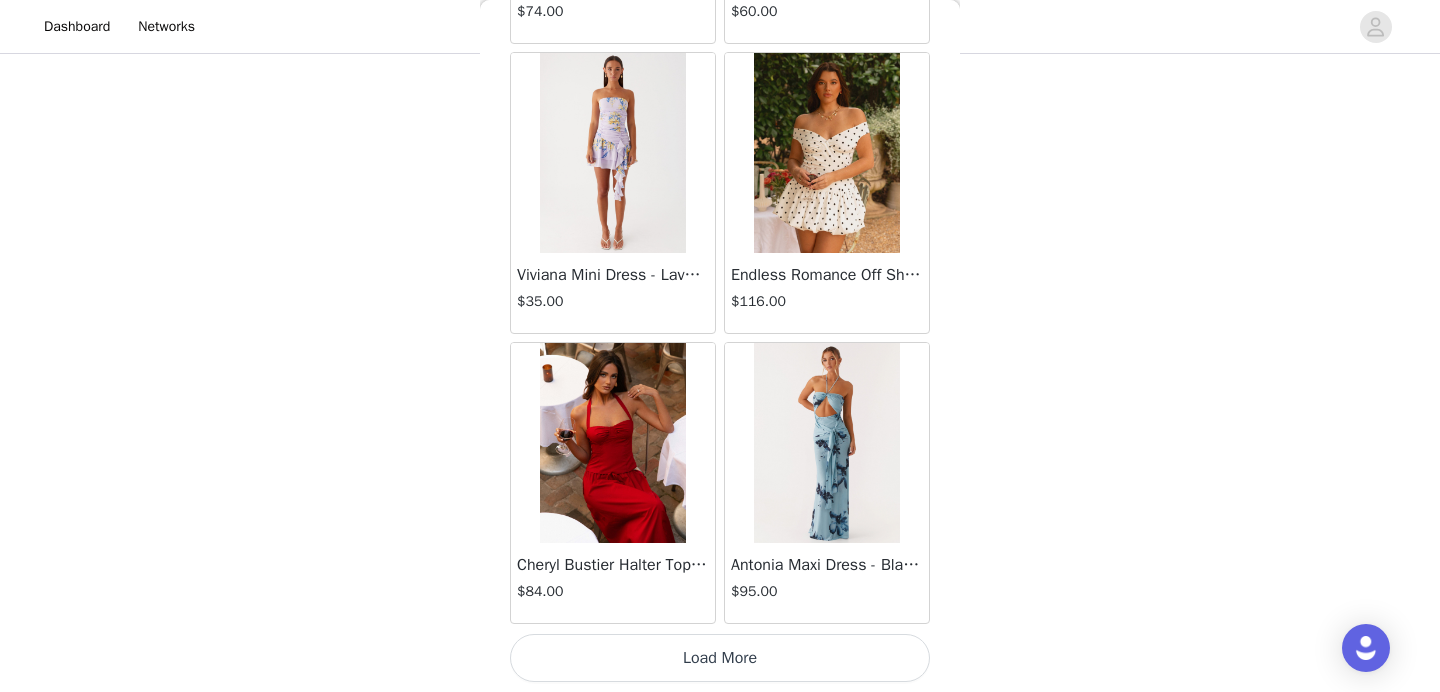 click on "Load More" at bounding box center (720, 658) 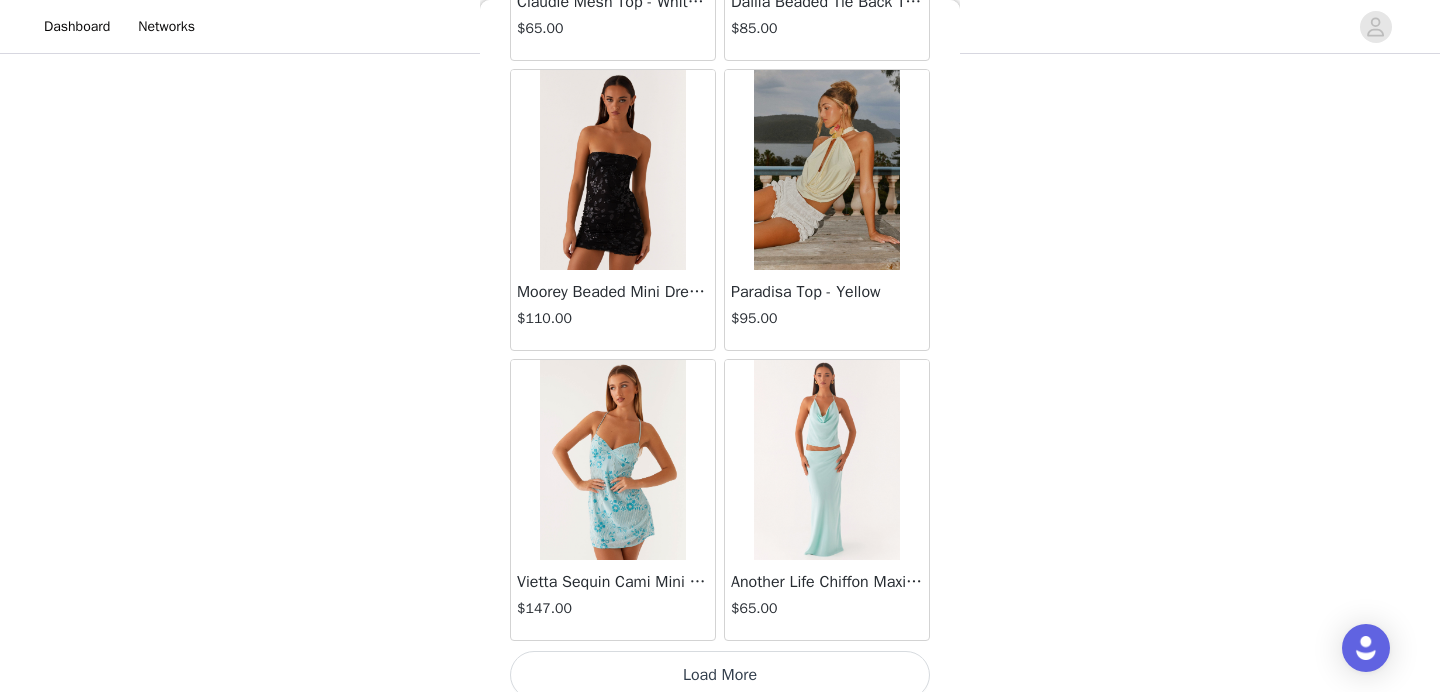 scroll, scrollTop: 28468, scrollLeft: 0, axis: vertical 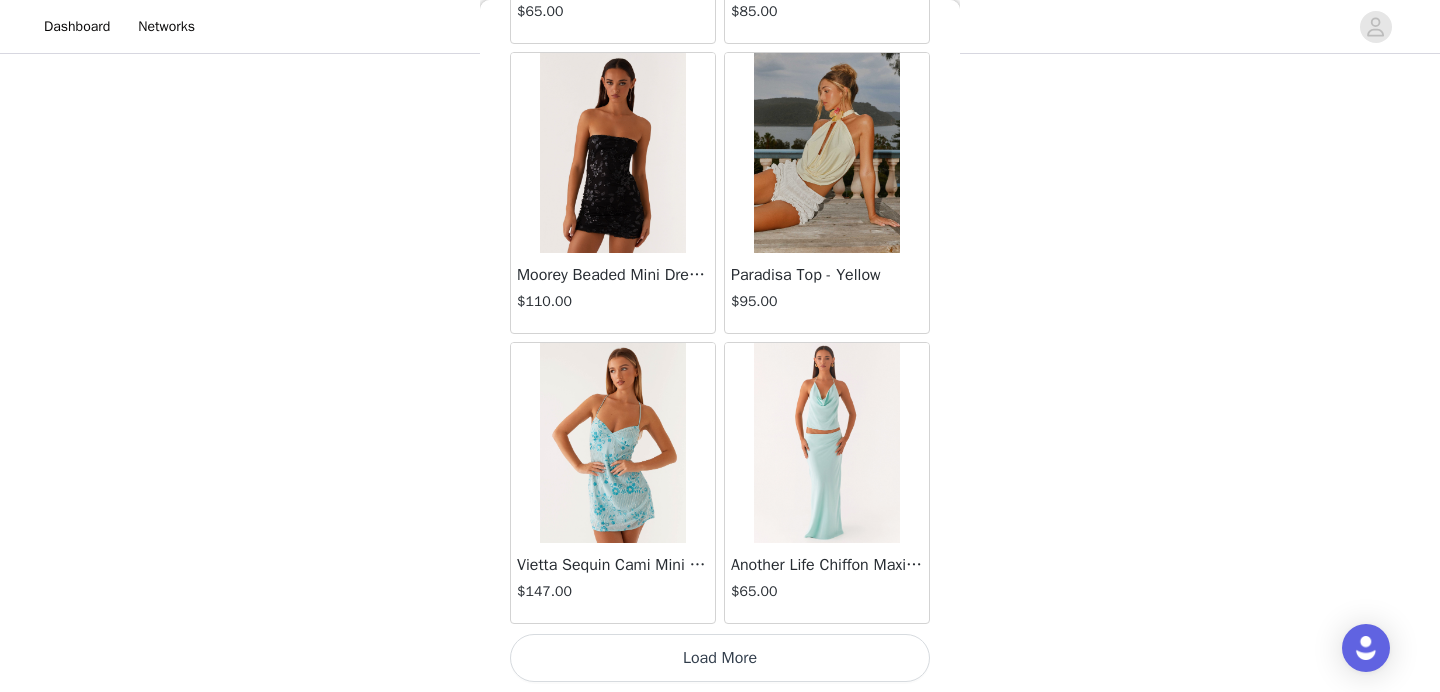 click on "Load More" at bounding box center (720, 658) 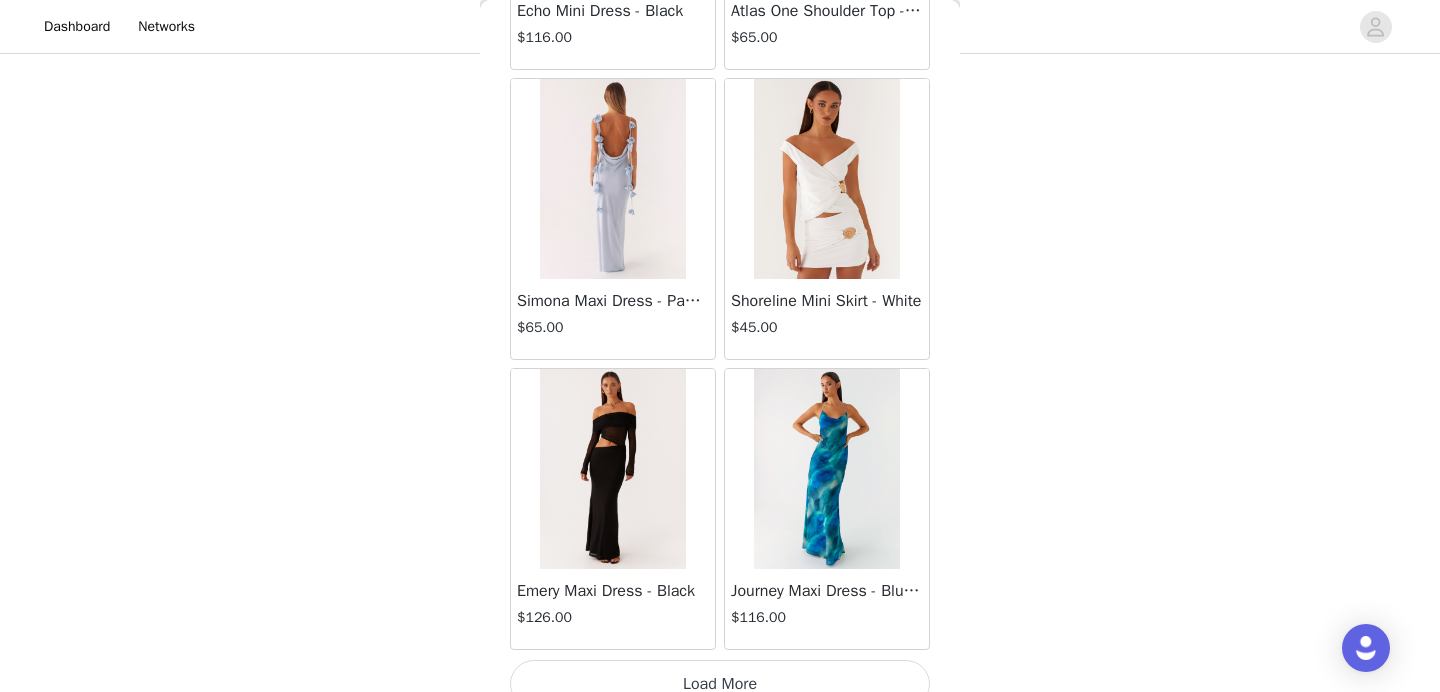 scroll, scrollTop: 31368, scrollLeft: 0, axis: vertical 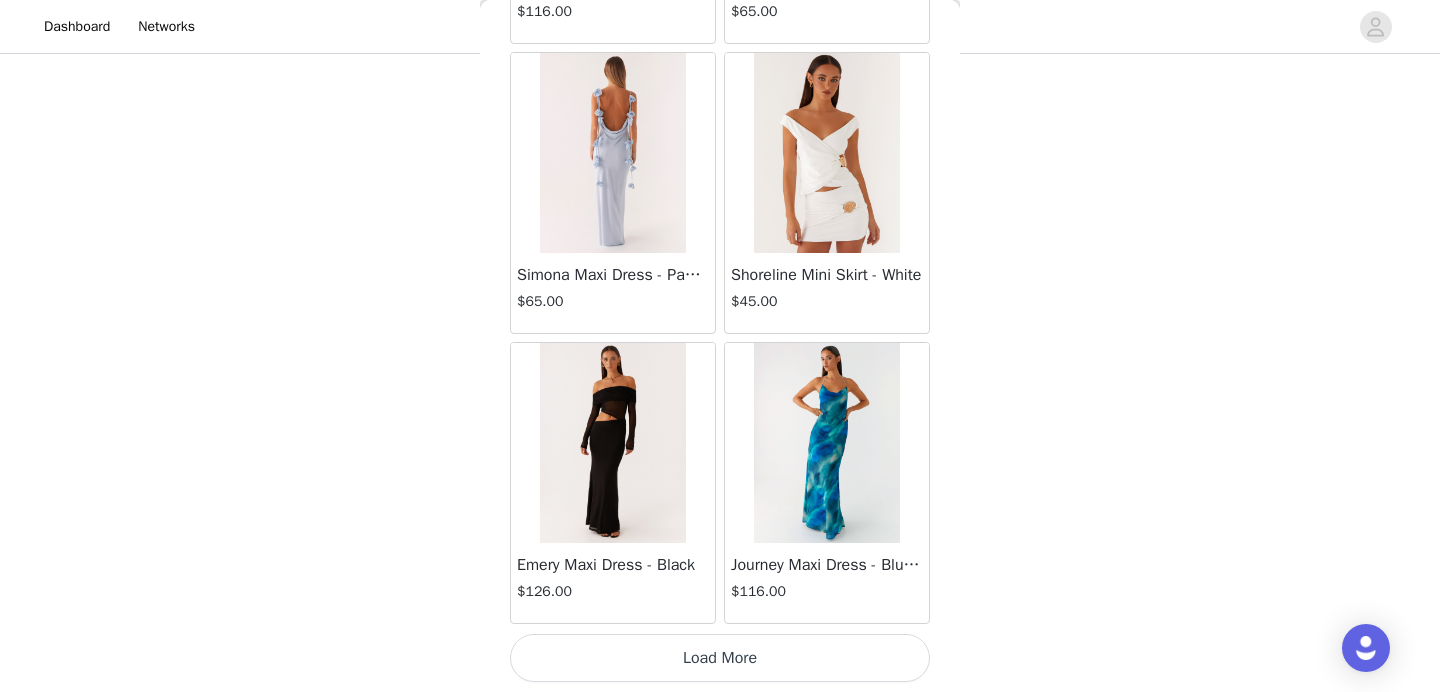 click on "Load More" at bounding box center (720, 658) 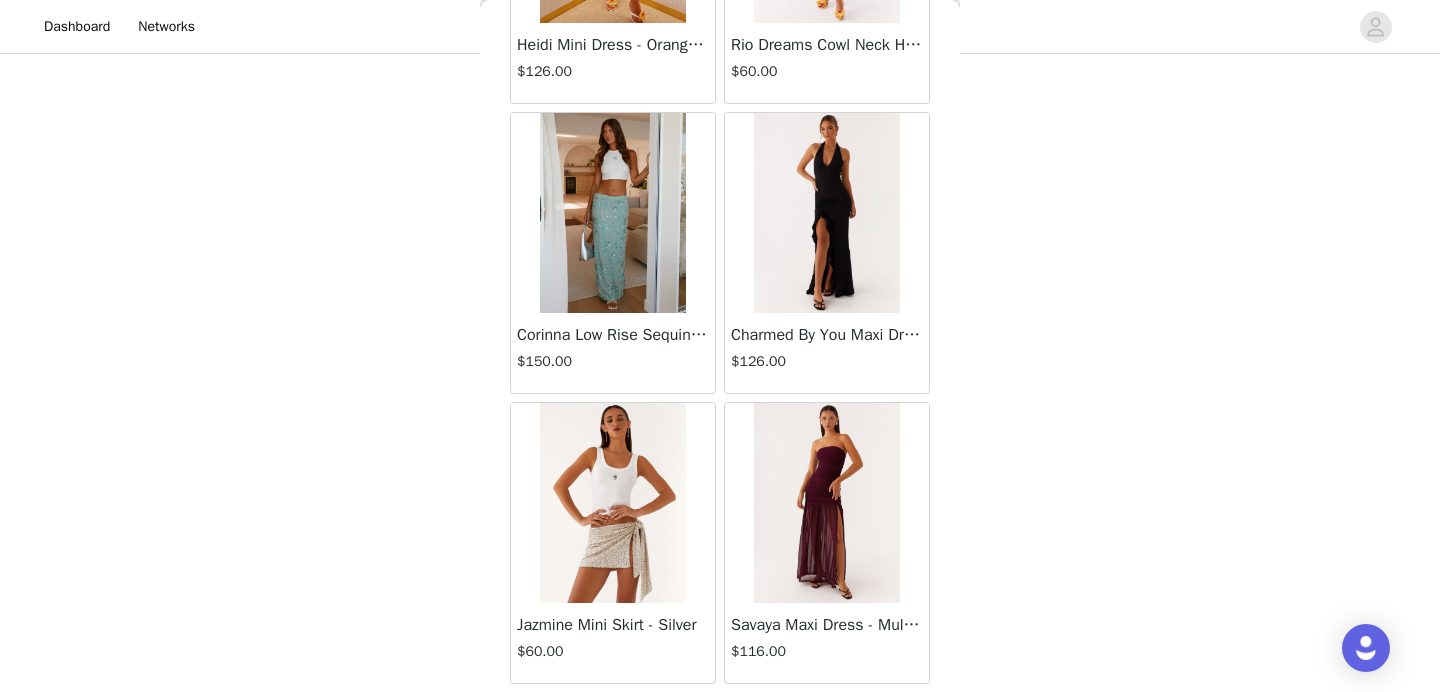 scroll, scrollTop: 34268, scrollLeft: 0, axis: vertical 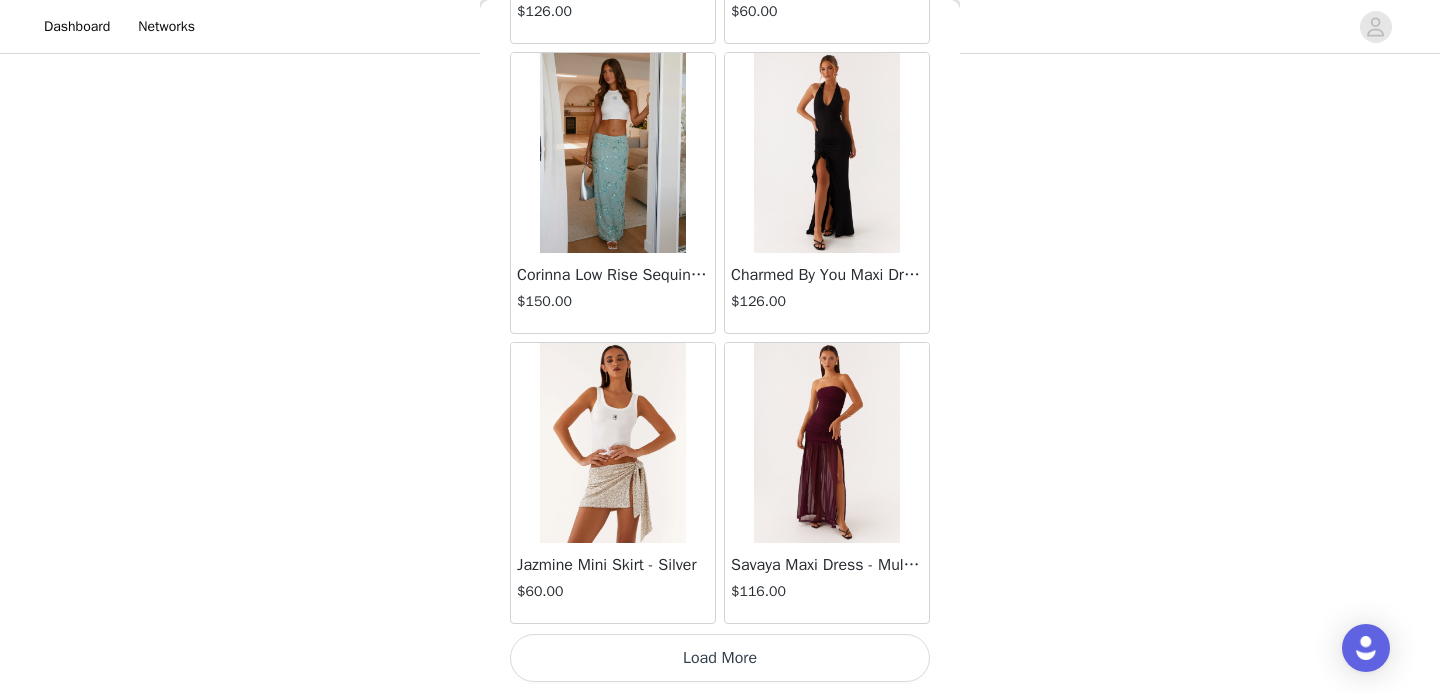 click on "Load More" at bounding box center (720, 658) 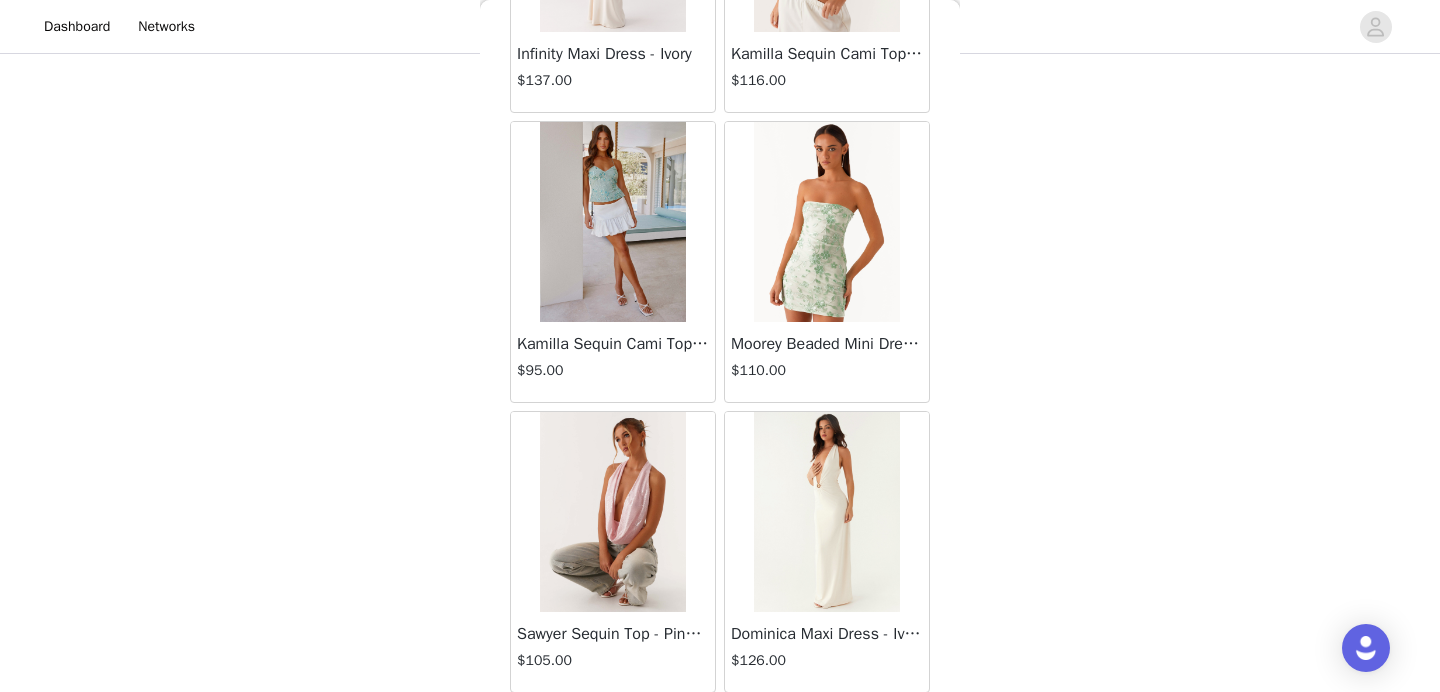 scroll, scrollTop: 37168, scrollLeft: 0, axis: vertical 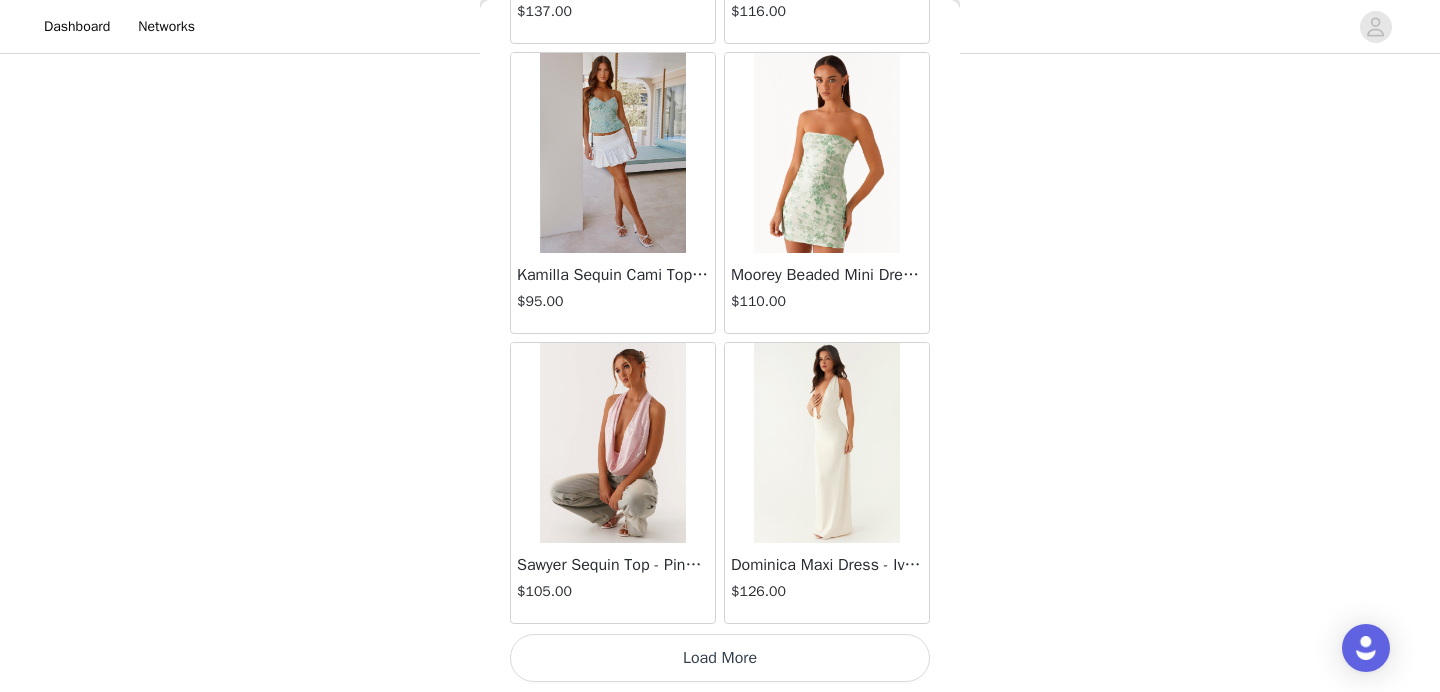 click on "Load More" at bounding box center (720, 658) 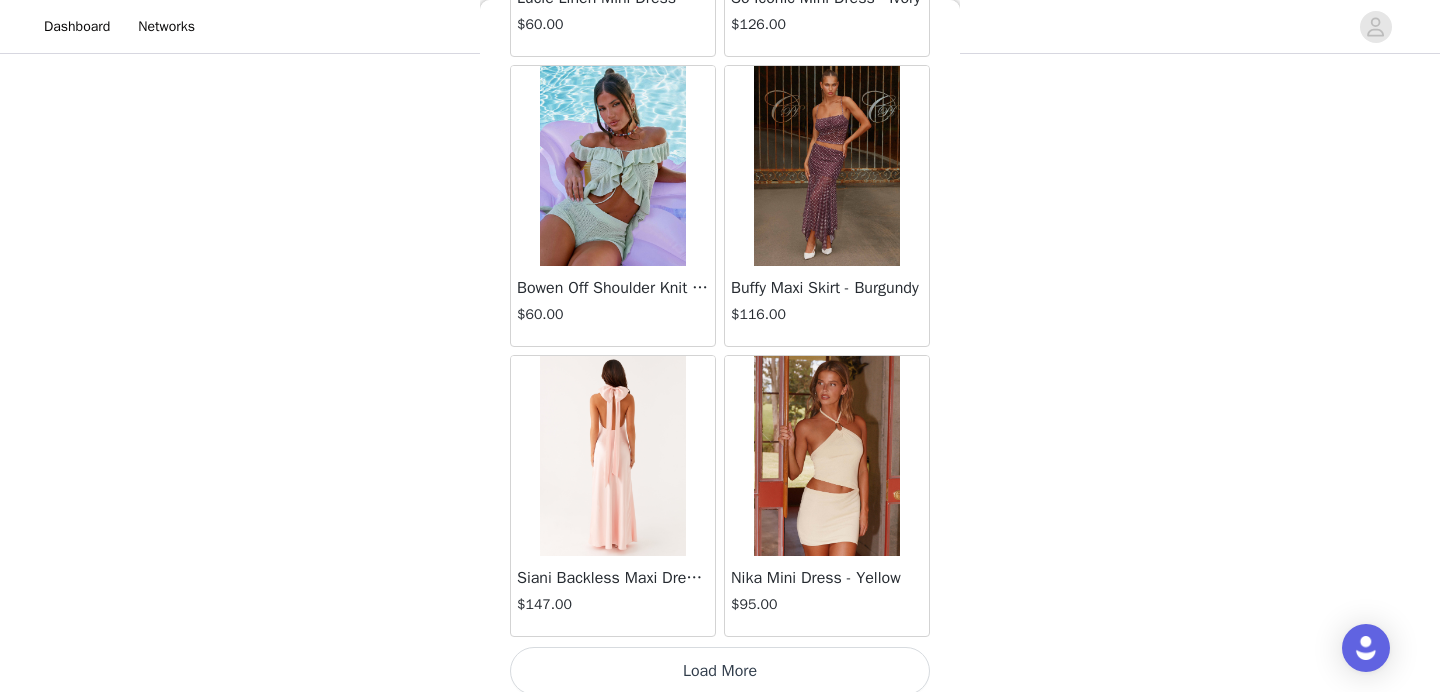 scroll, scrollTop: 40068, scrollLeft: 0, axis: vertical 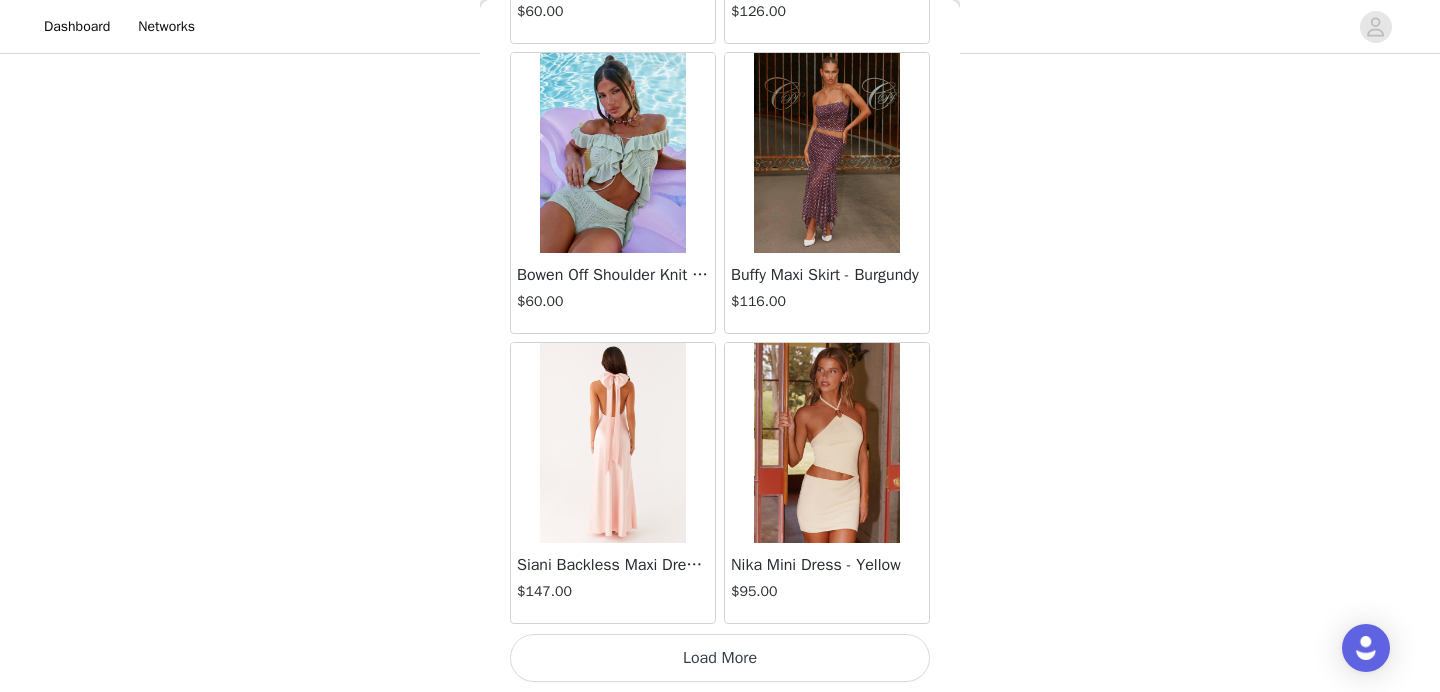 click on "Load More" at bounding box center [720, 658] 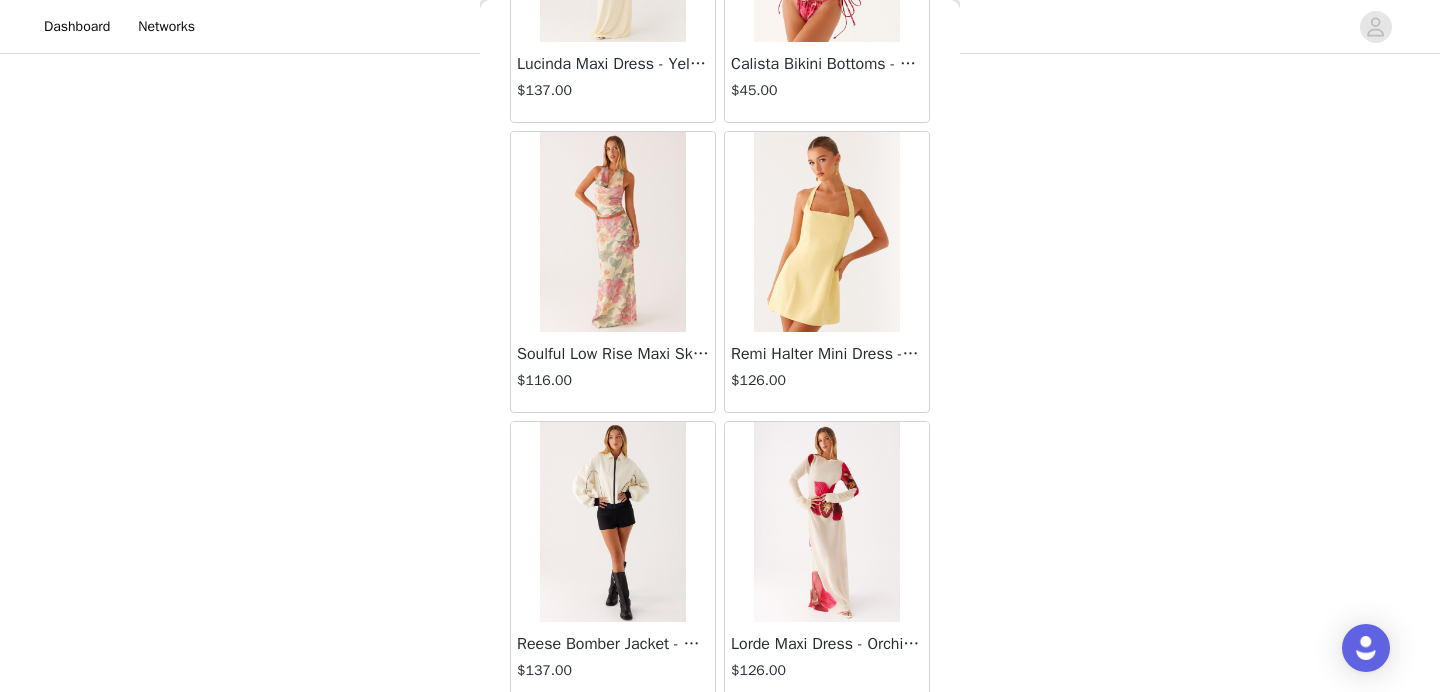scroll, scrollTop: 42968, scrollLeft: 0, axis: vertical 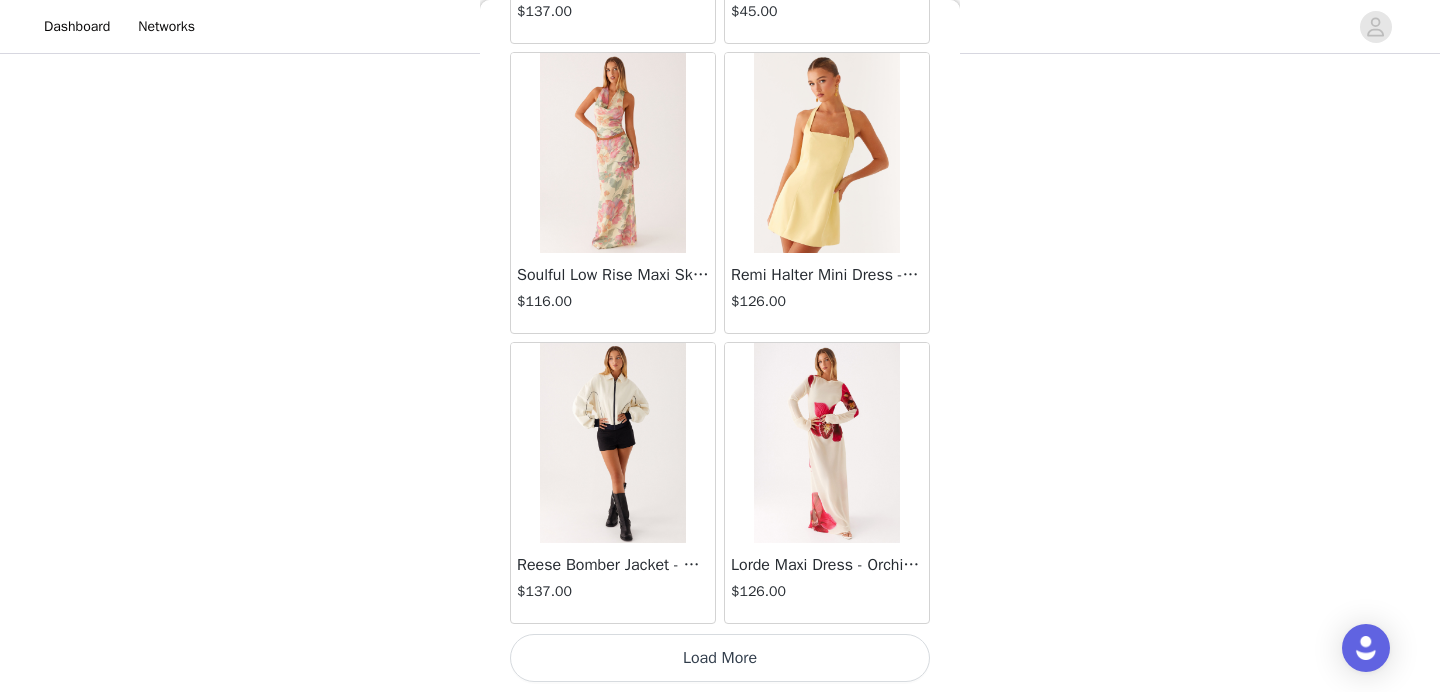 click on "Load More" at bounding box center [720, 658] 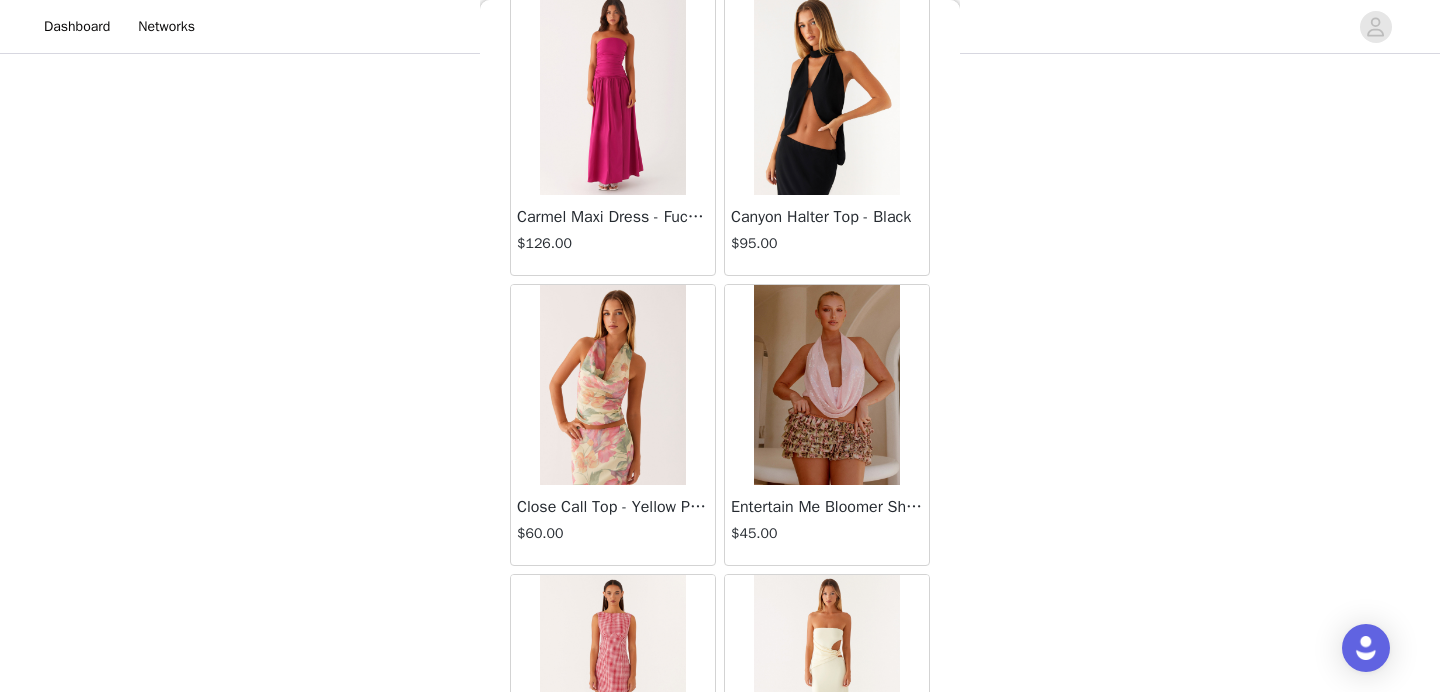 scroll, scrollTop: 45868, scrollLeft: 0, axis: vertical 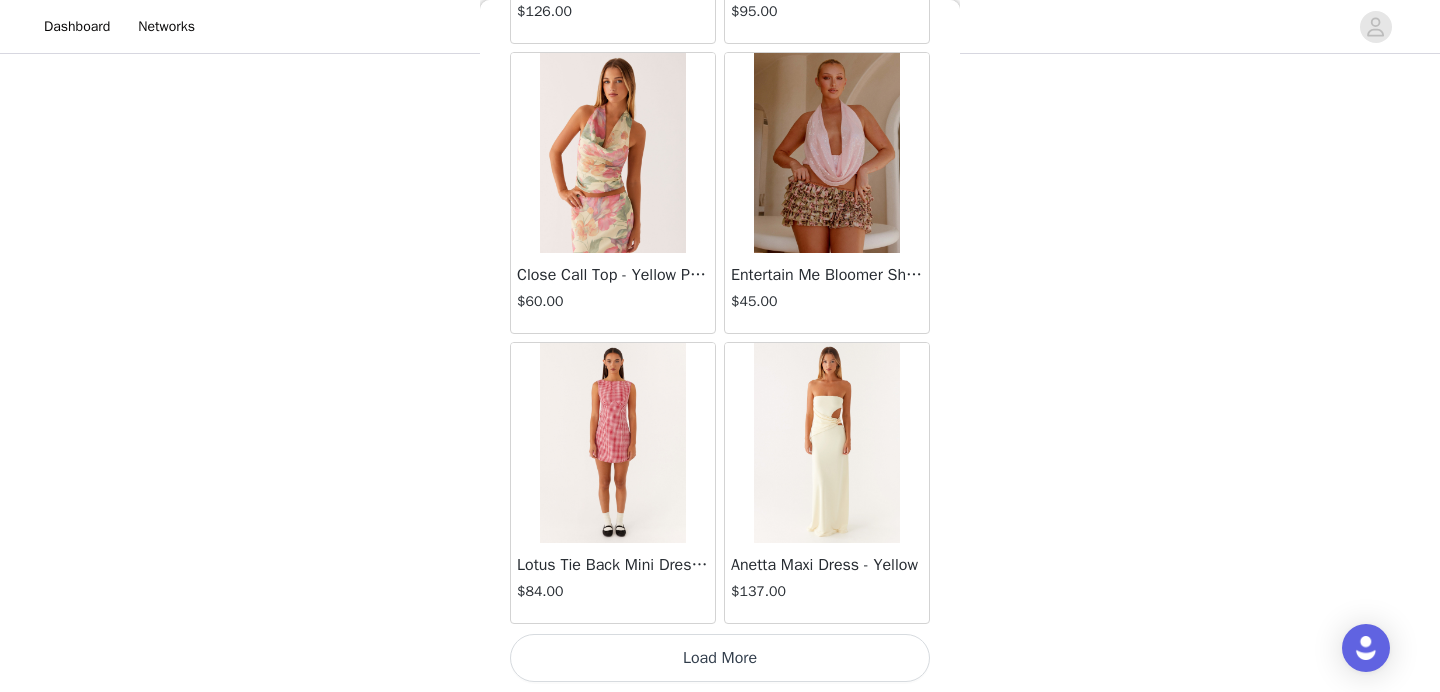 click on "Load More" at bounding box center [720, 658] 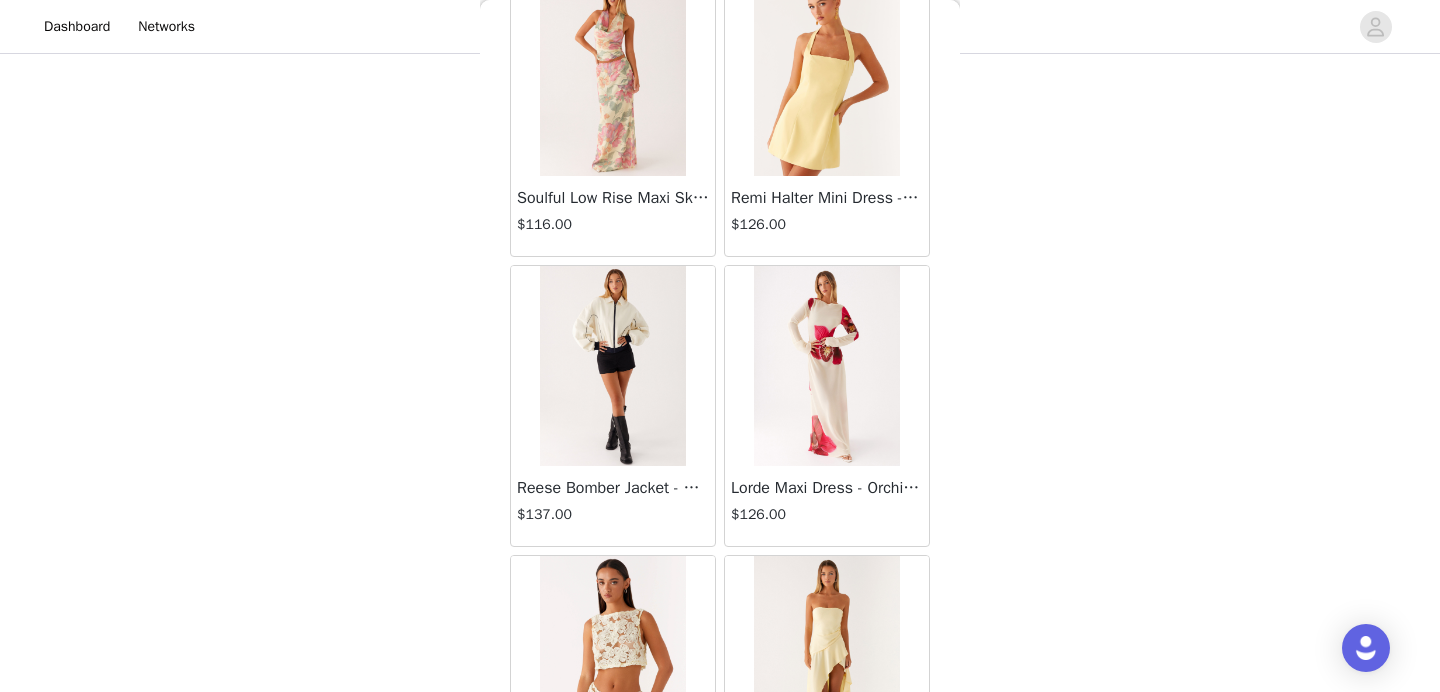 scroll, scrollTop: 42965, scrollLeft: 0, axis: vertical 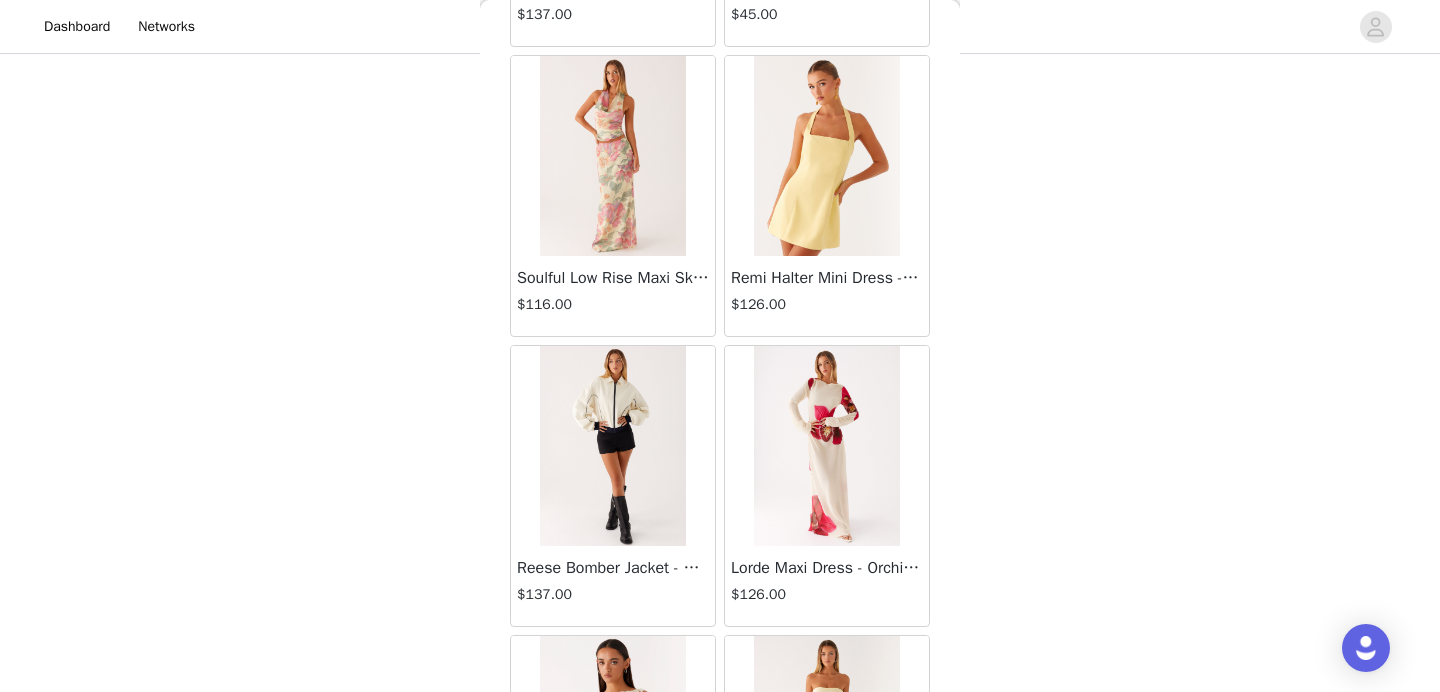 click at bounding box center (612, 446) 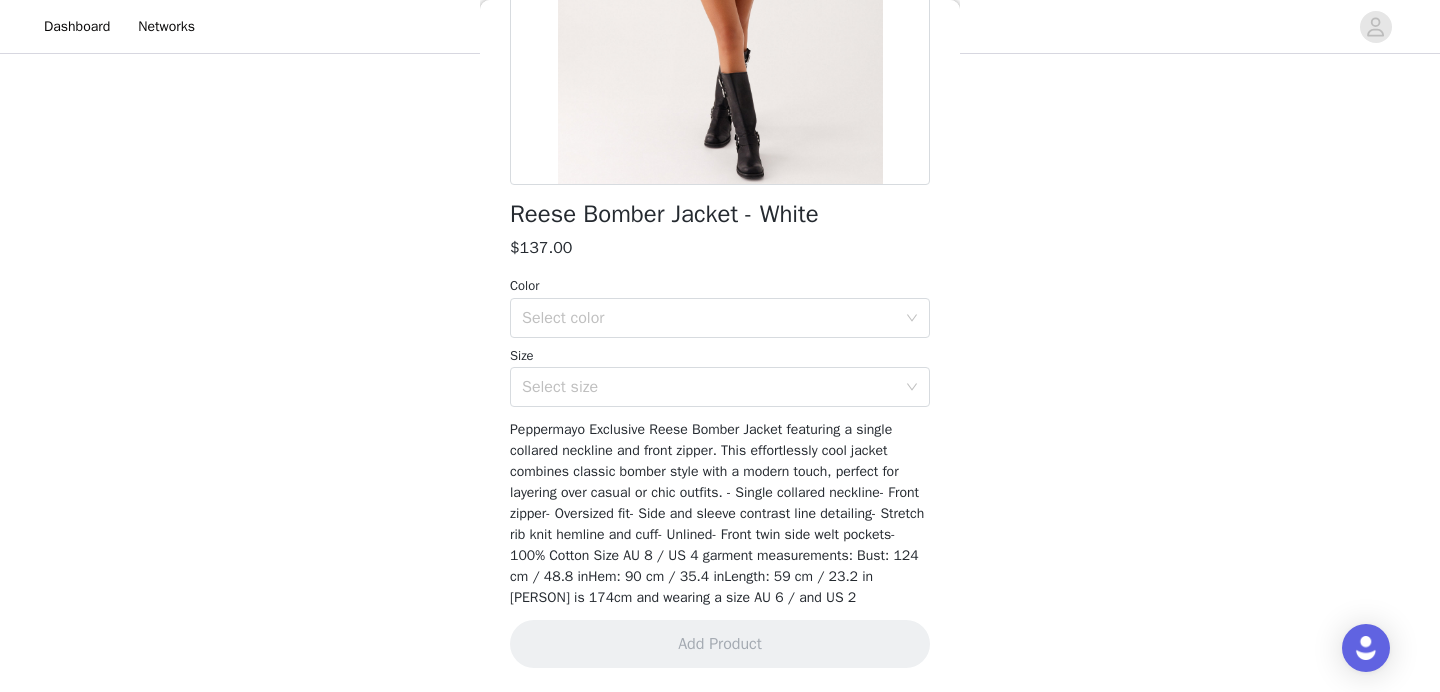 scroll, scrollTop: 386, scrollLeft: 0, axis: vertical 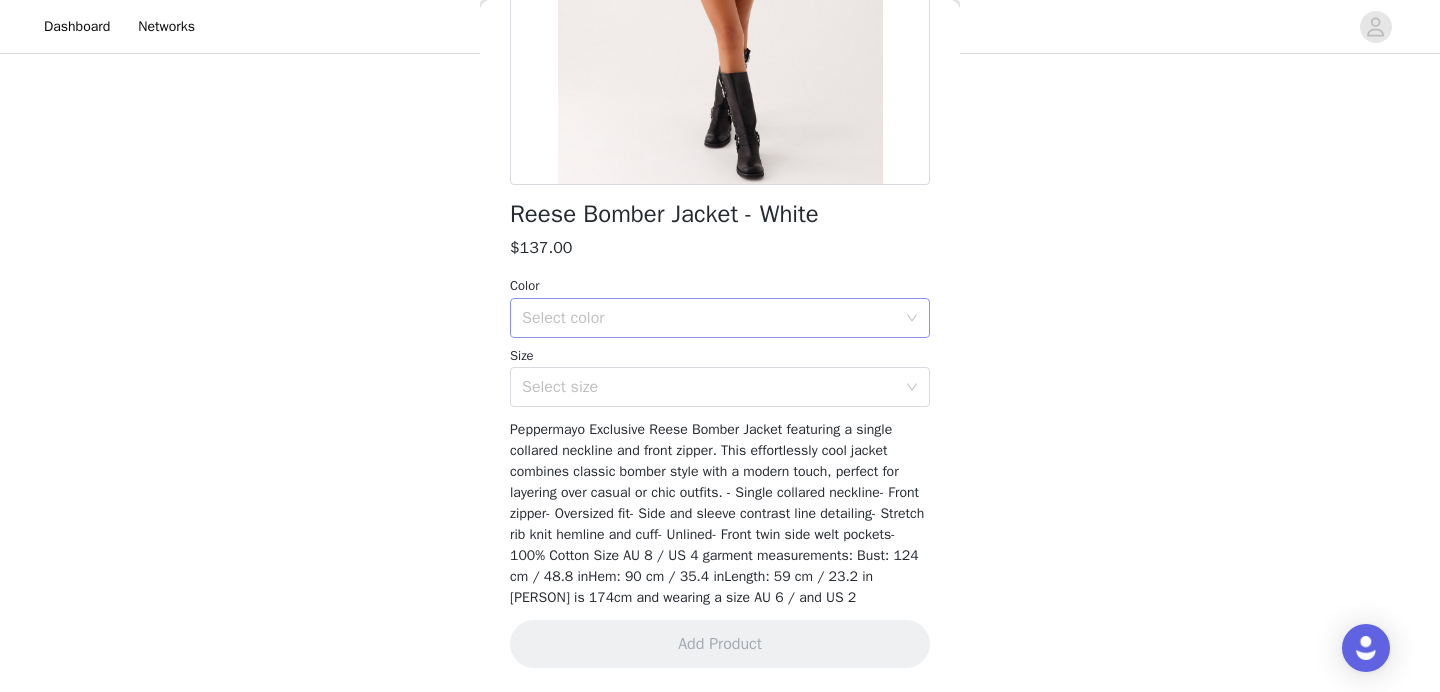 click on "Select color" at bounding box center (709, 318) 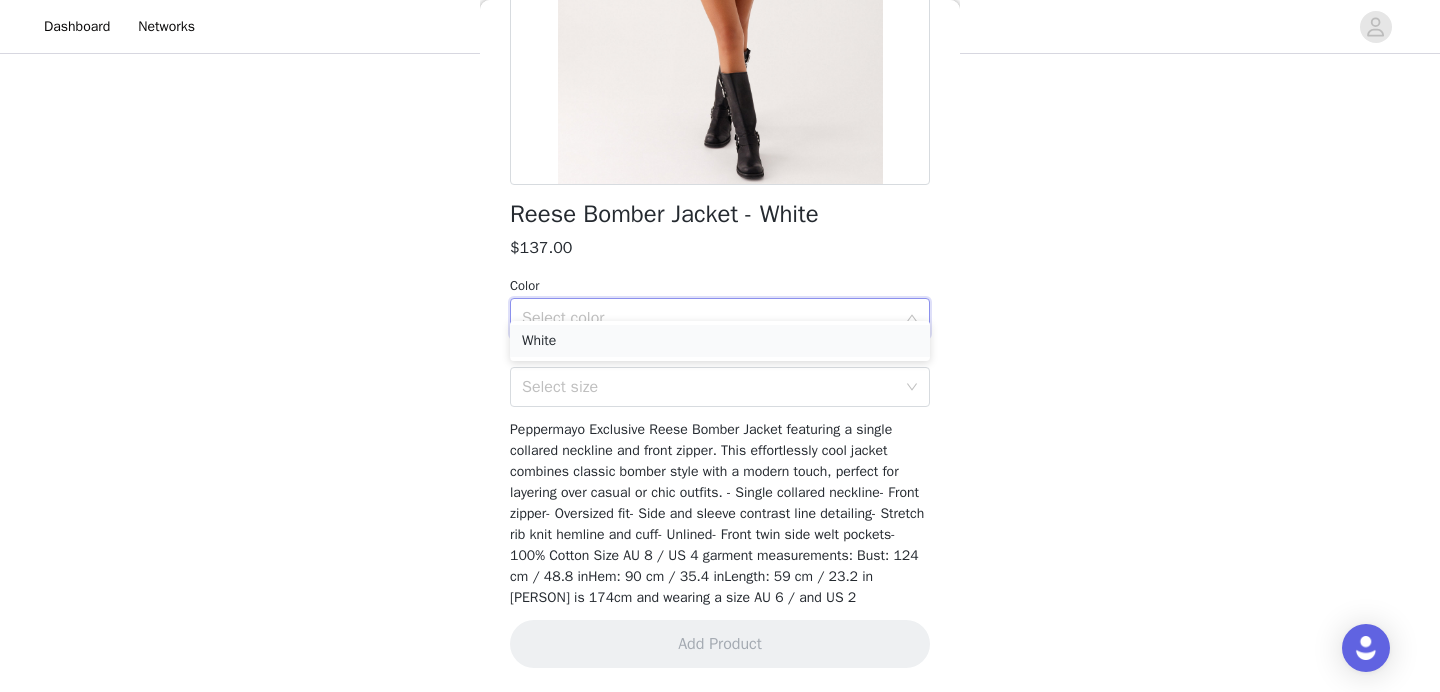 click on "White" at bounding box center (720, 341) 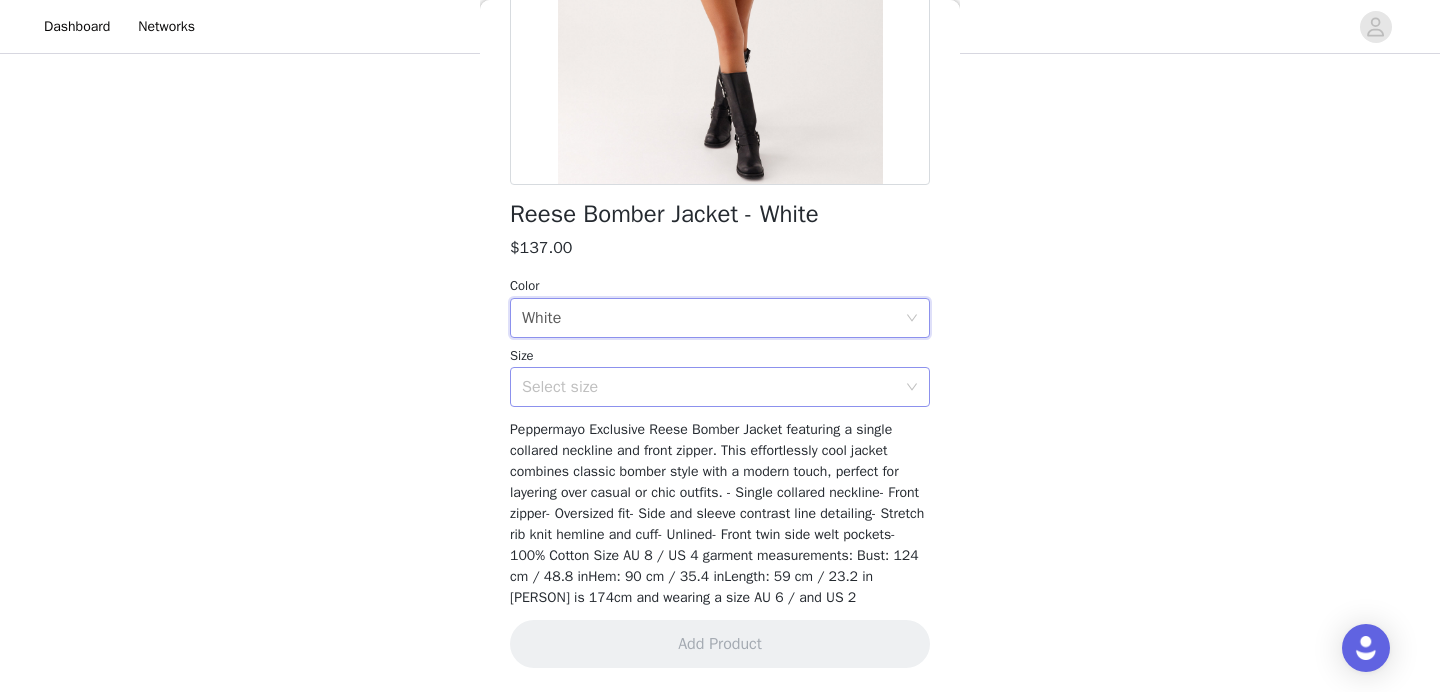 click on "Select size" at bounding box center (709, 387) 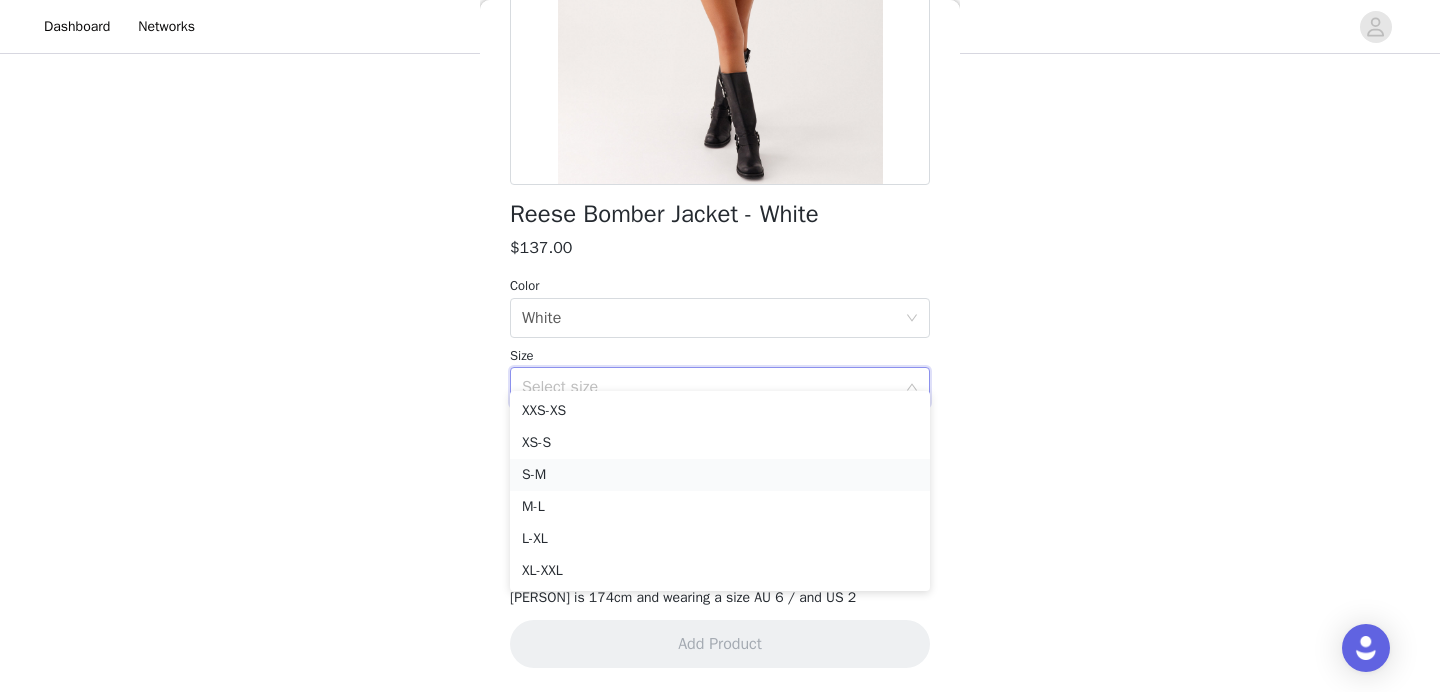 click on "S-M" at bounding box center [720, 475] 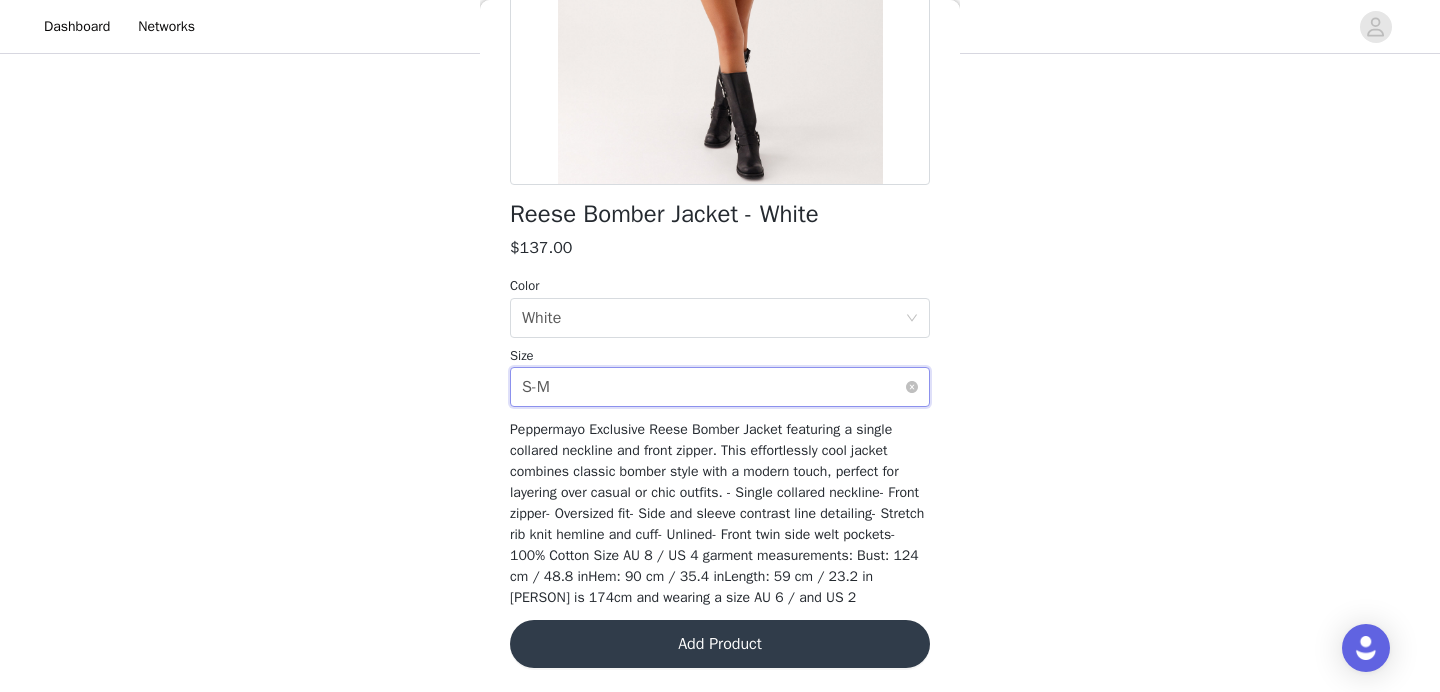 click on "Select size S-M" at bounding box center [713, 387] 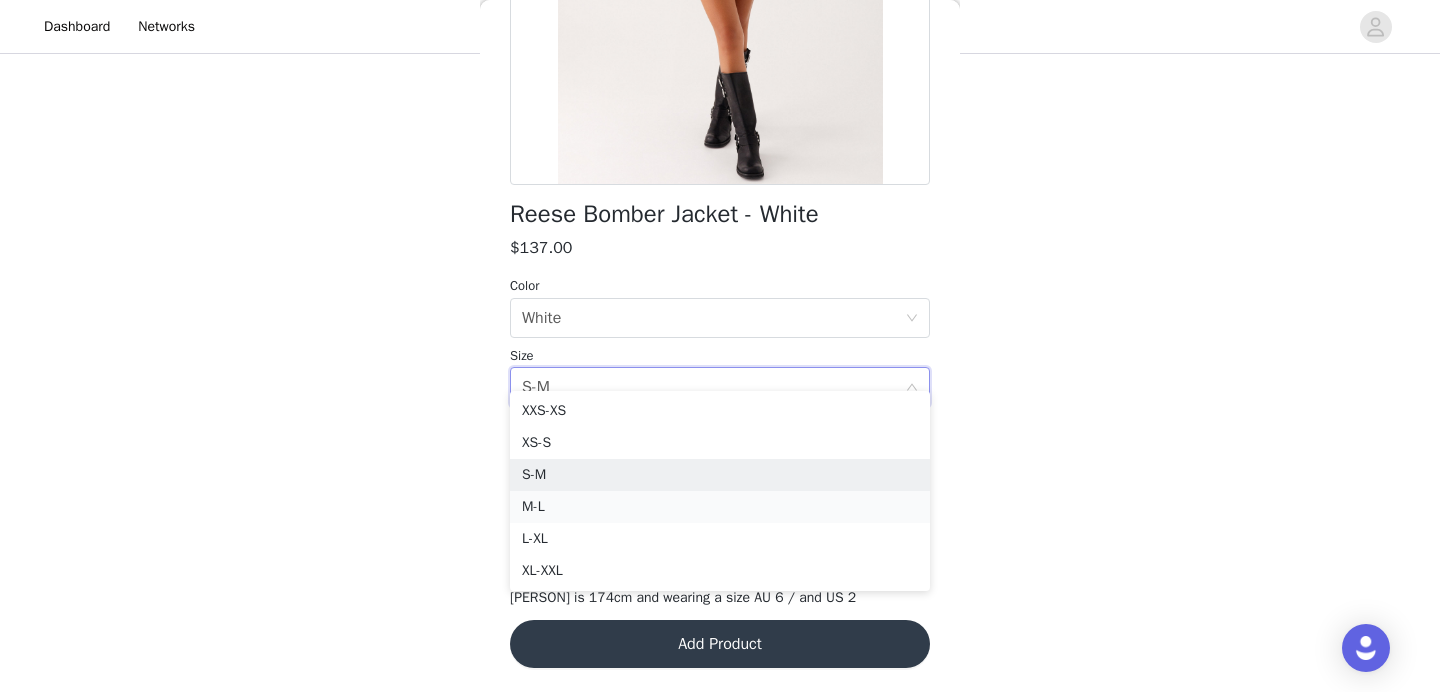 click on "M-L" at bounding box center [720, 507] 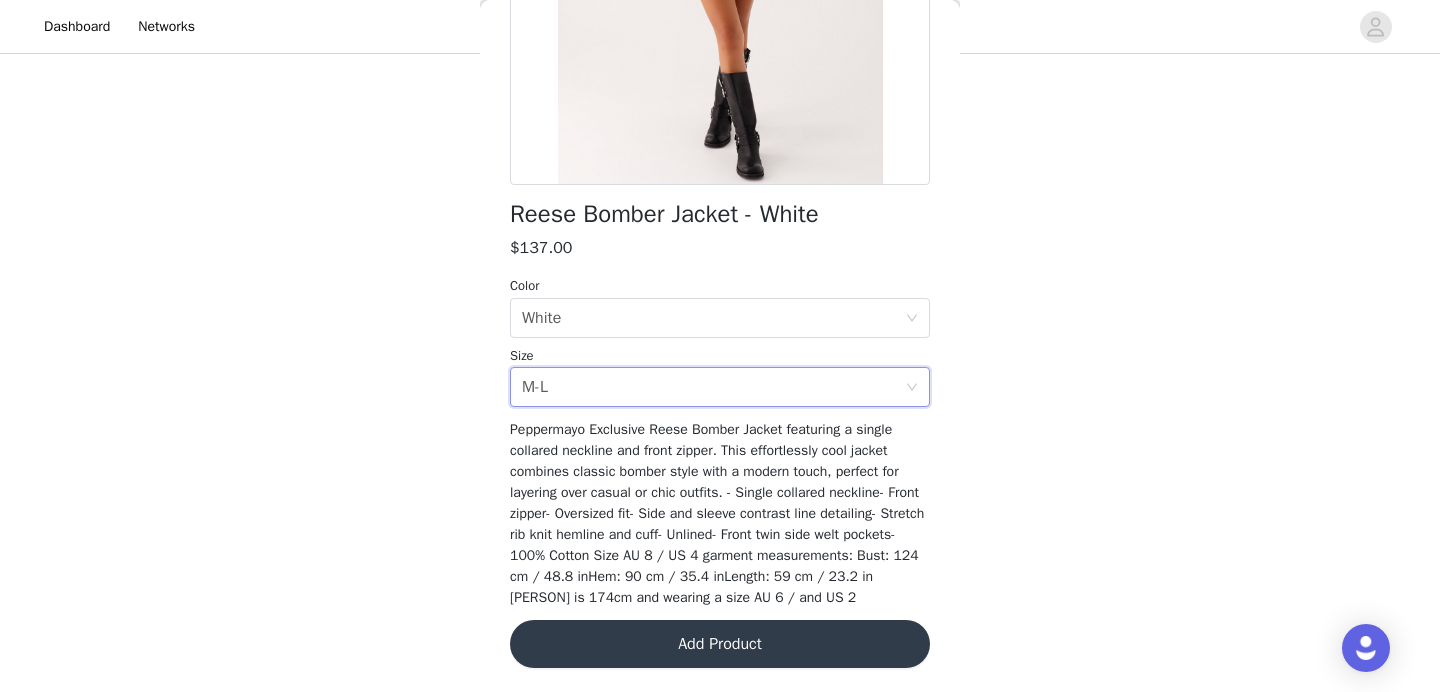click on "Add Product" at bounding box center [720, 644] 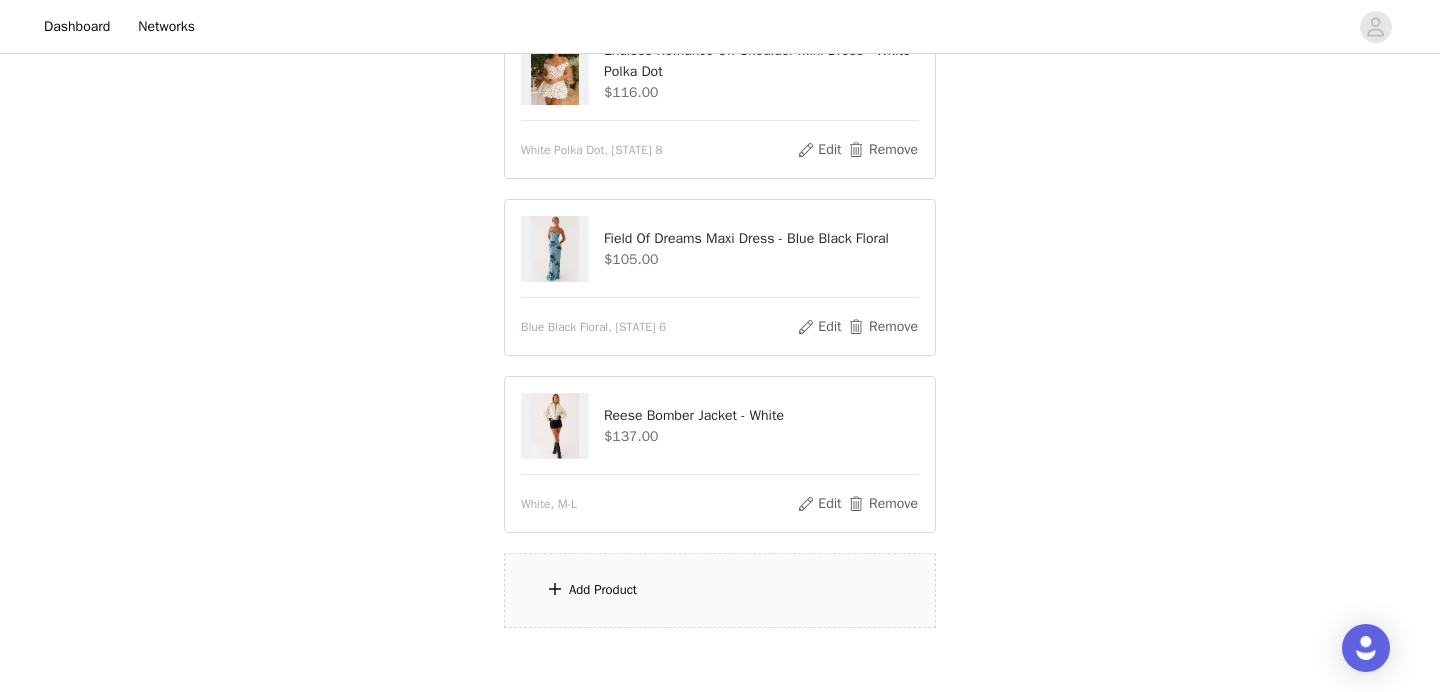 scroll, scrollTop: 320, scrollLeft: 0, axis: vertical 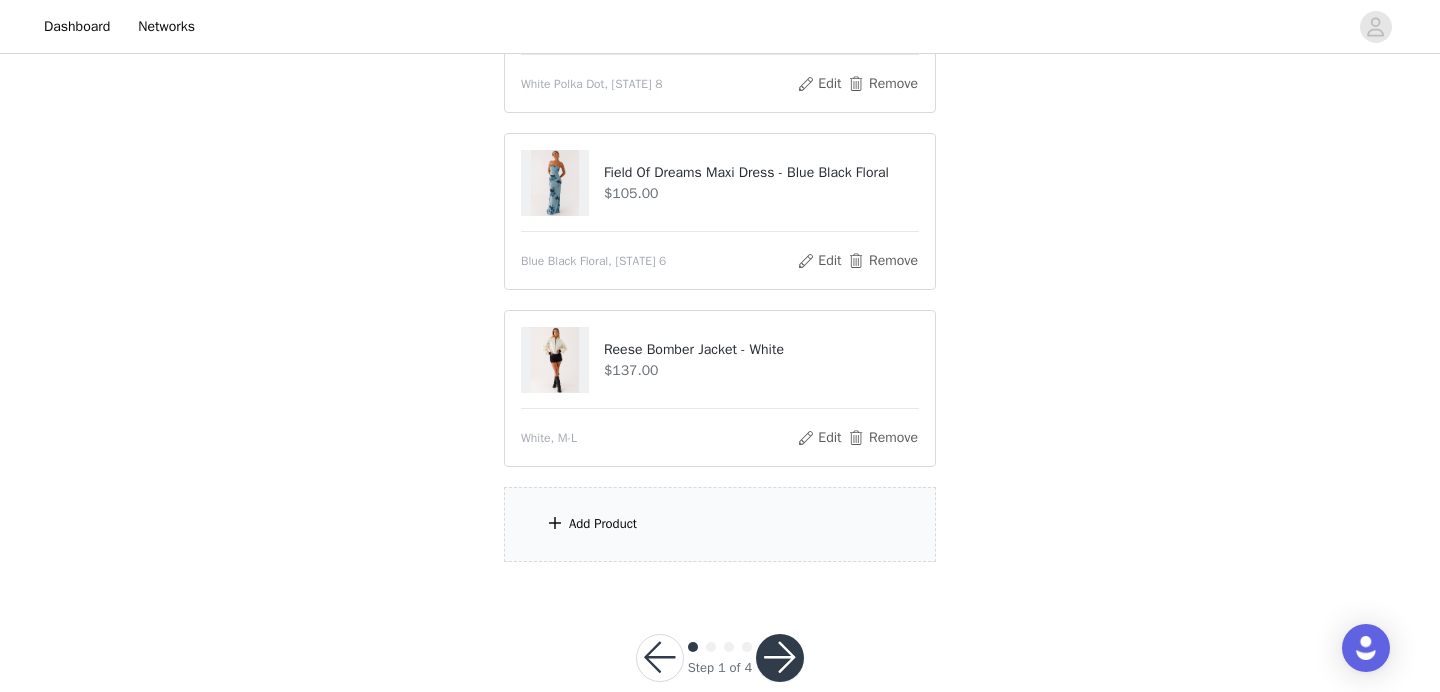 click on "Add Product" at bounding box center [720, 524] 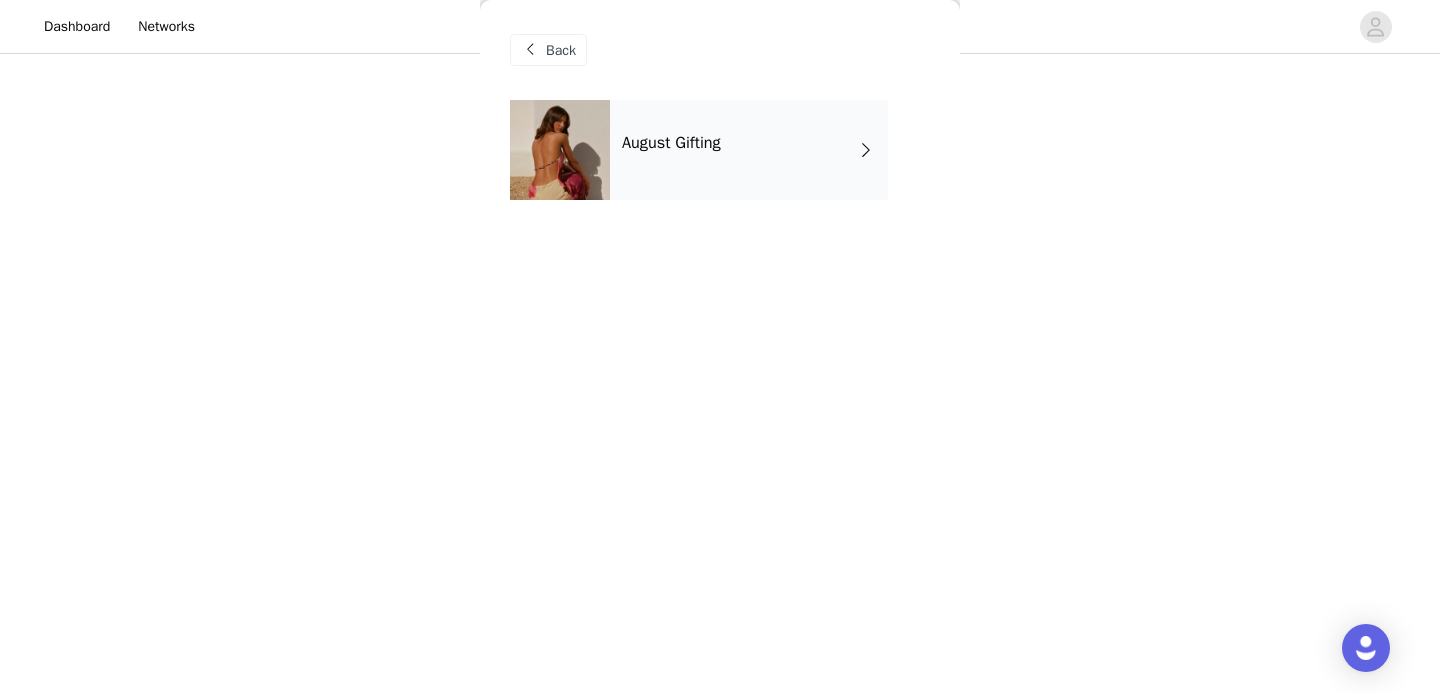 click on "August Gifting" at bounding box center (749, 150) 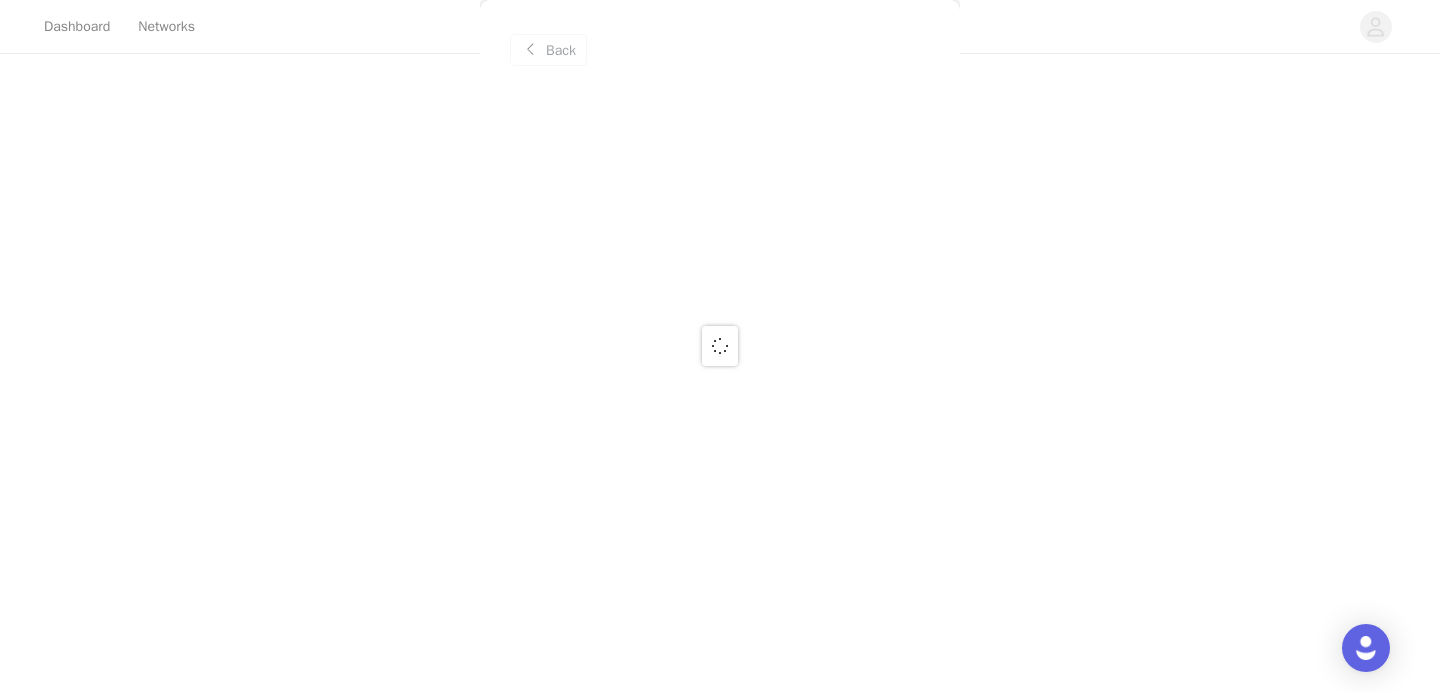 scroll, scrollTop: 357, scrollLeft: 0, axis: vertical 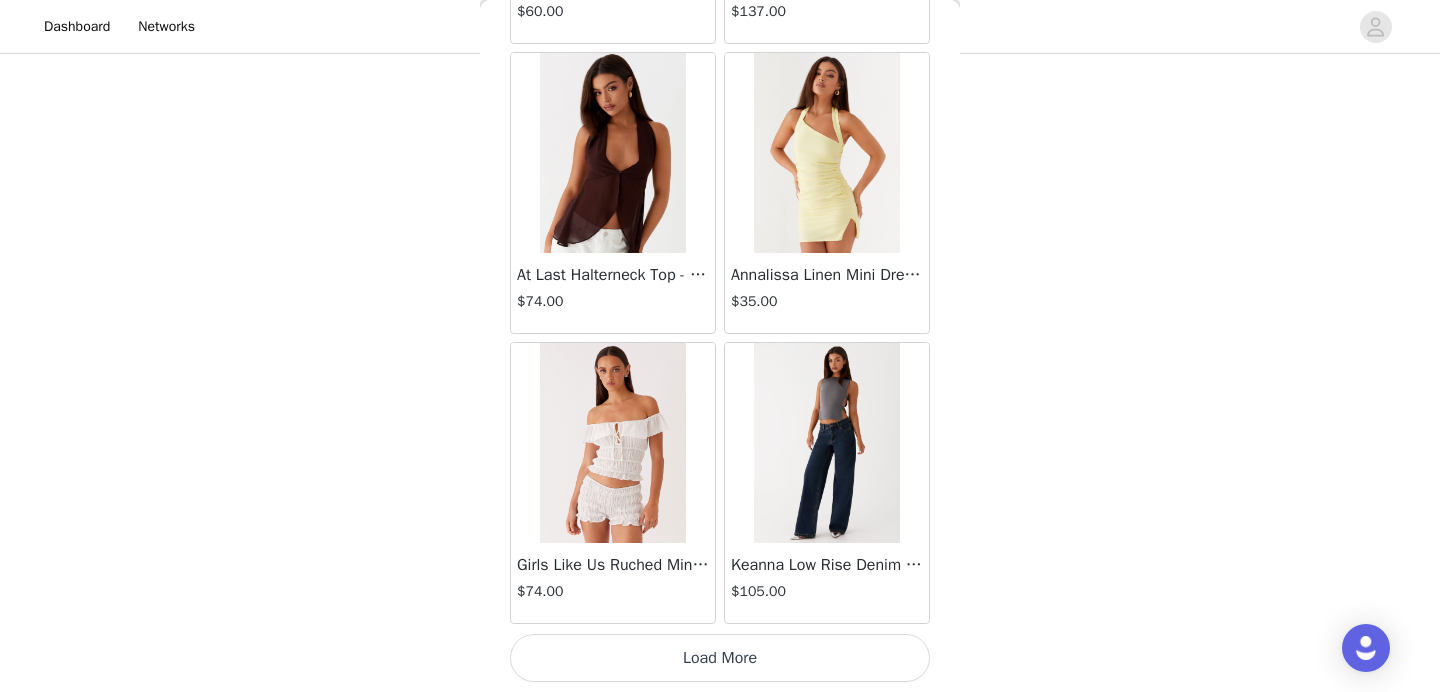 click on "Load More" at bounding box center [720, 658] 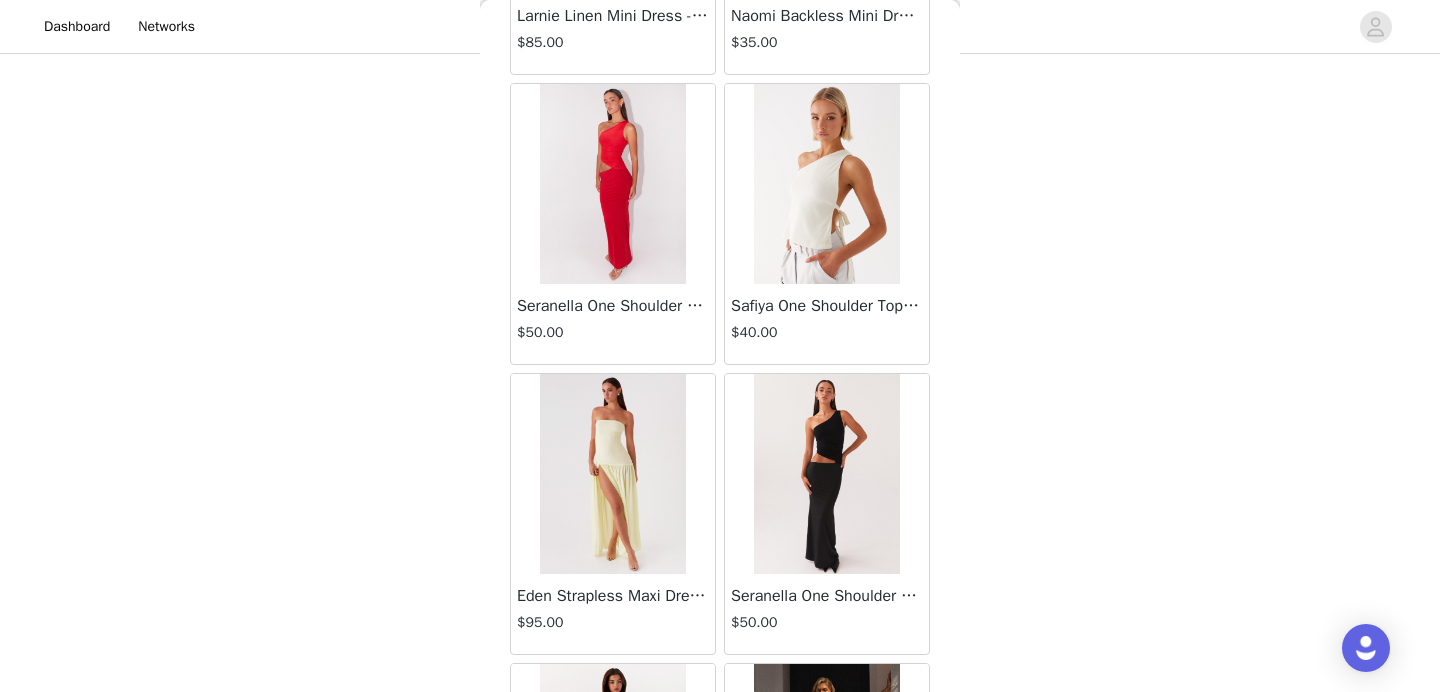 scroll, scrollTop: 5268, scrollLeft: 0, axis: vertical 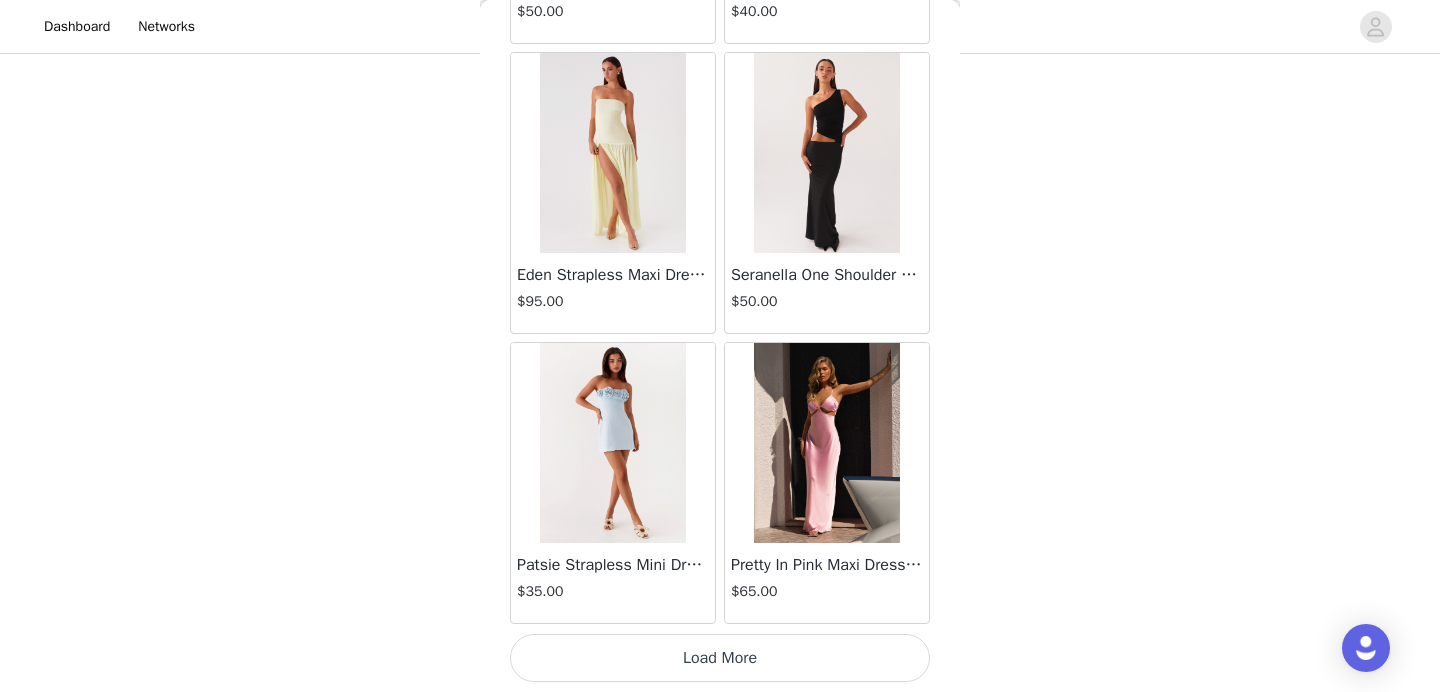 click on "Load More" at bounding box center (720, 658) 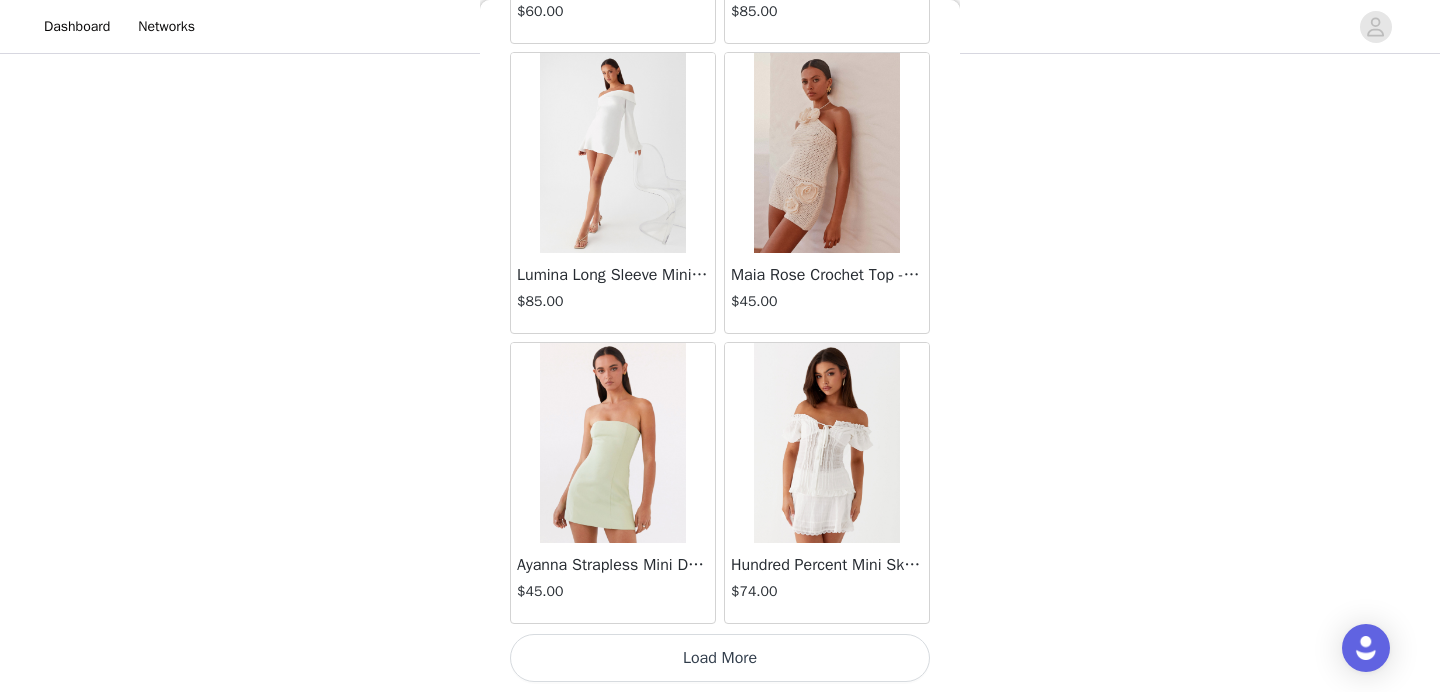 click on "Load More" at bounding box center (720, 658) 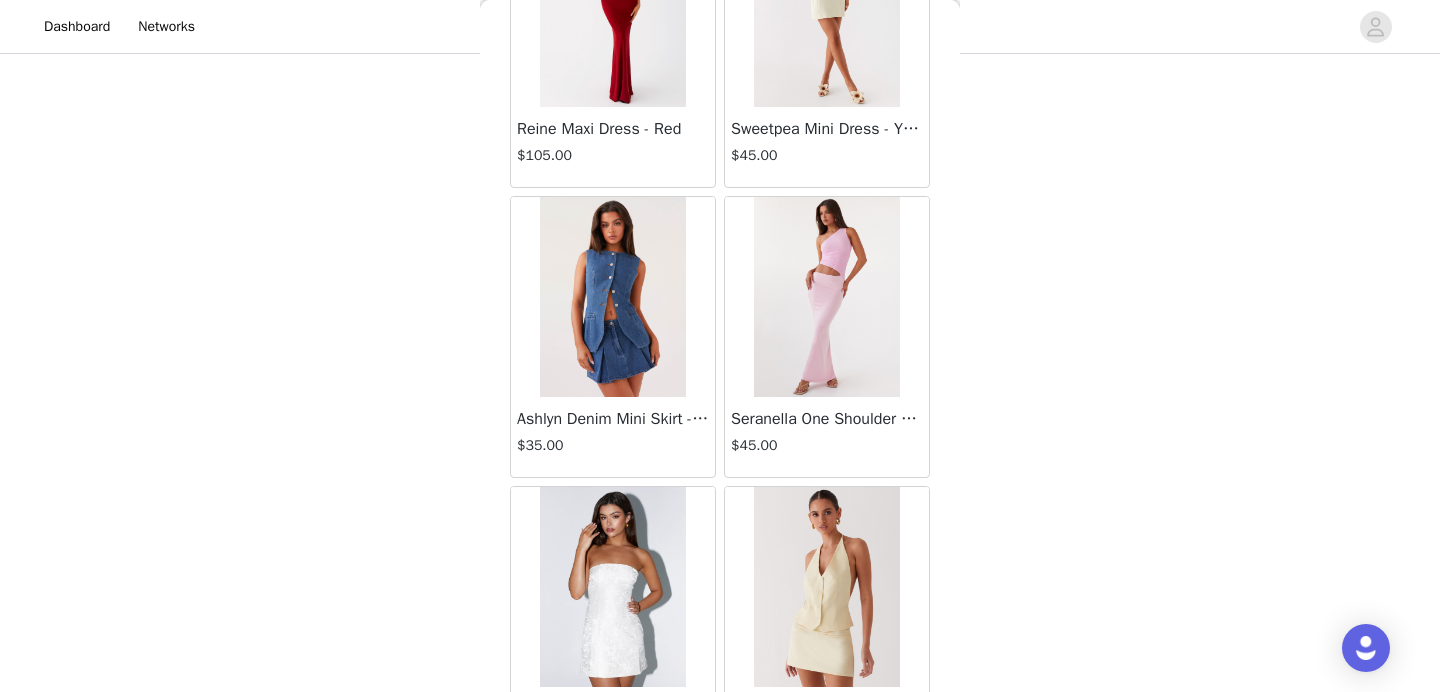 scroll, scrollTop: 11068, scrollLeft: 0, axis: vertical 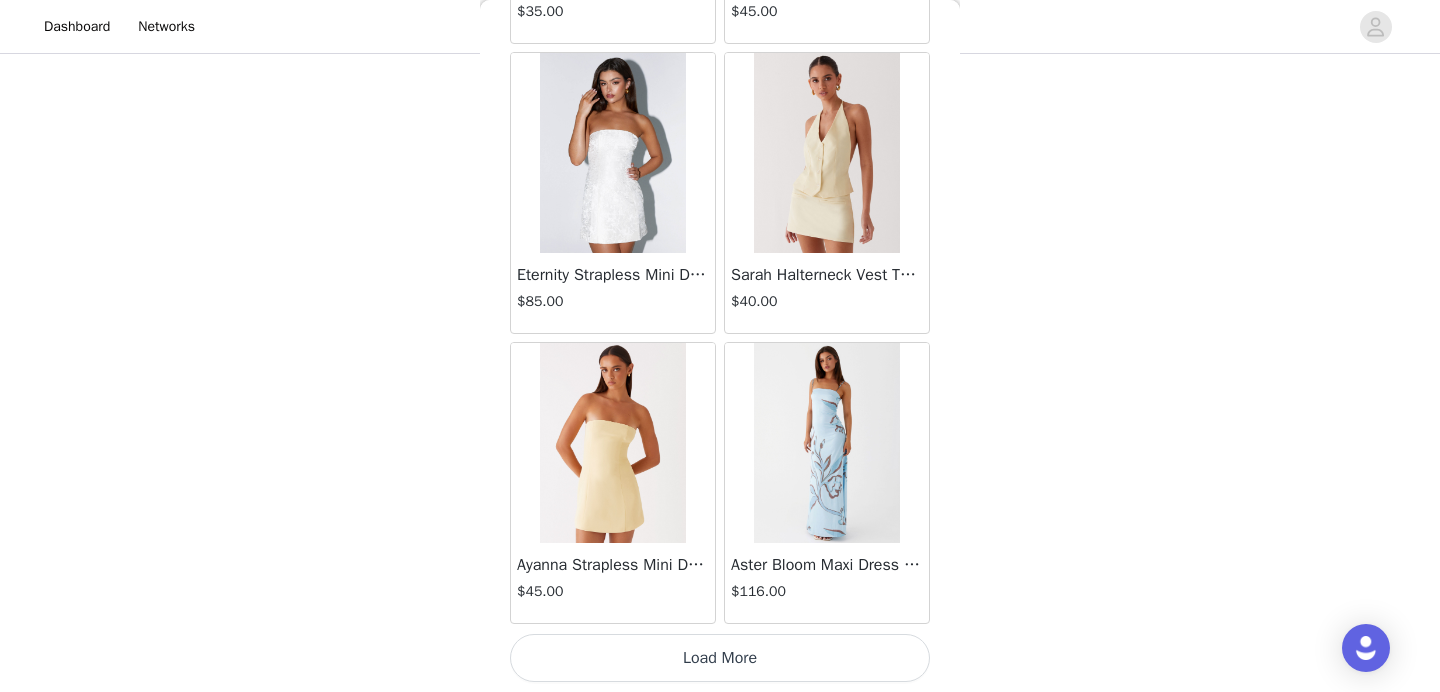 click on "Load More" at bounding box center [720, 658] 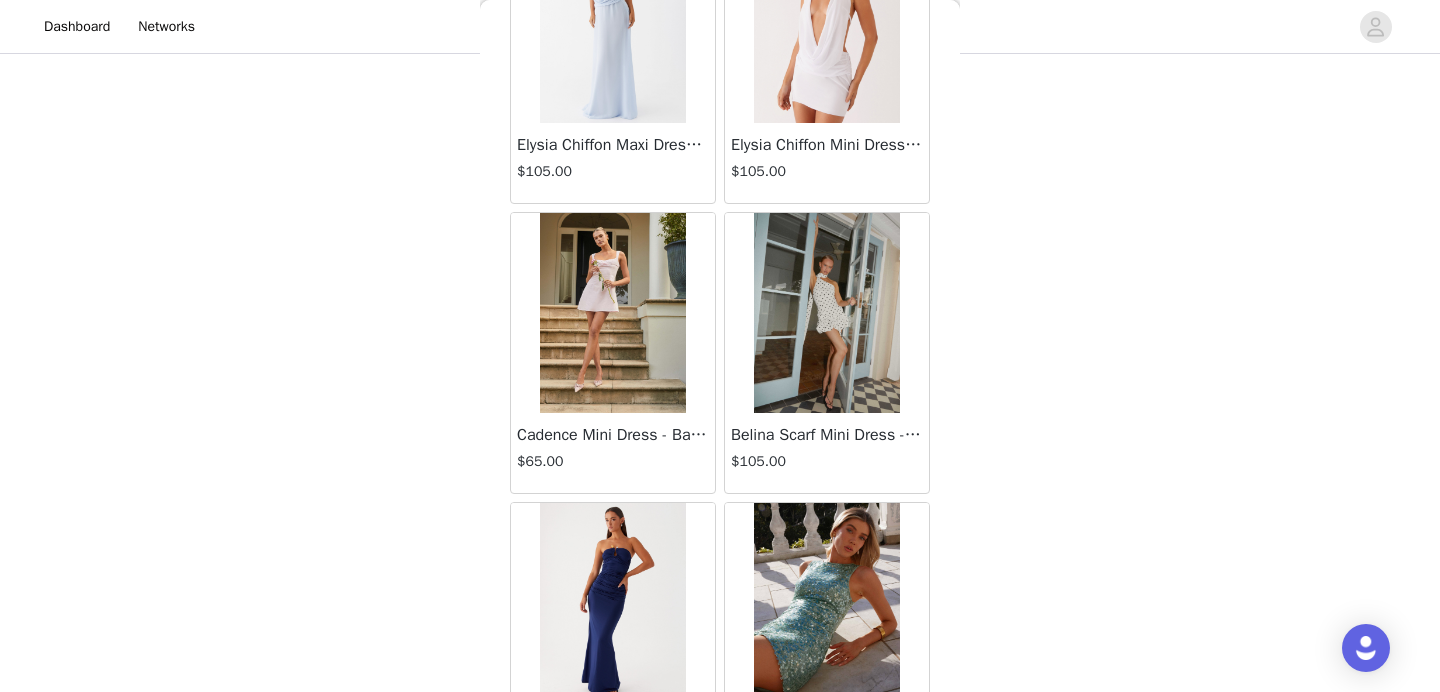 scroll, scrollTop: 13968, scrollLeft: 0, axis: vertical 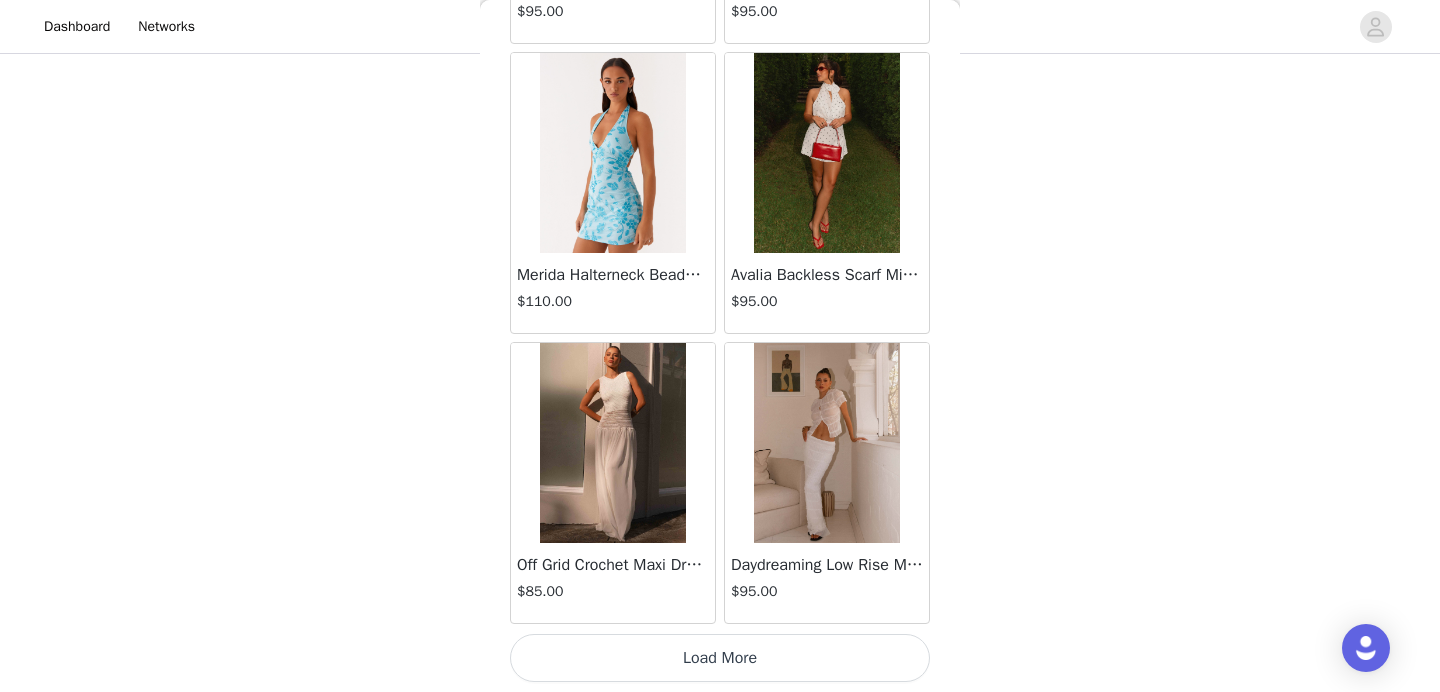 click on "Load More" at bounding box center [720, 658] 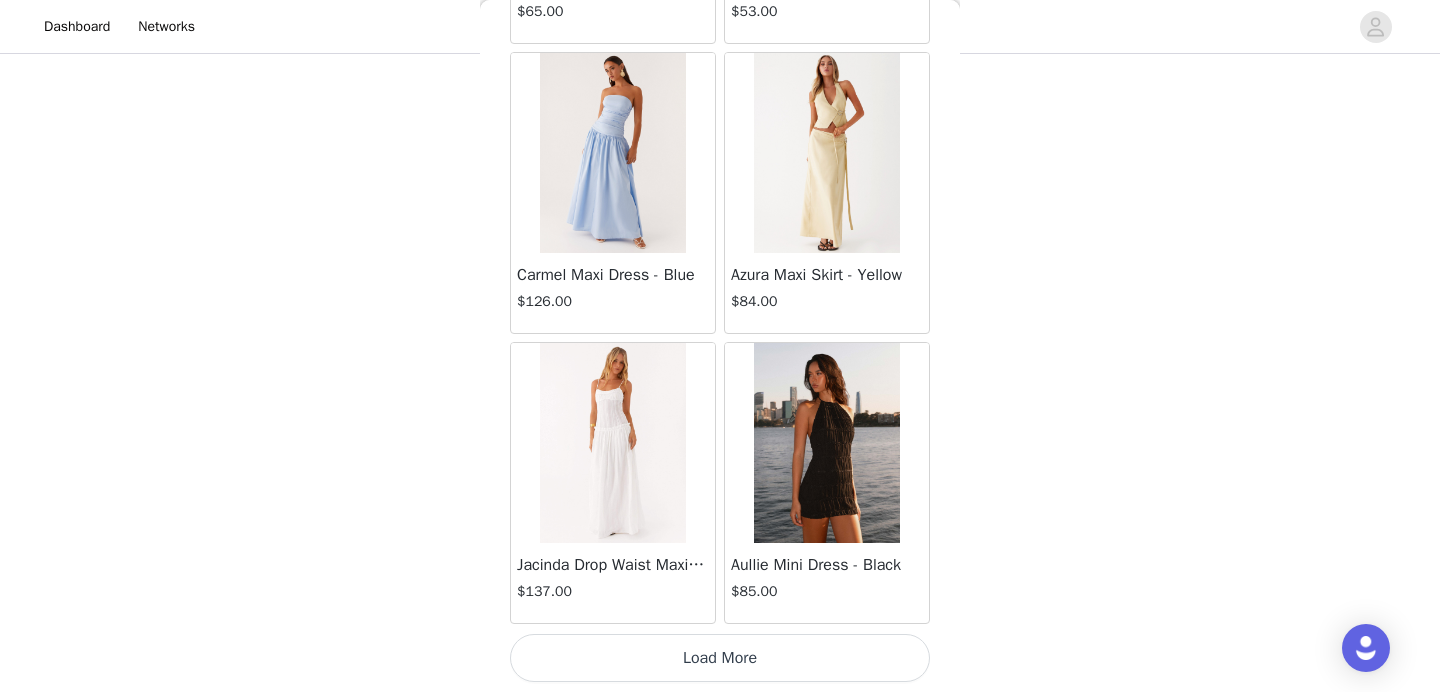 click on "Load More" at bounding box center (720, 658) 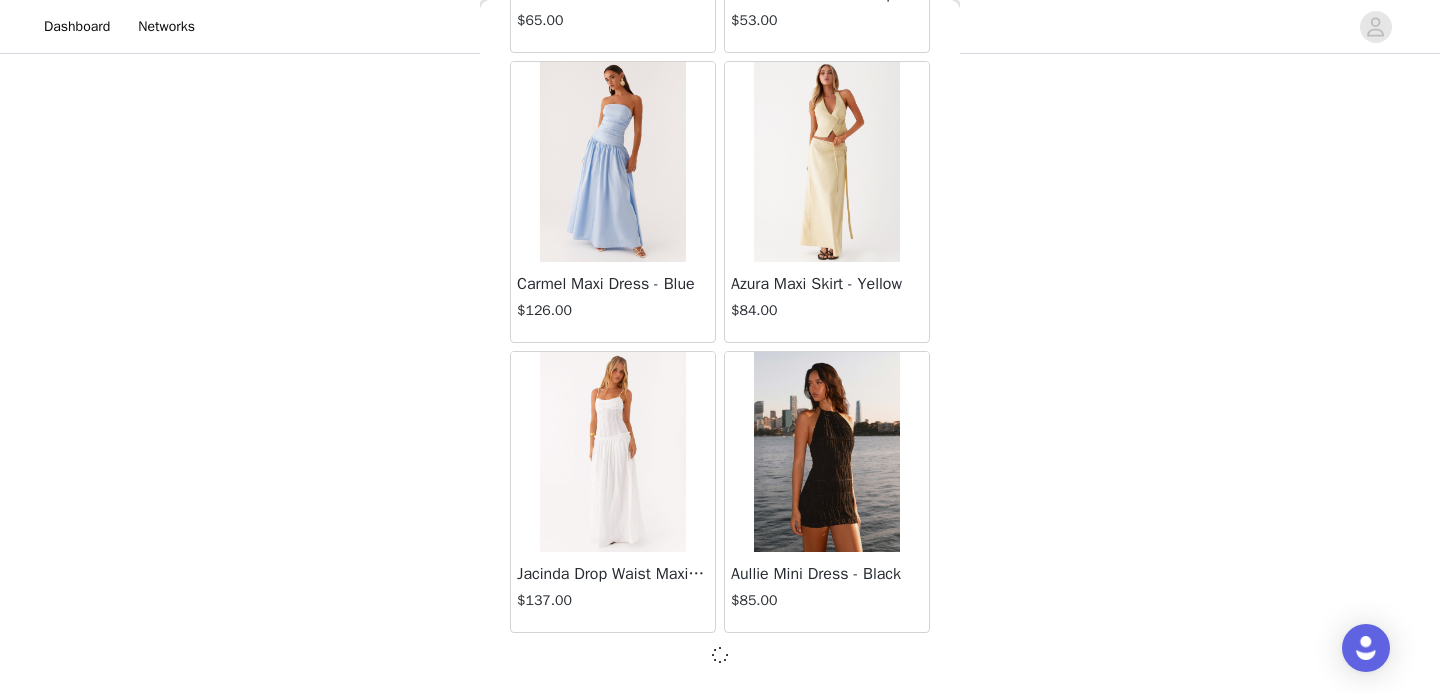 scroll, scrollTop: 16859, scrollLeft: 0, axis: vertical 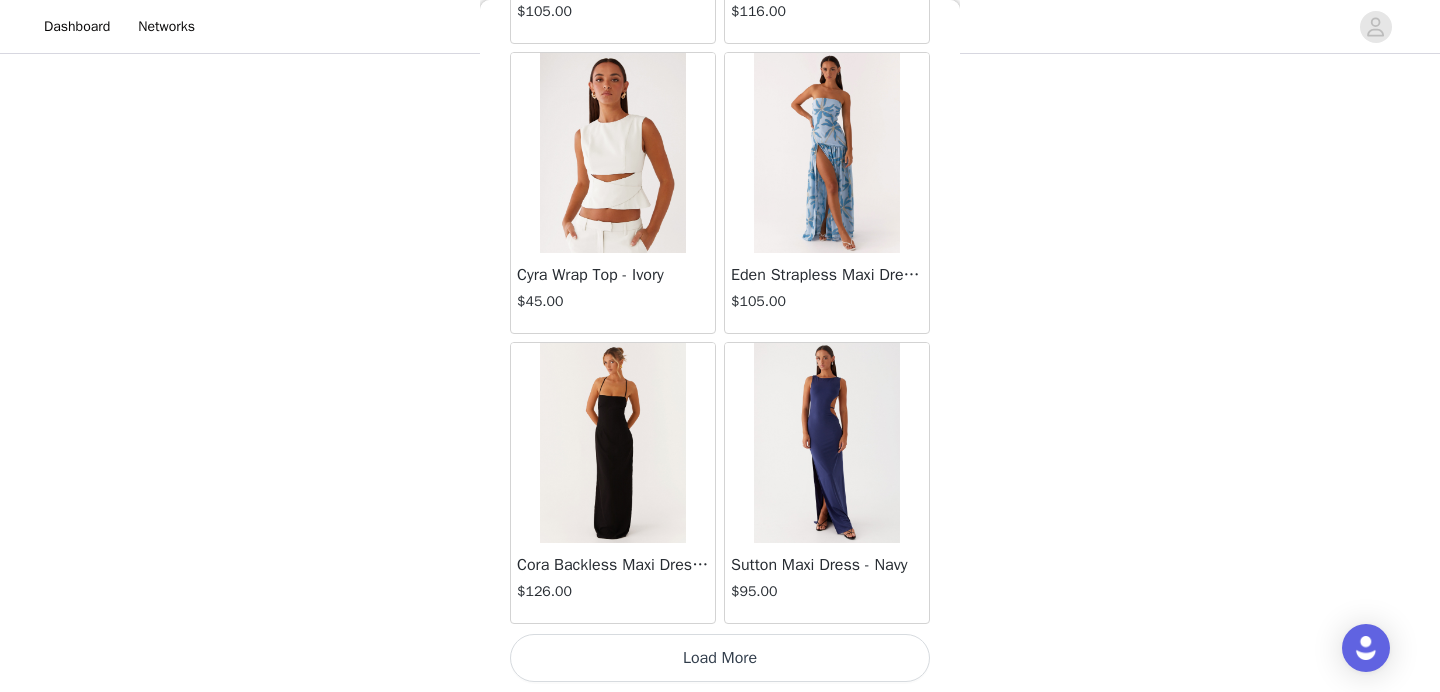 click on "Load More" at bounding box center (720, 658) 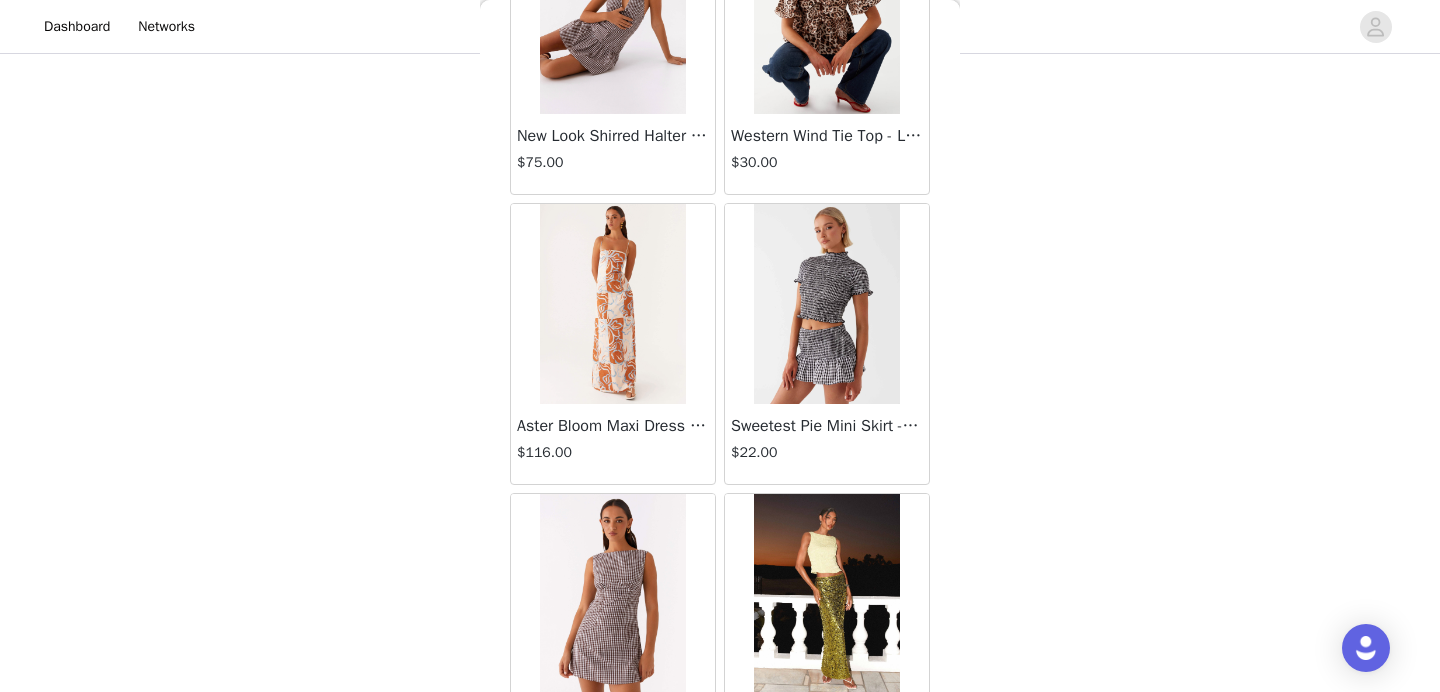 scroll, scrollTop: 22668, scrollLeft: 0, axis: vertical 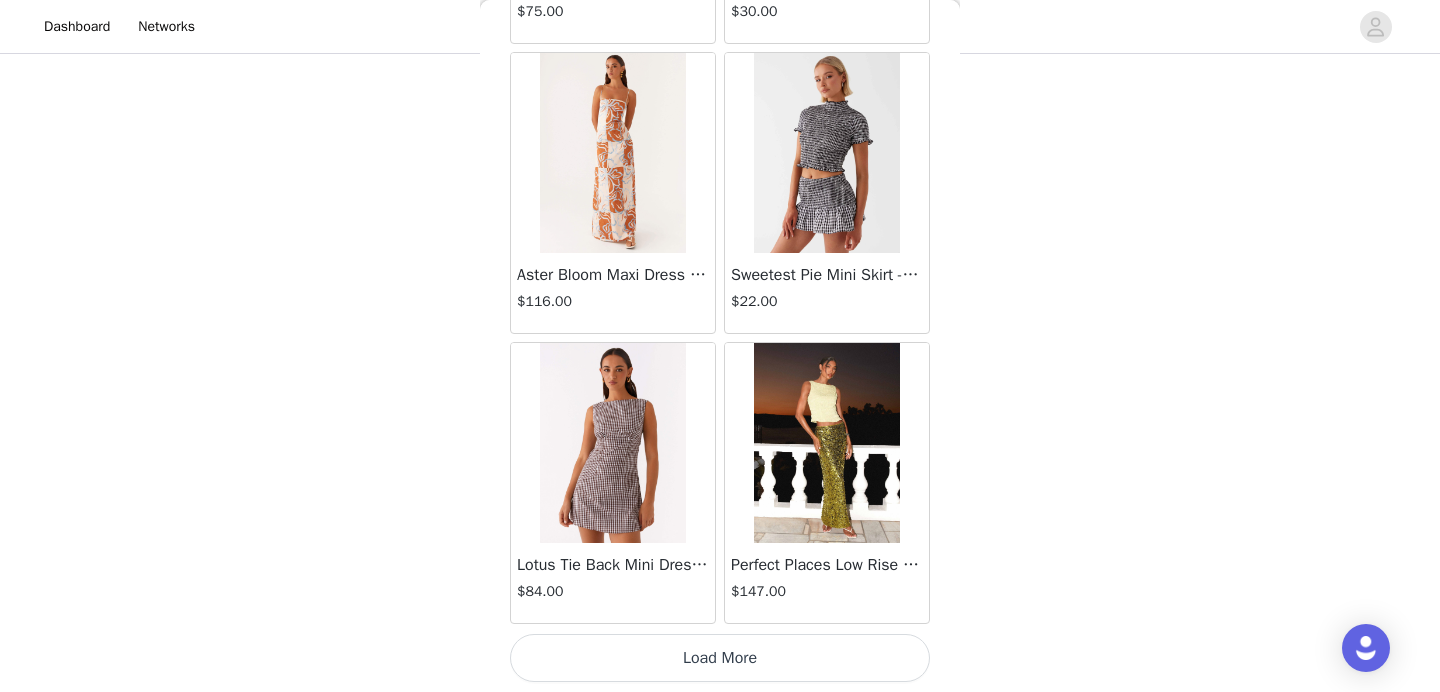 click on "Load More" at bounding box center [720, 658] 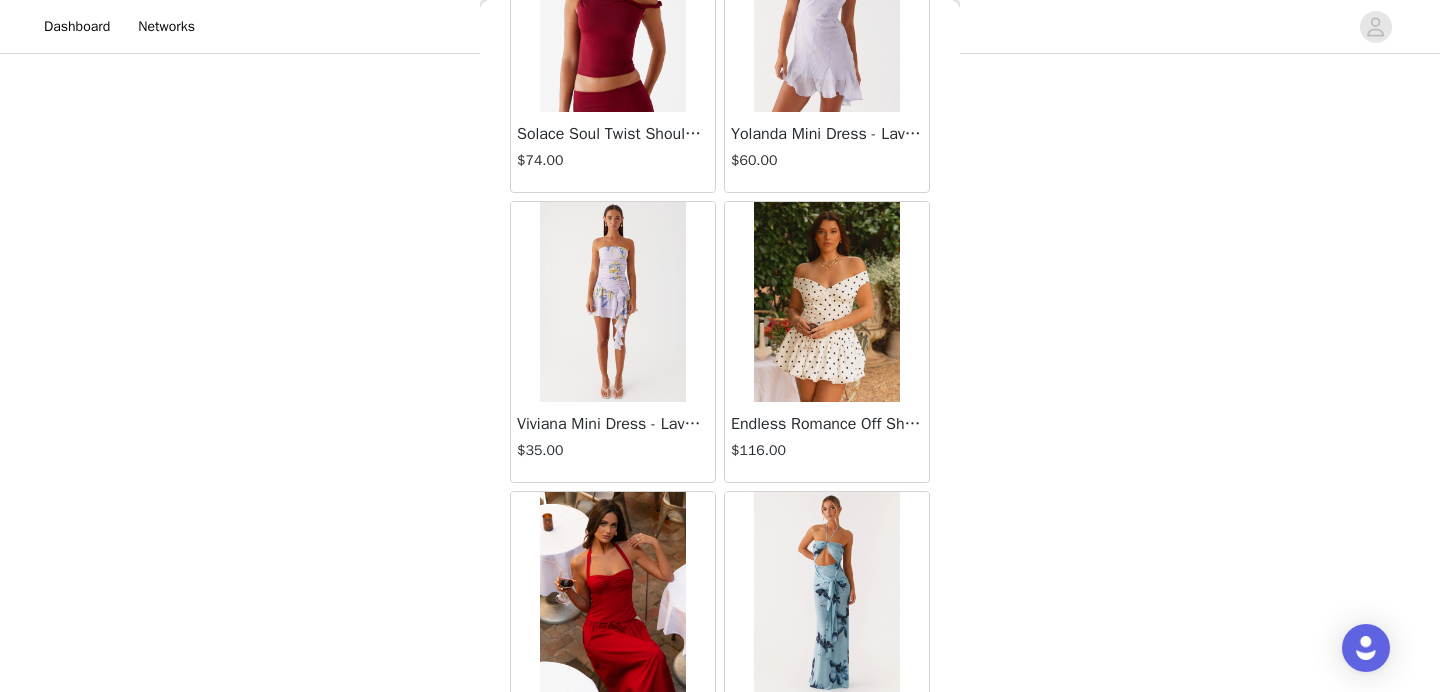 scroll, scrollTop: 25568, scrollLeft: 0, axis: vertical 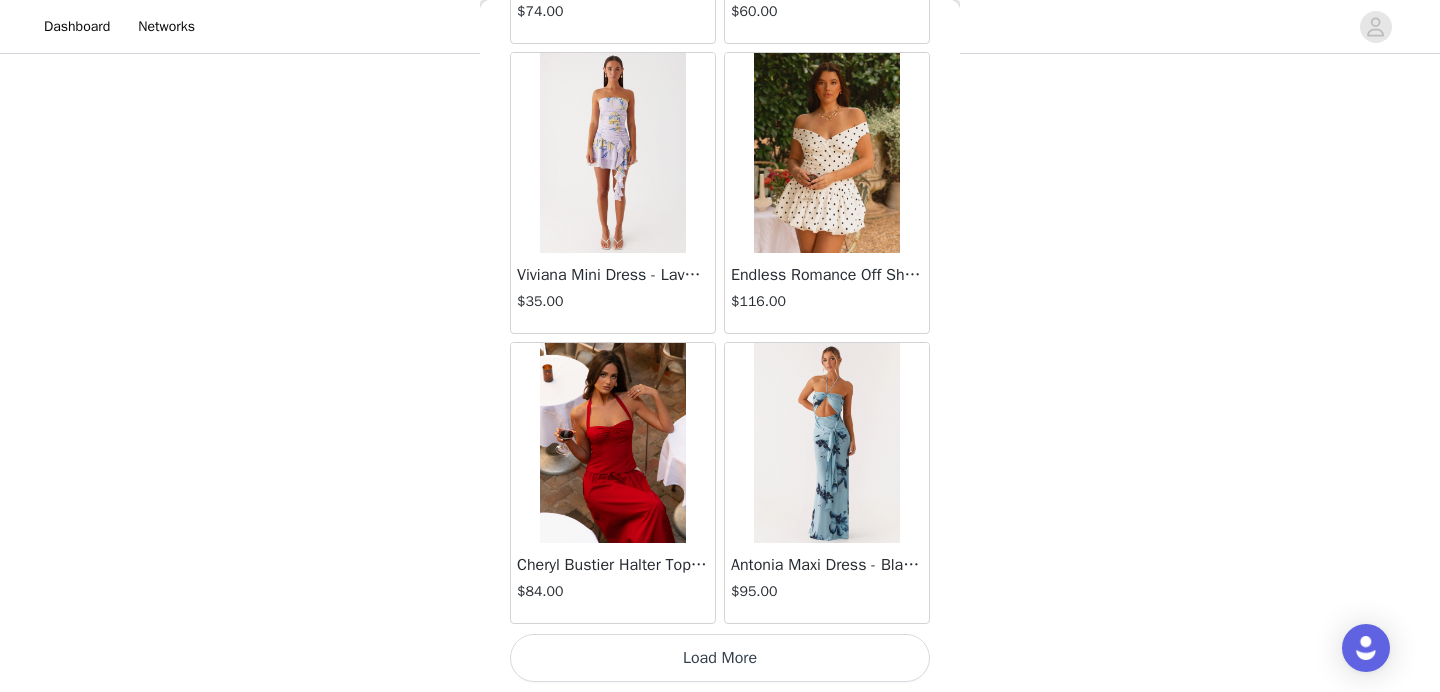 click on "Load More" at bounding box center [720, 658] 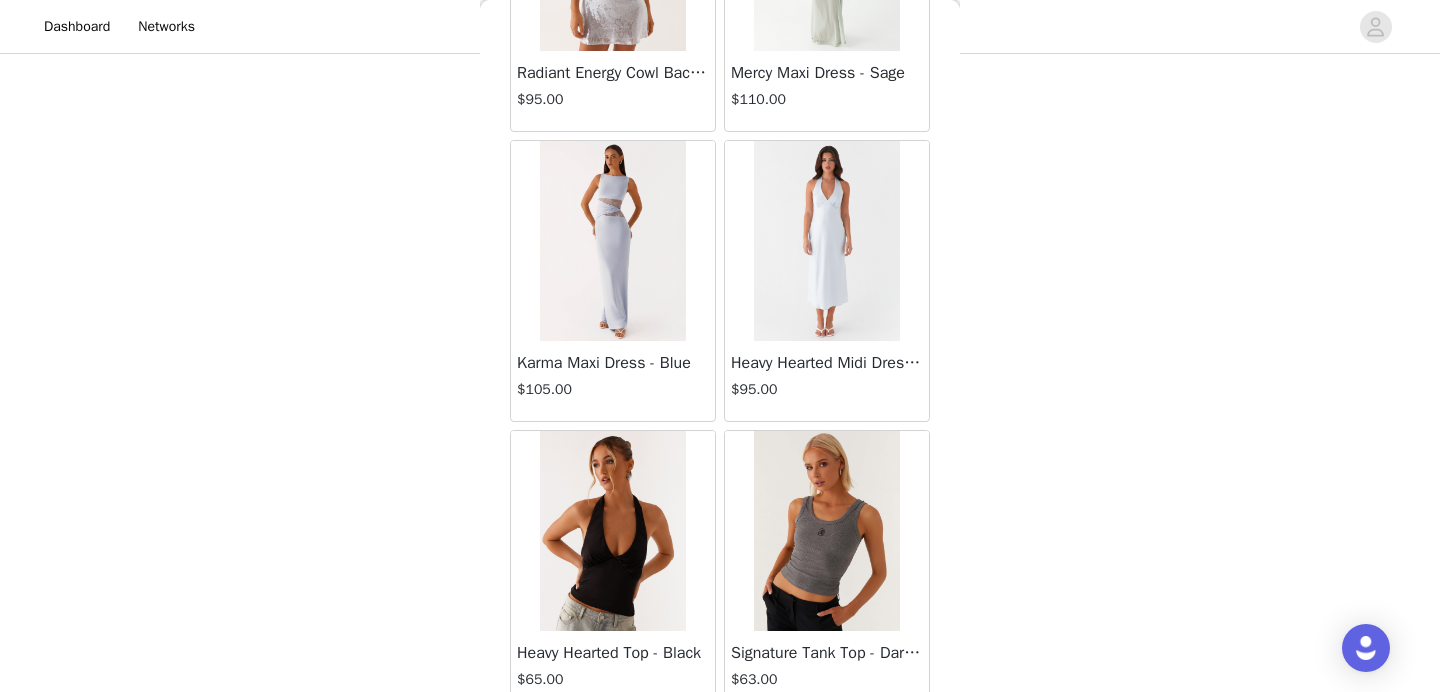 scroll, scrollTop: 28468, scrollLeft: 0, axis: vertical 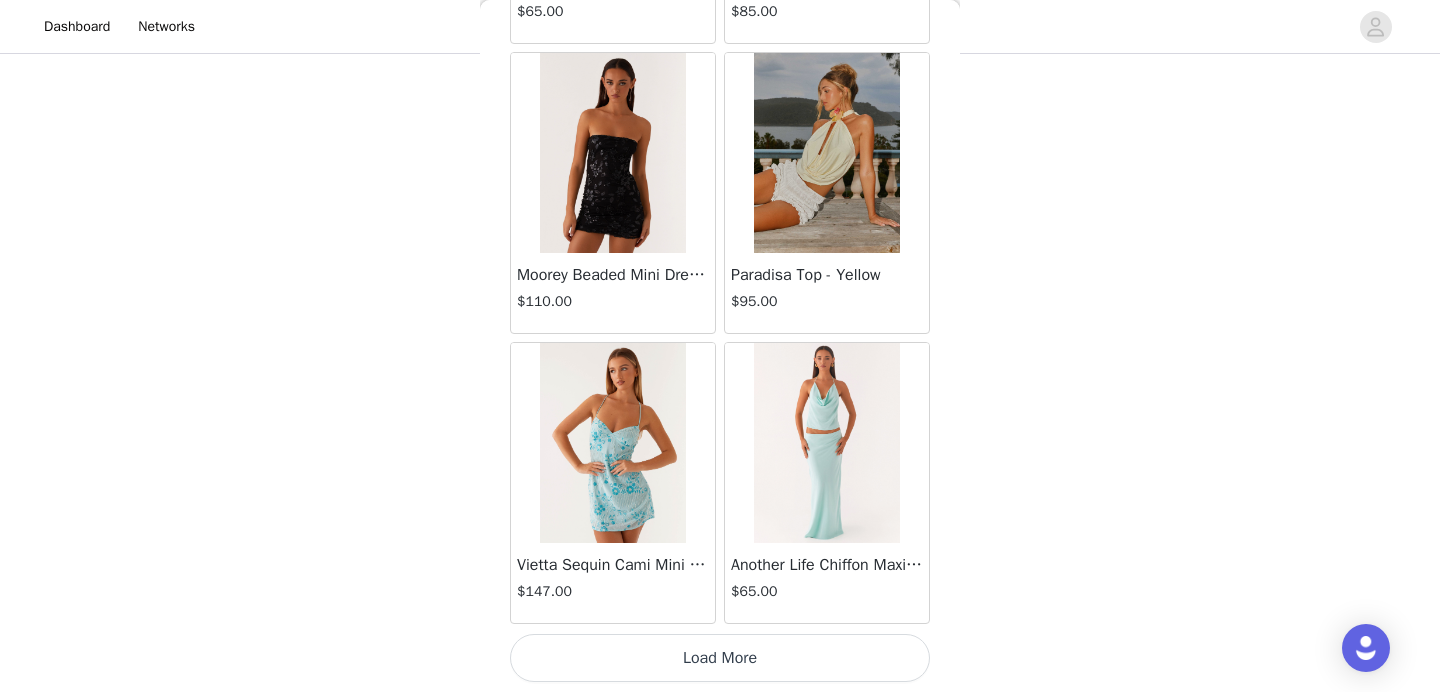 click on "Load More" at bounding box center (720, 658) 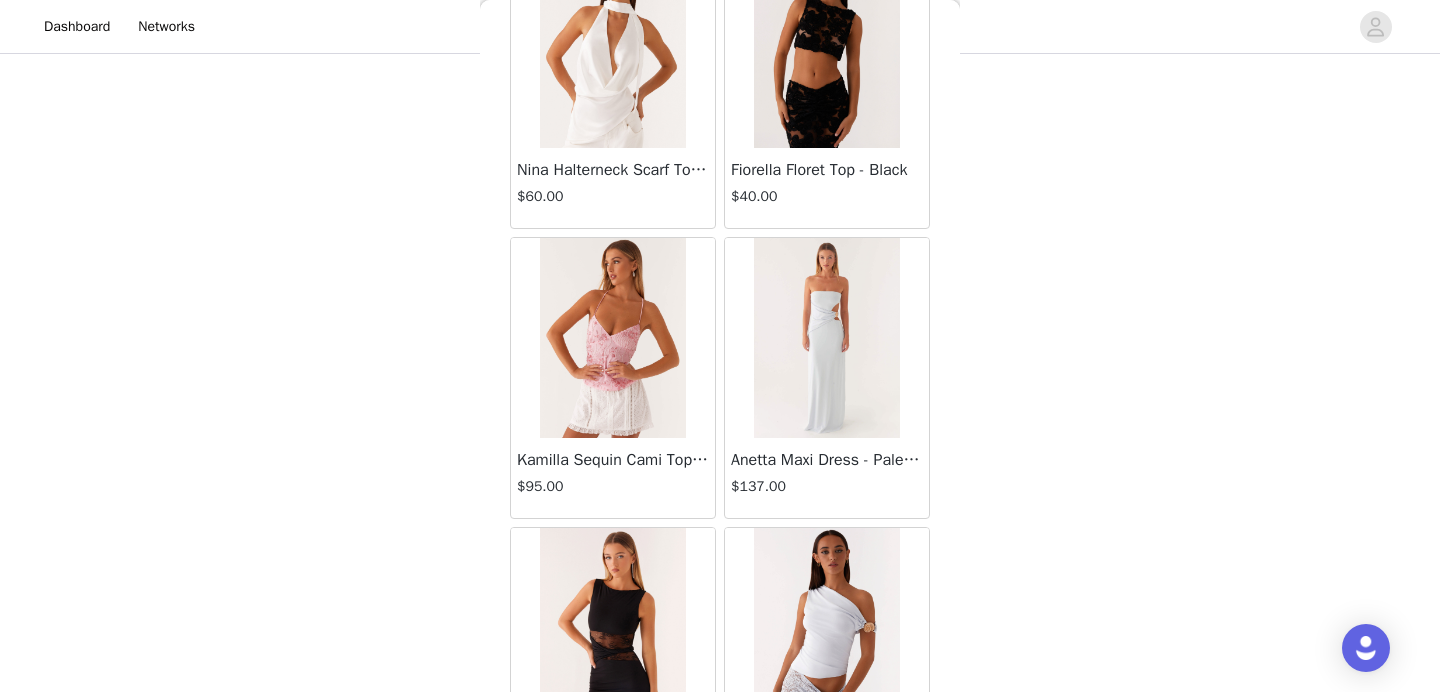scroll, scrollTop: 31368, scrollLeft: 0, axis: vertical 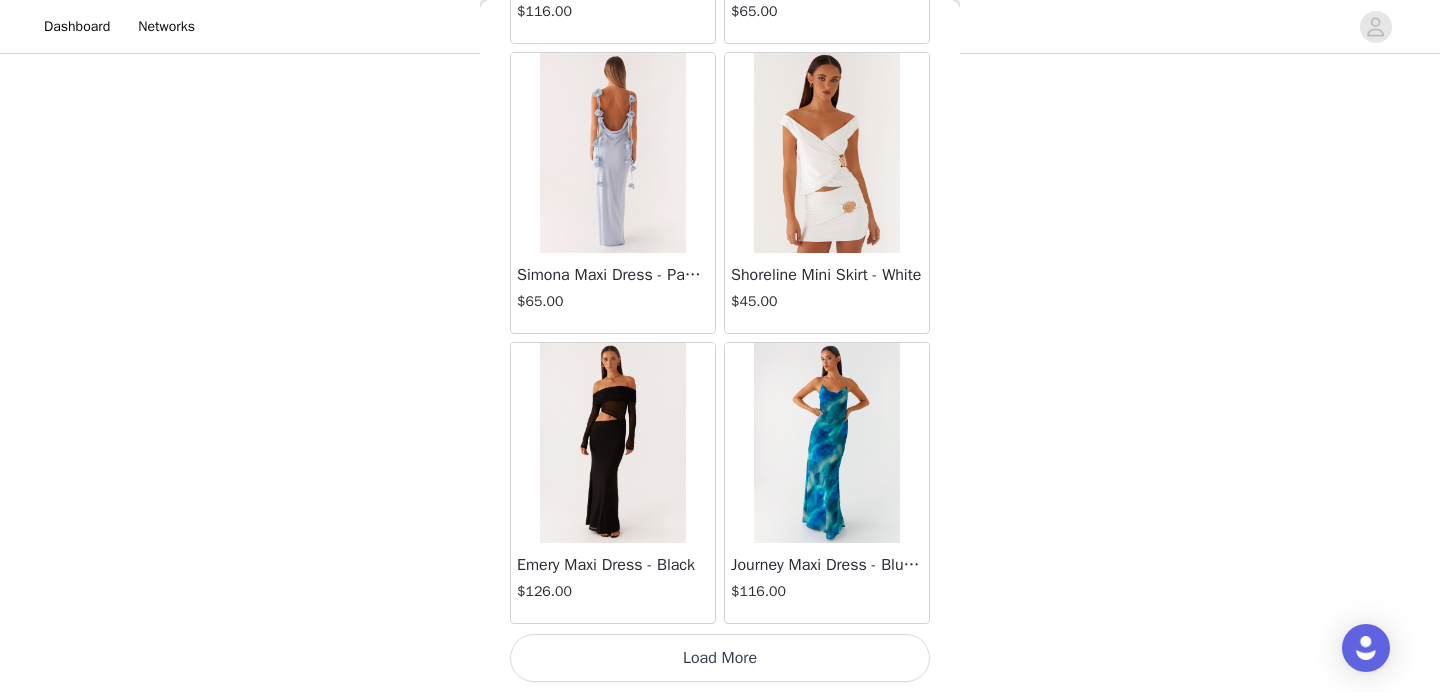 click on "Load More" at bounding box center [720, 658] 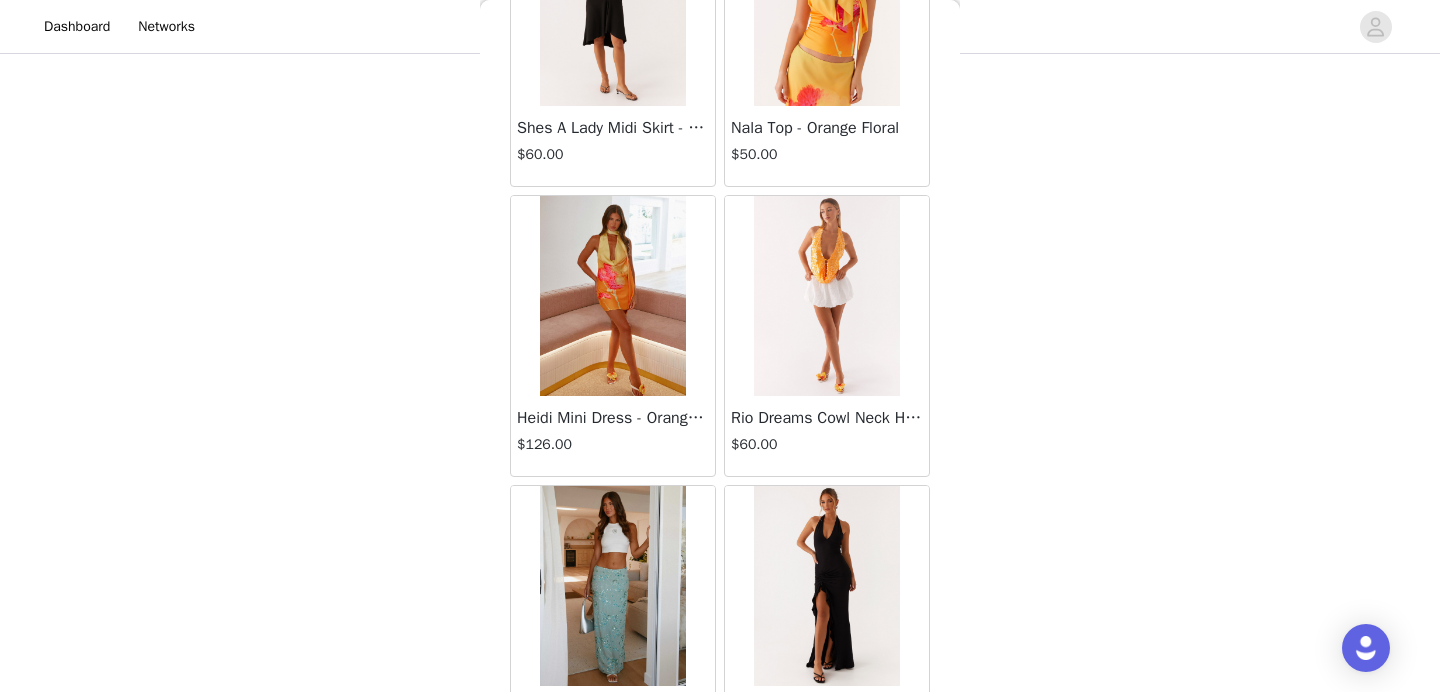 scroll, scrollTop: 34268, scrollLeft: 0, axis: vertical 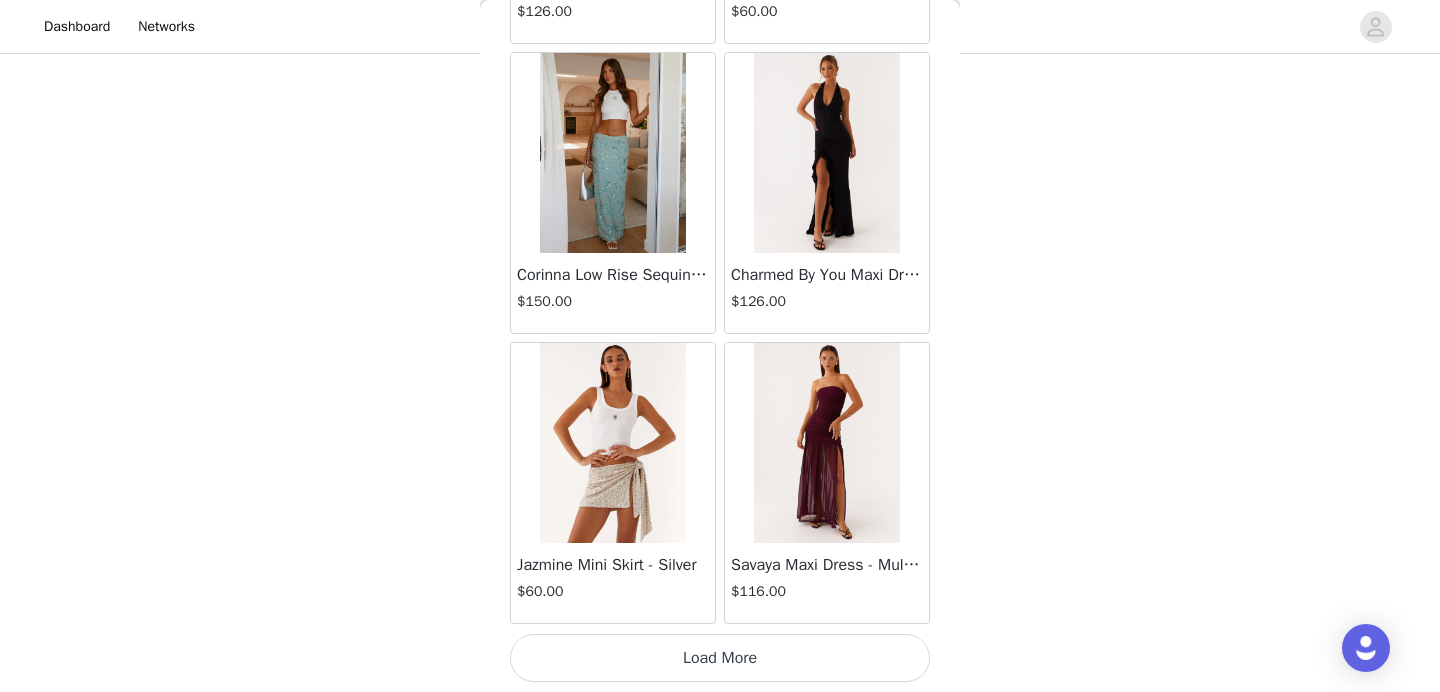 click on "Load More" at bounding box center [720, 658] 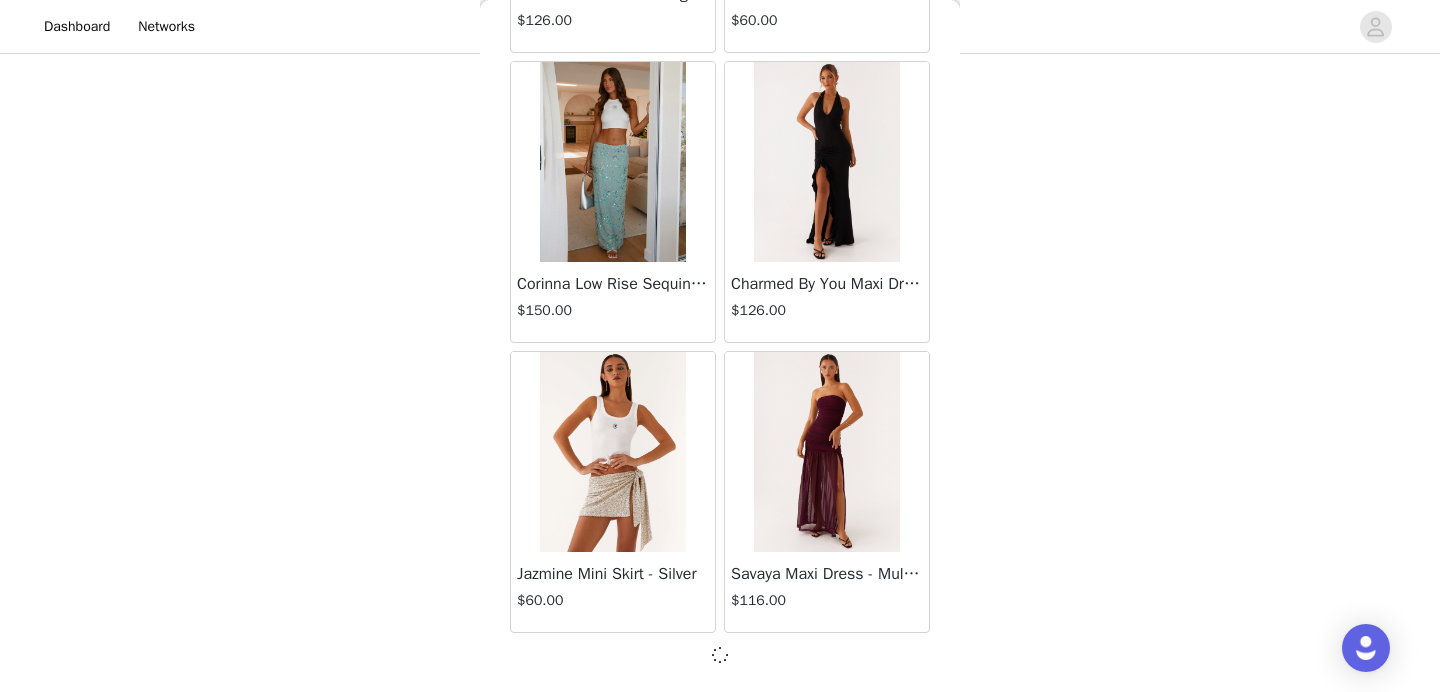 scroll, scrollTop: 34259, scrollLeft: 0, axis: vertical 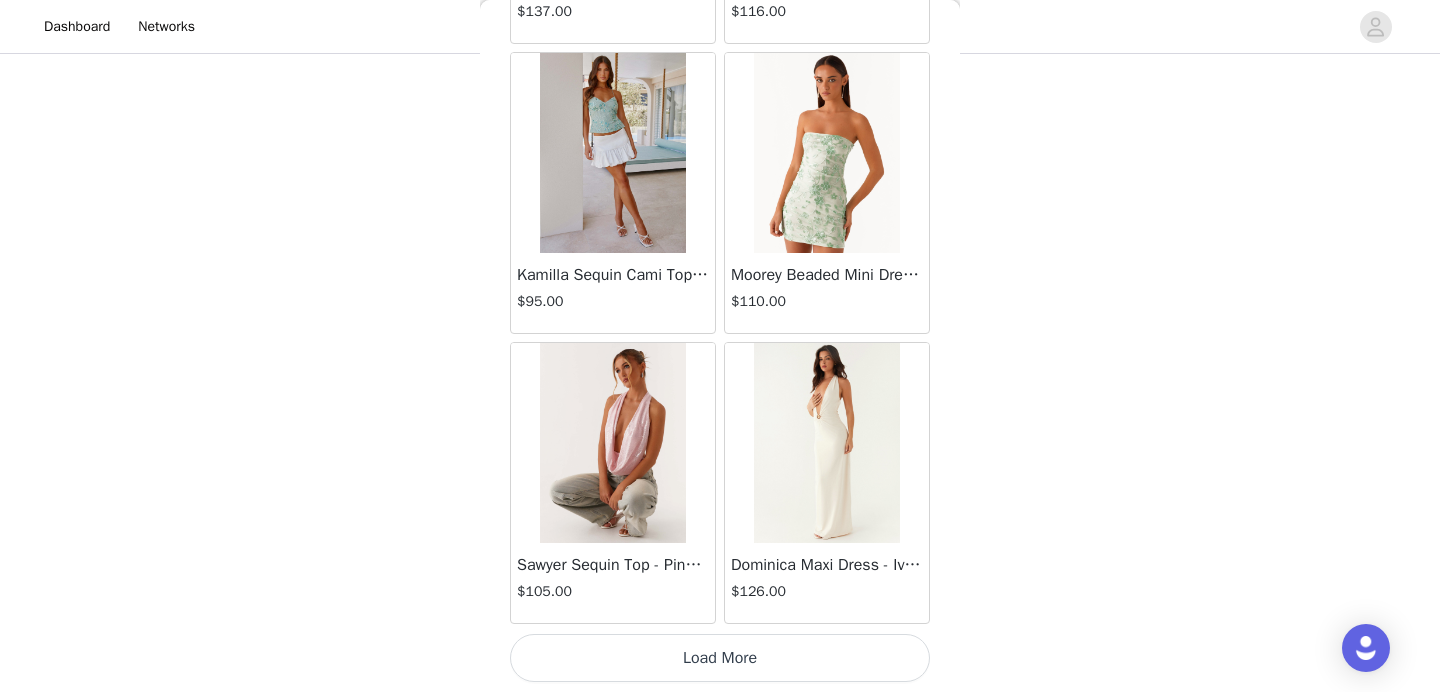 click on "Load More" at bounding box center [720, 658] 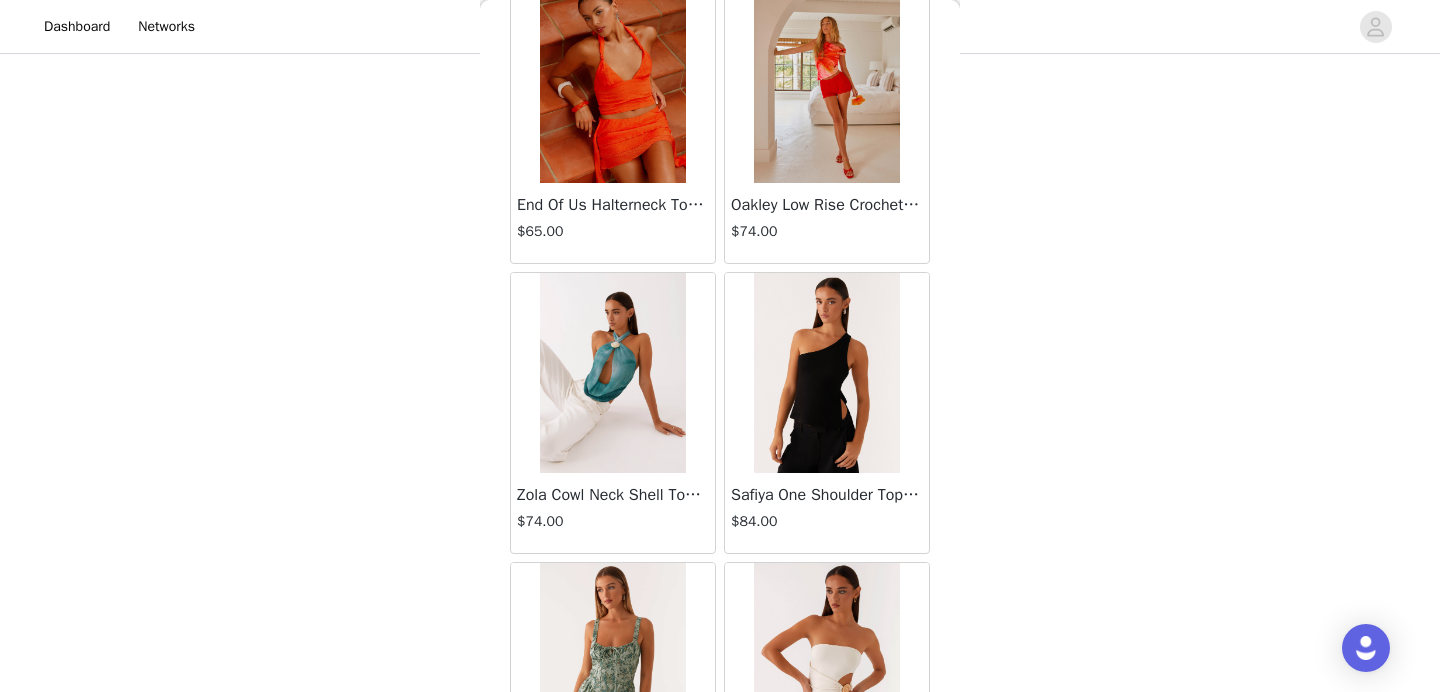 scroll, scrollTop: 40068, scrollLeft: 0, axis: vertical 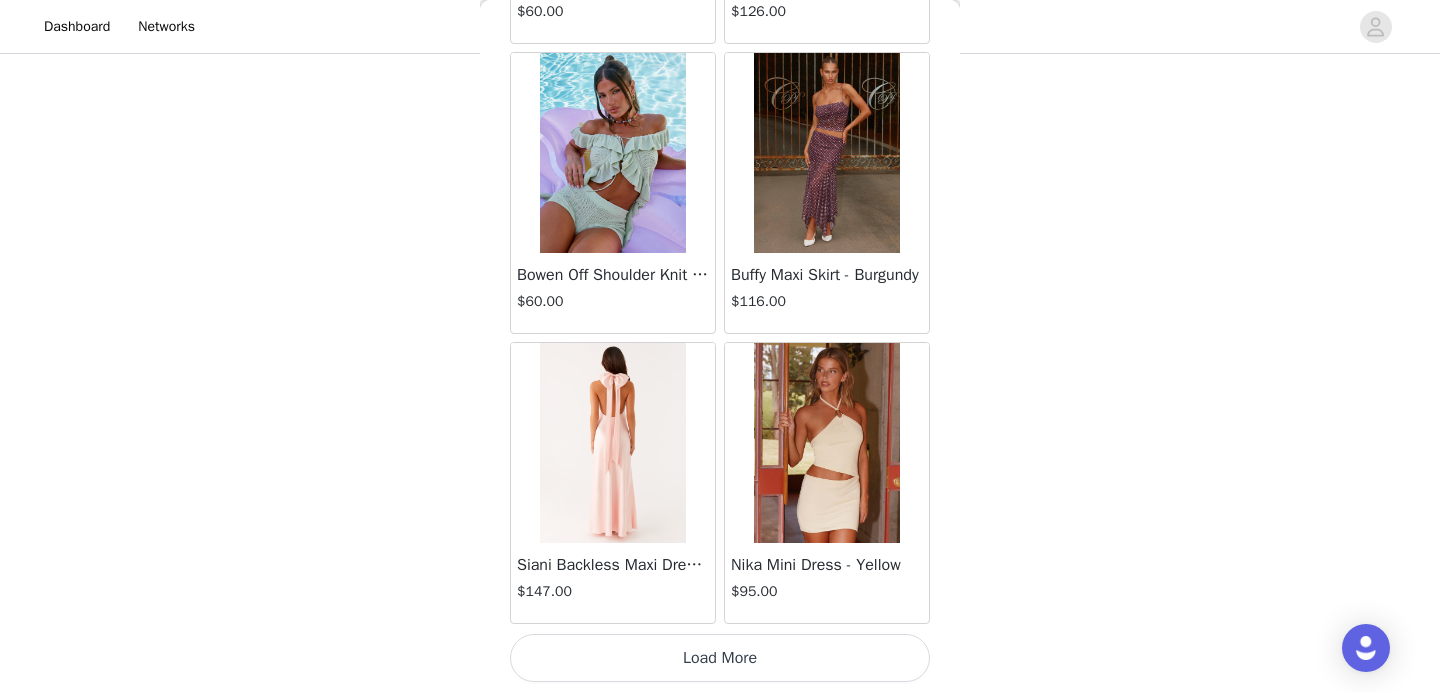 click on "Load More" at bounding box center (720, 658) 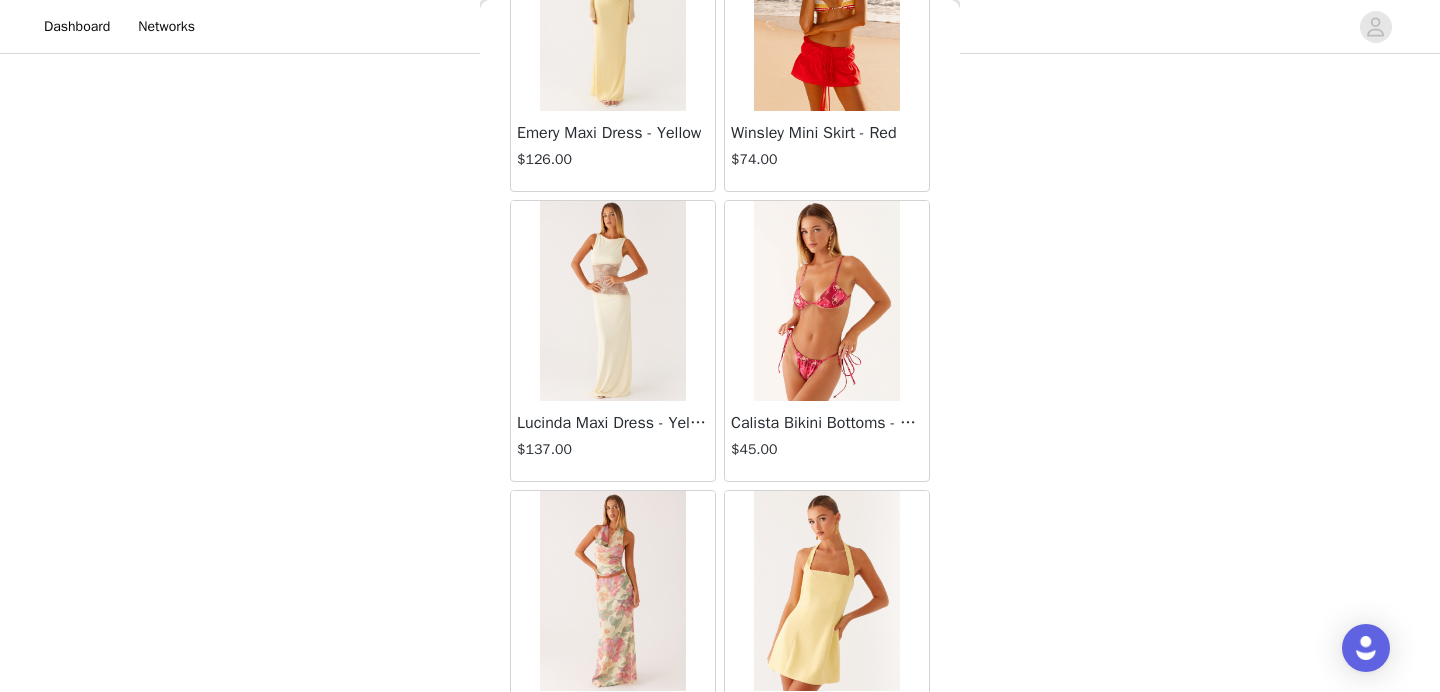 scroll, scrollTop: 42968, scrollLeft: 0, axis: vertical 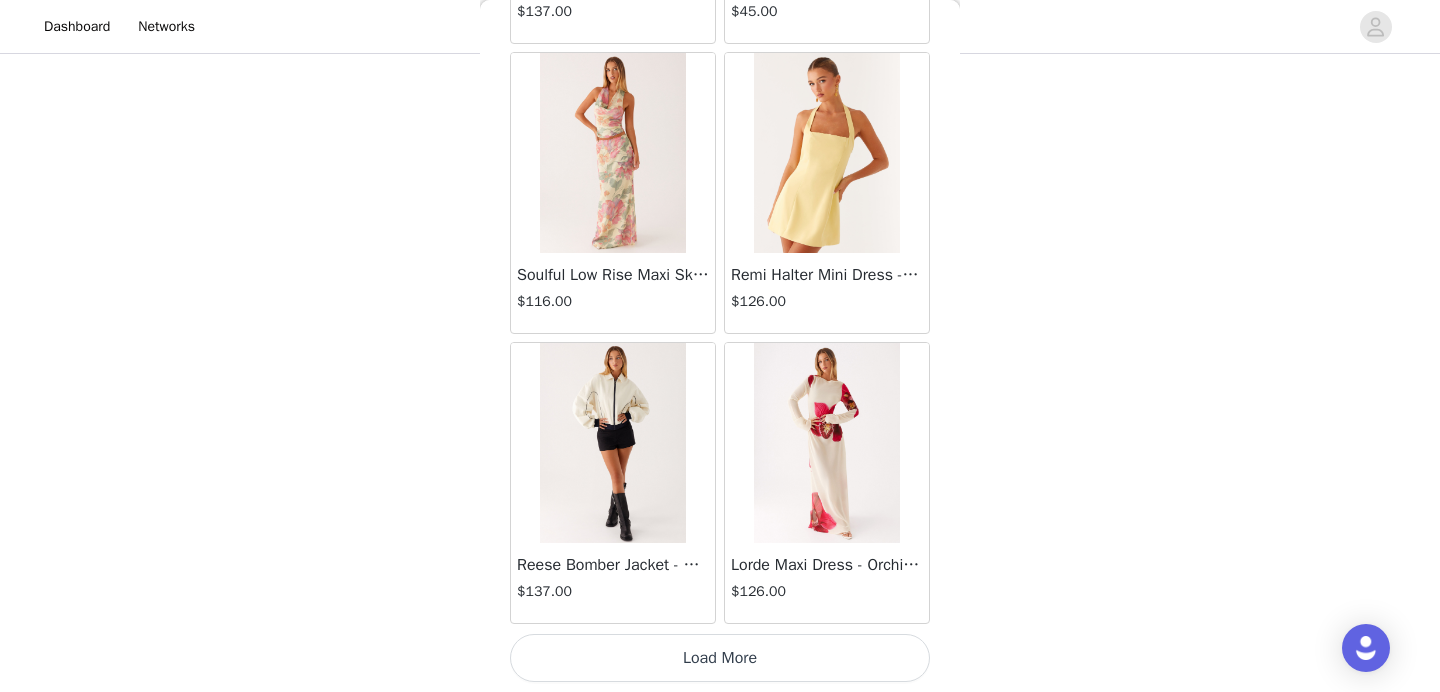 click on "Load More" at bounding box center [720, 658] 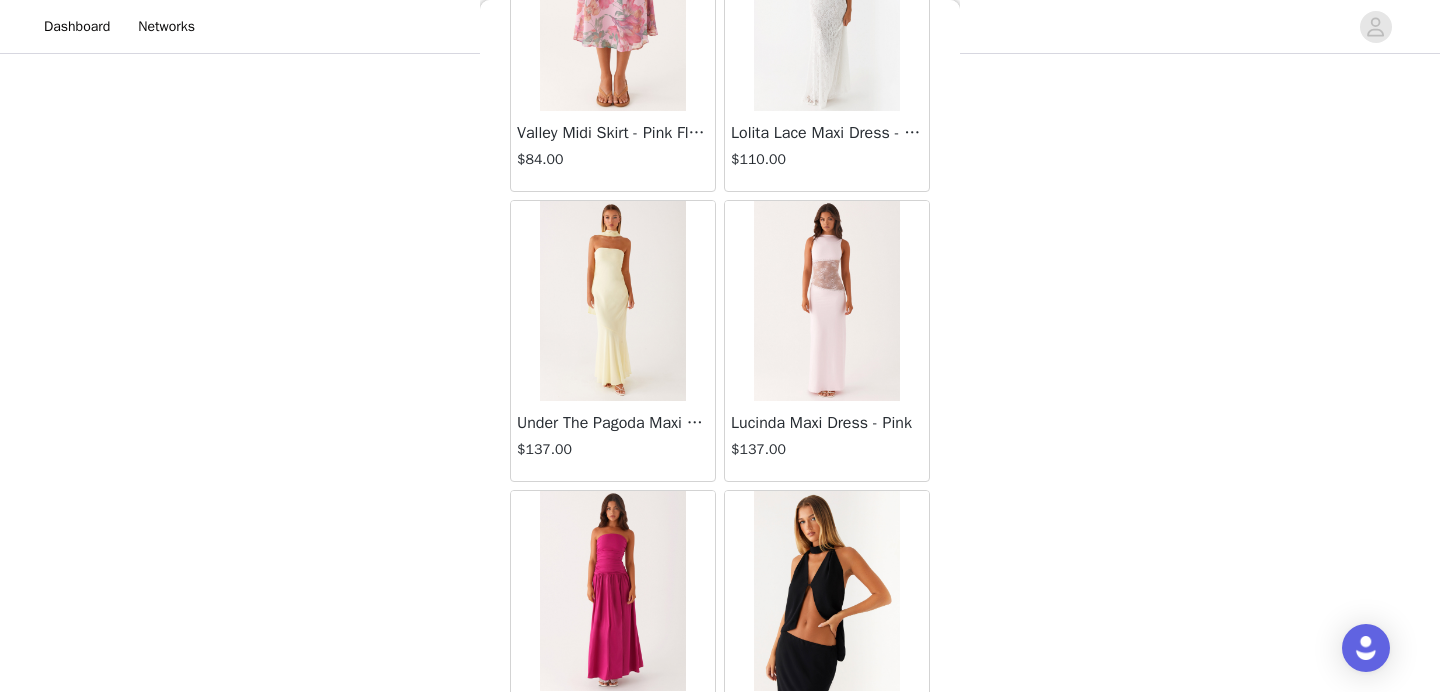 scroll, scrollTop: 45868, scrollLeft: 0, axis: vertical 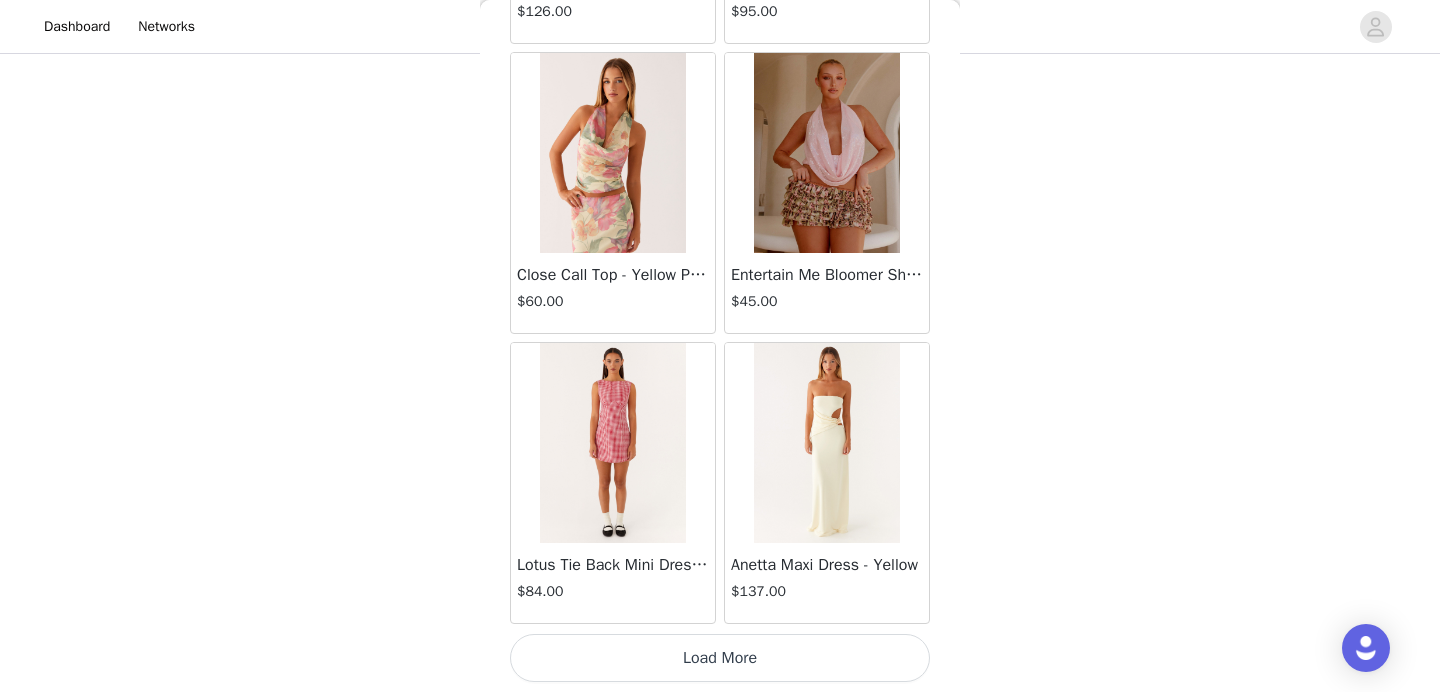 click on "Load More" at bounding box center (720, 658) 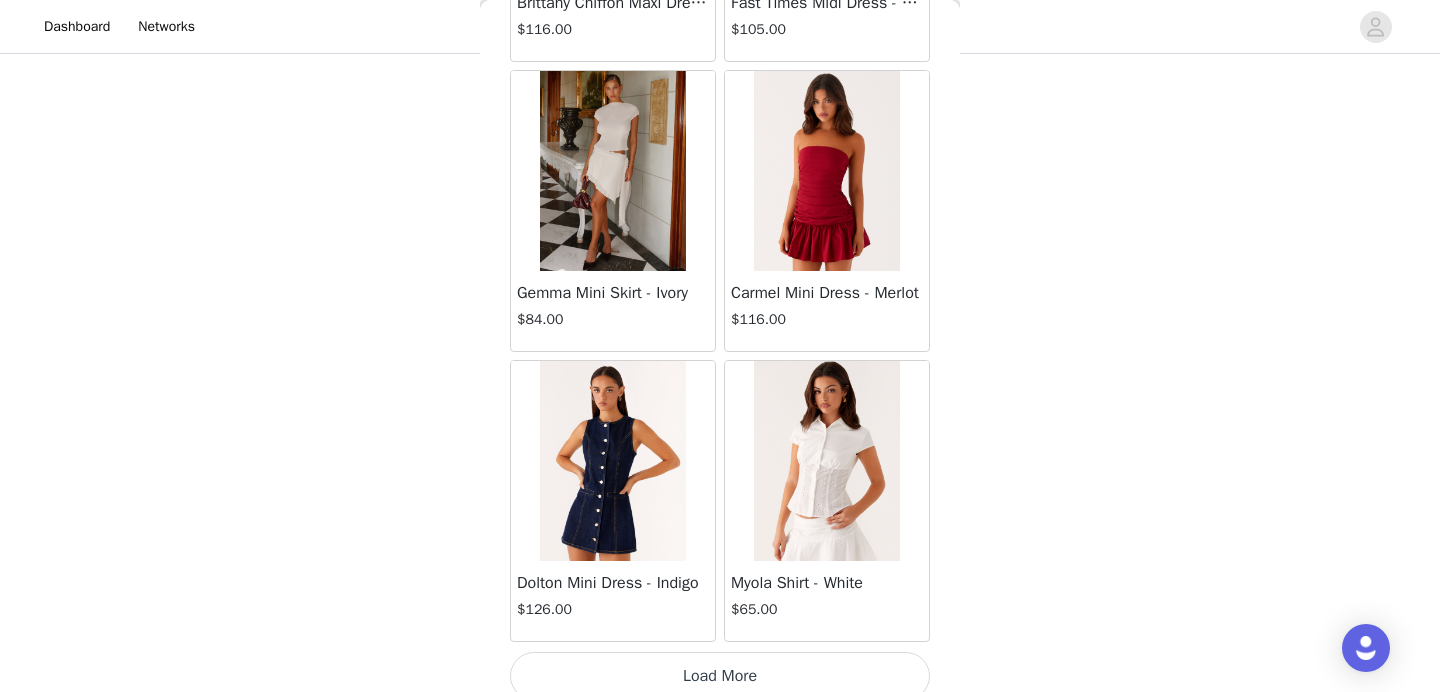 scroll, scrollTop: 48768, scrollLeft: 0, axis: vertical 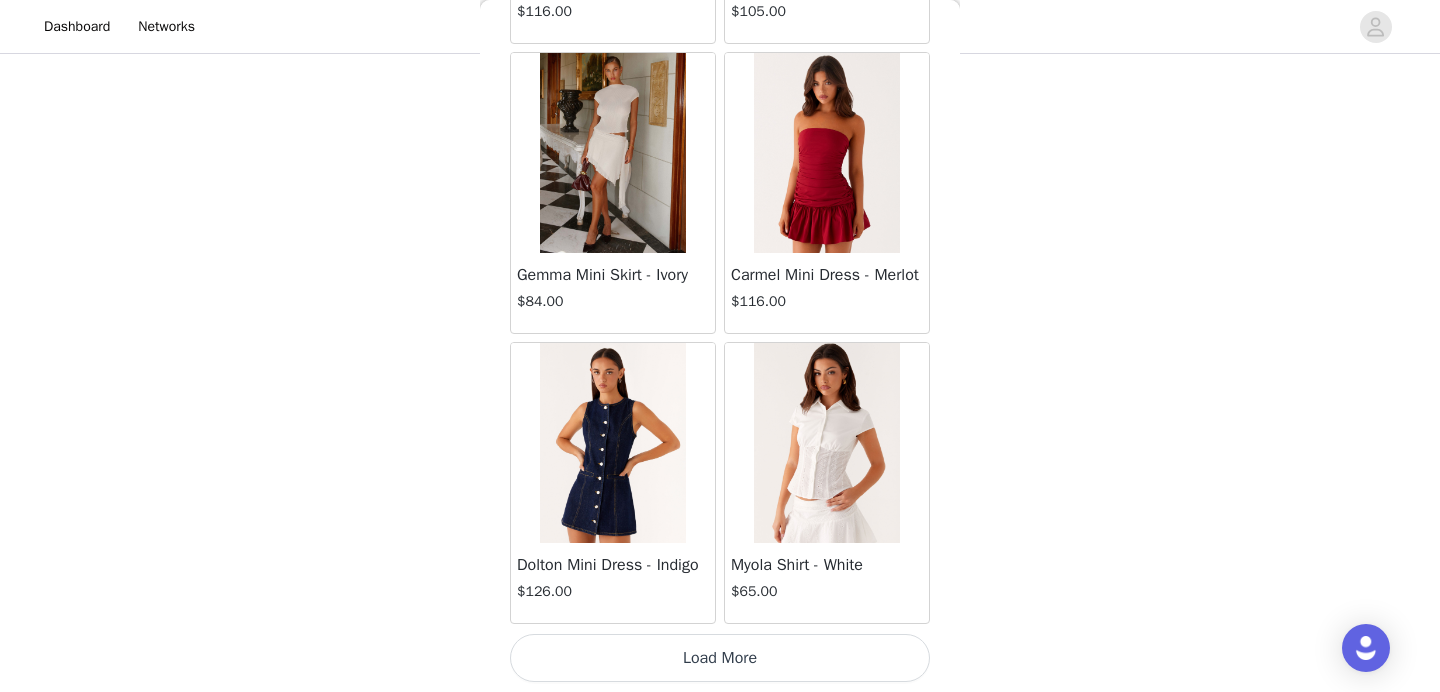 click on "Load More" at bounding box center [720, 658] 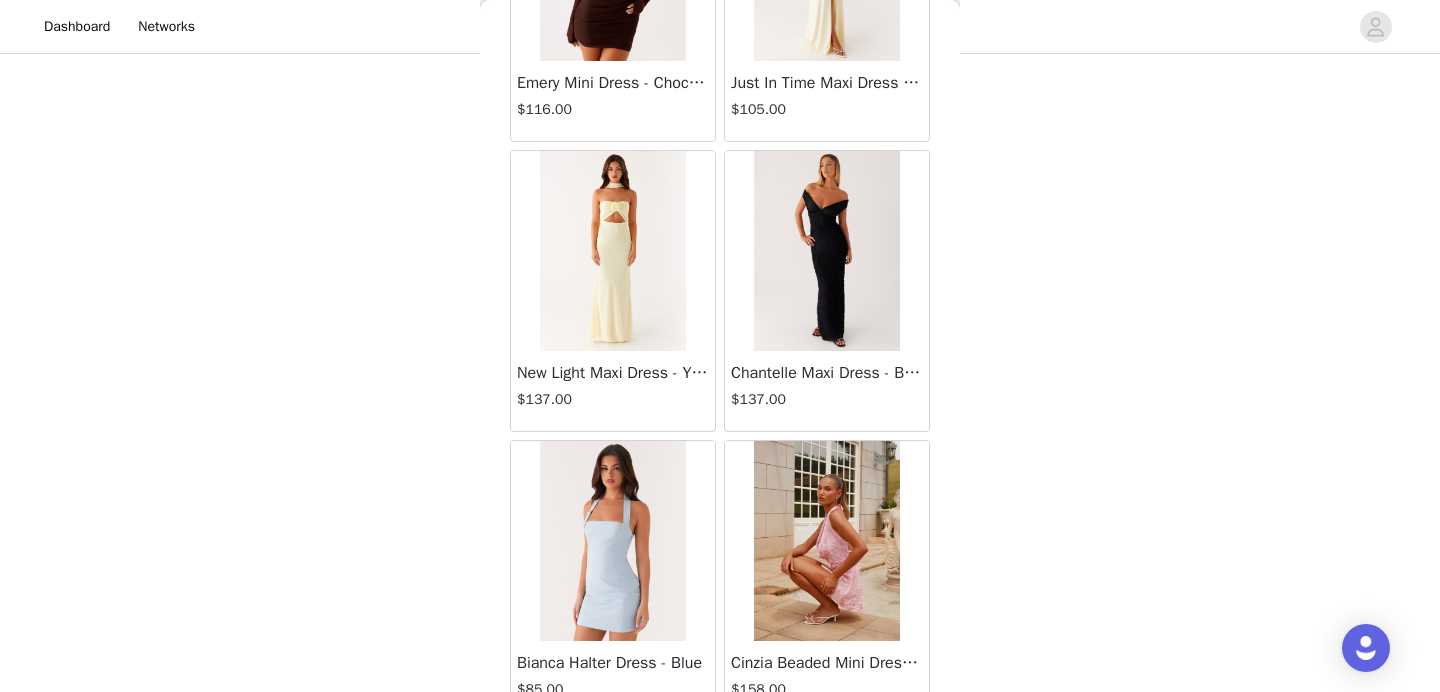 scroll, scrollTop: 51668, scrollLeft: 0, axis: vertical 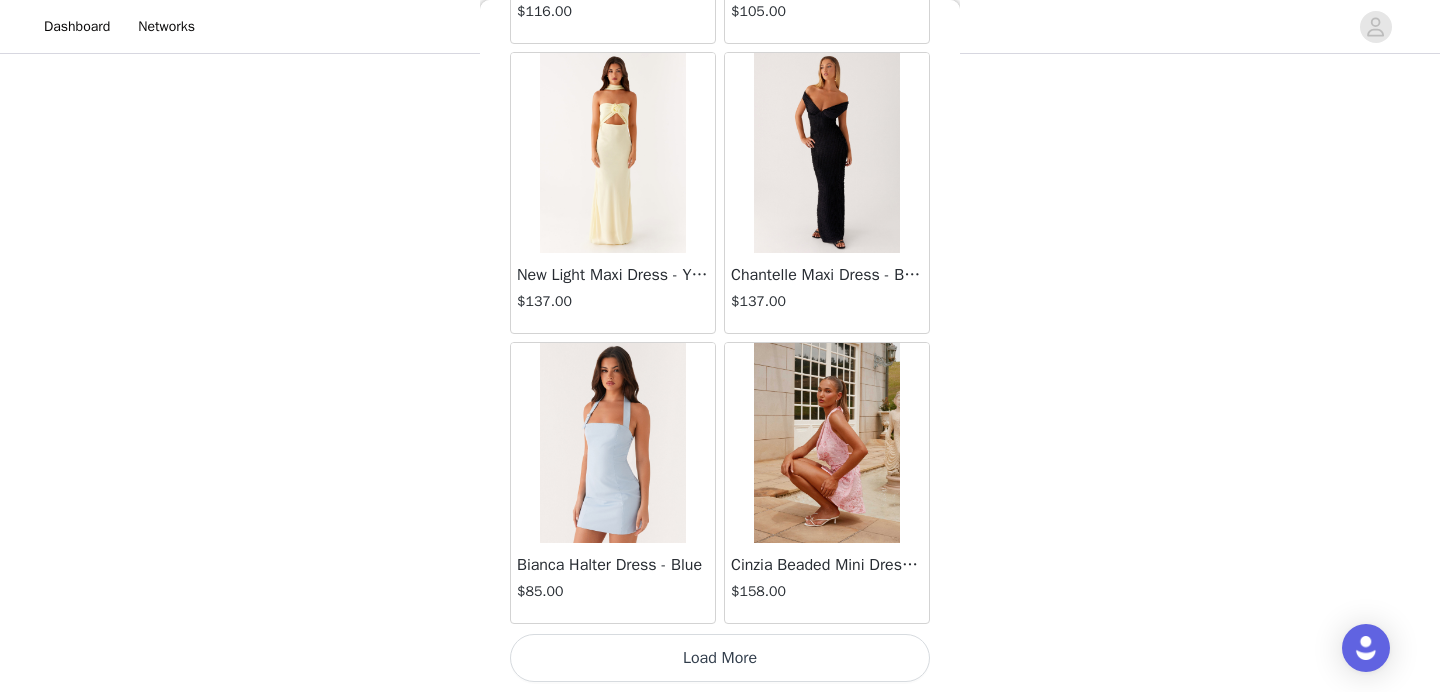 click on "Load More" at bounding box center [720, 658] 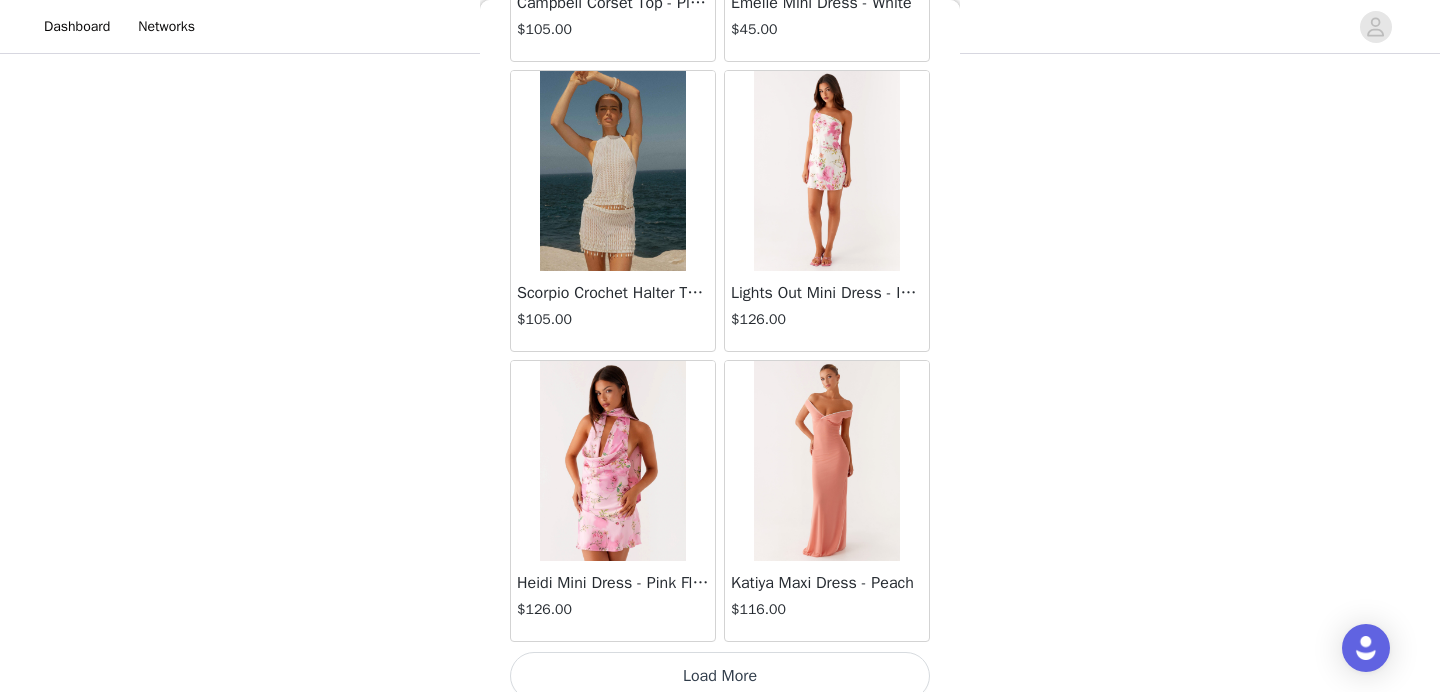 scroll, scrollTop: 54568, scrollLeft: 0, axis: vertical 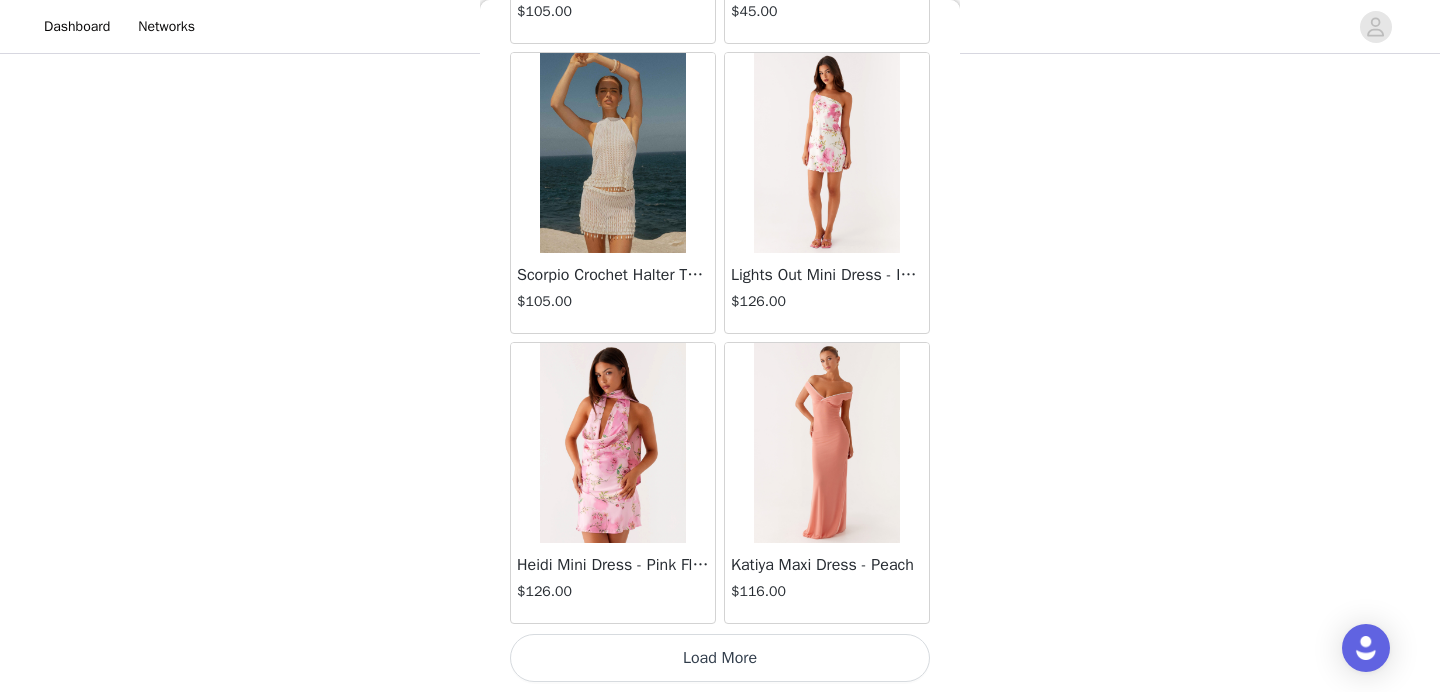 click on "Load More" at bounding box center [720, 658] 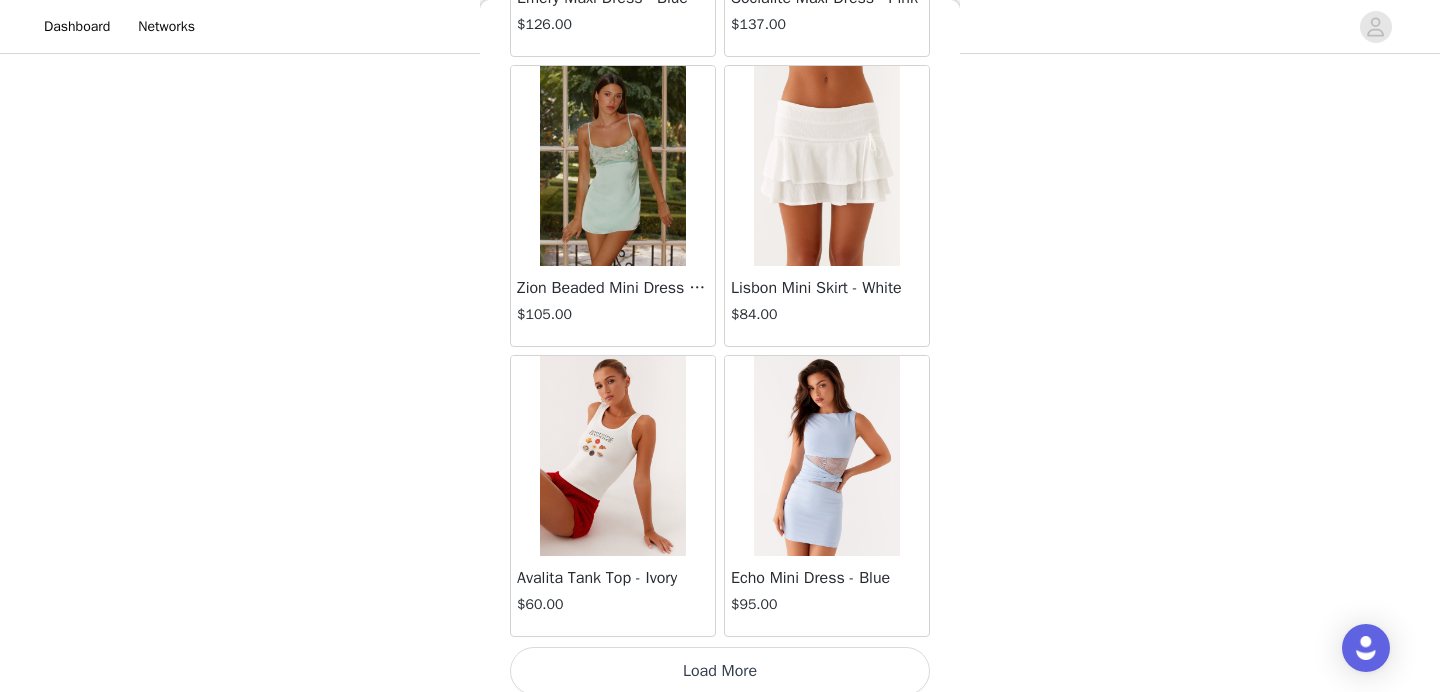 scroll, scrollTop: 57457, scrollLeft: 0, axis: vertical 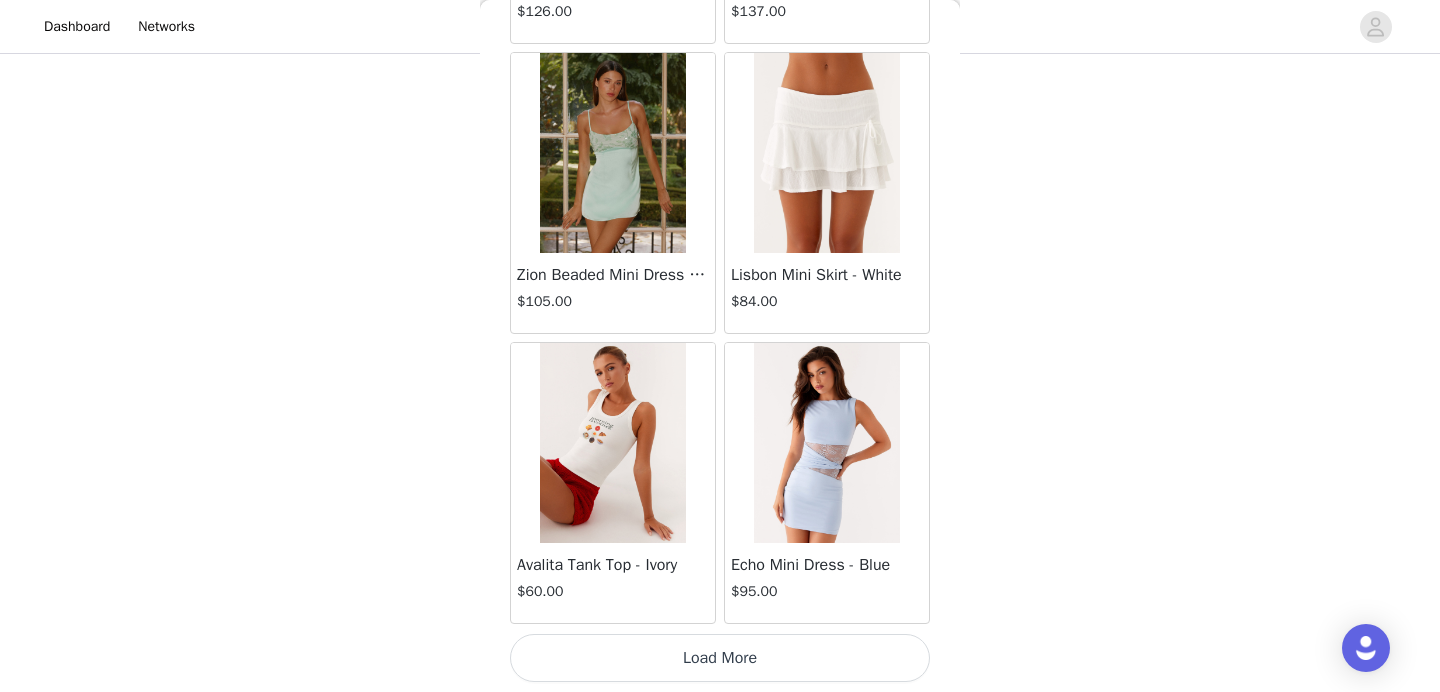 click on "Load More" at bounding box center [720, 658] 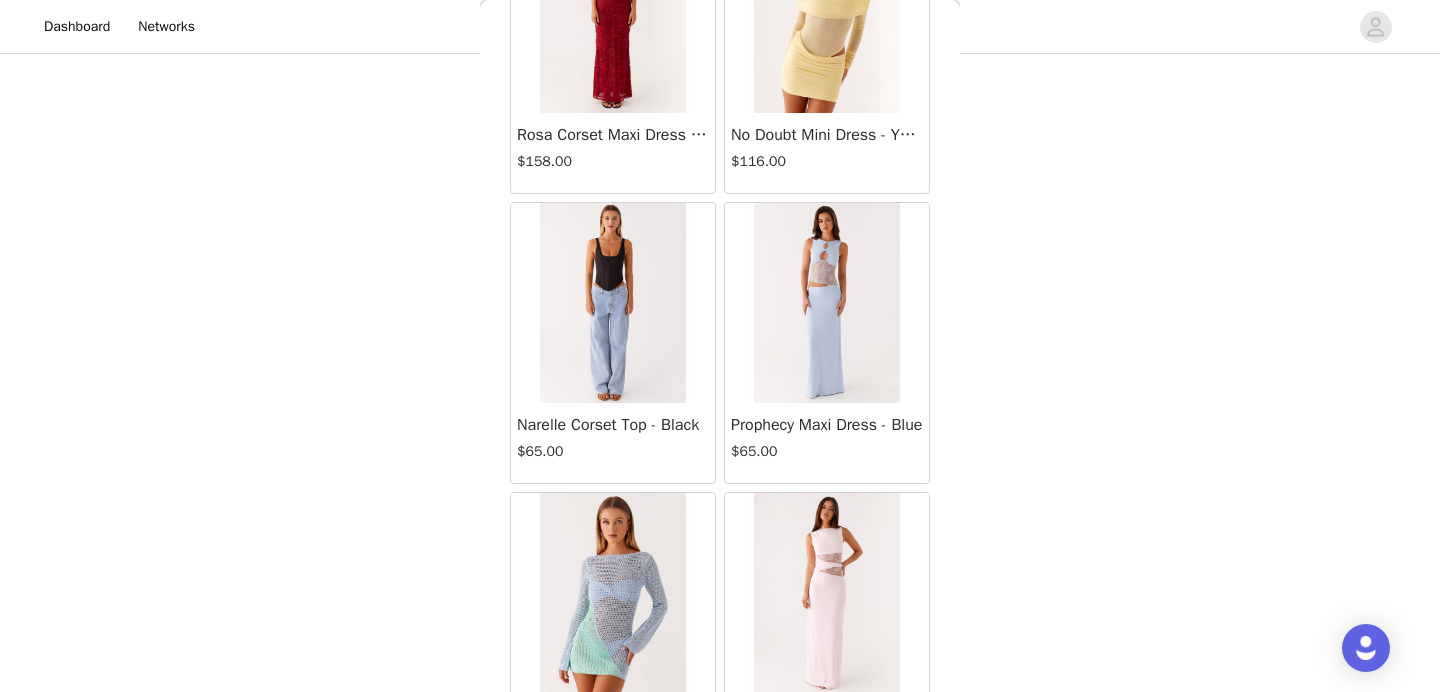 scroll, scrollTop: 60368, scrollLeft: 0, axis: vertical 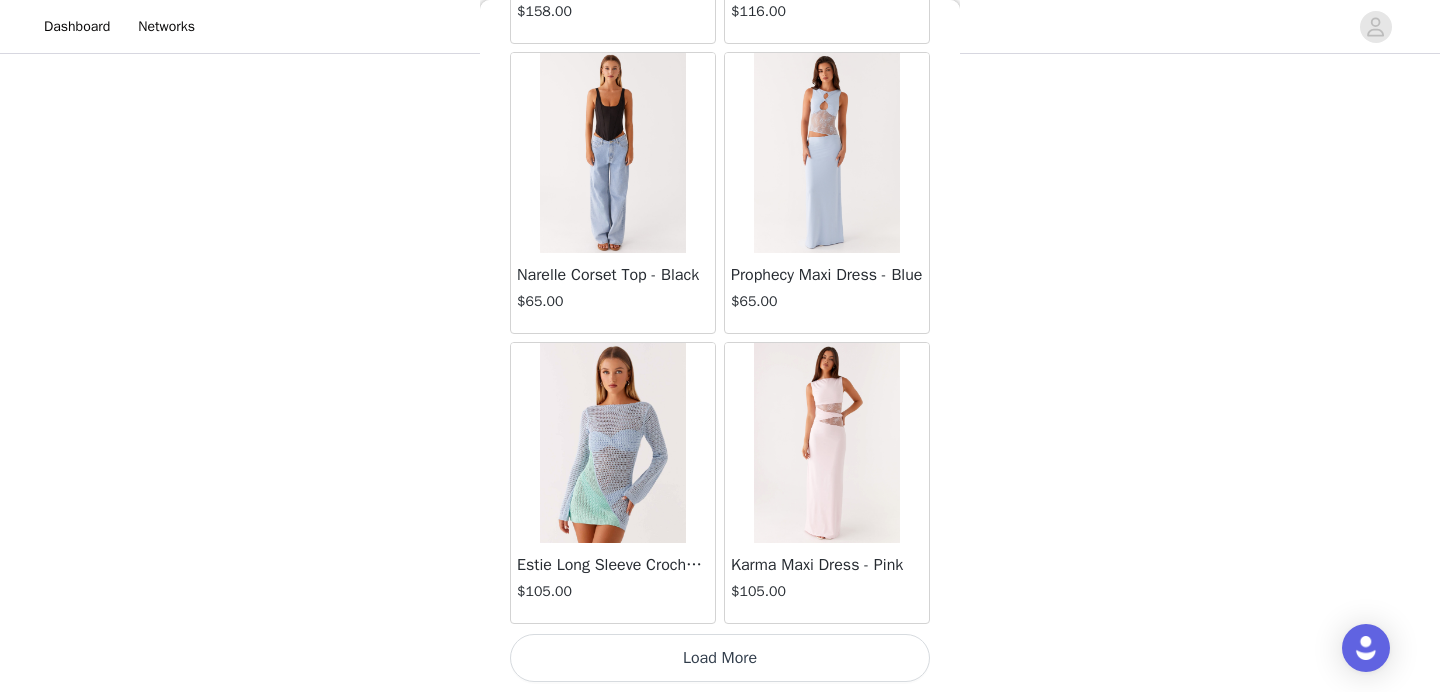click on "Load More" at bounding box center [720, 658] 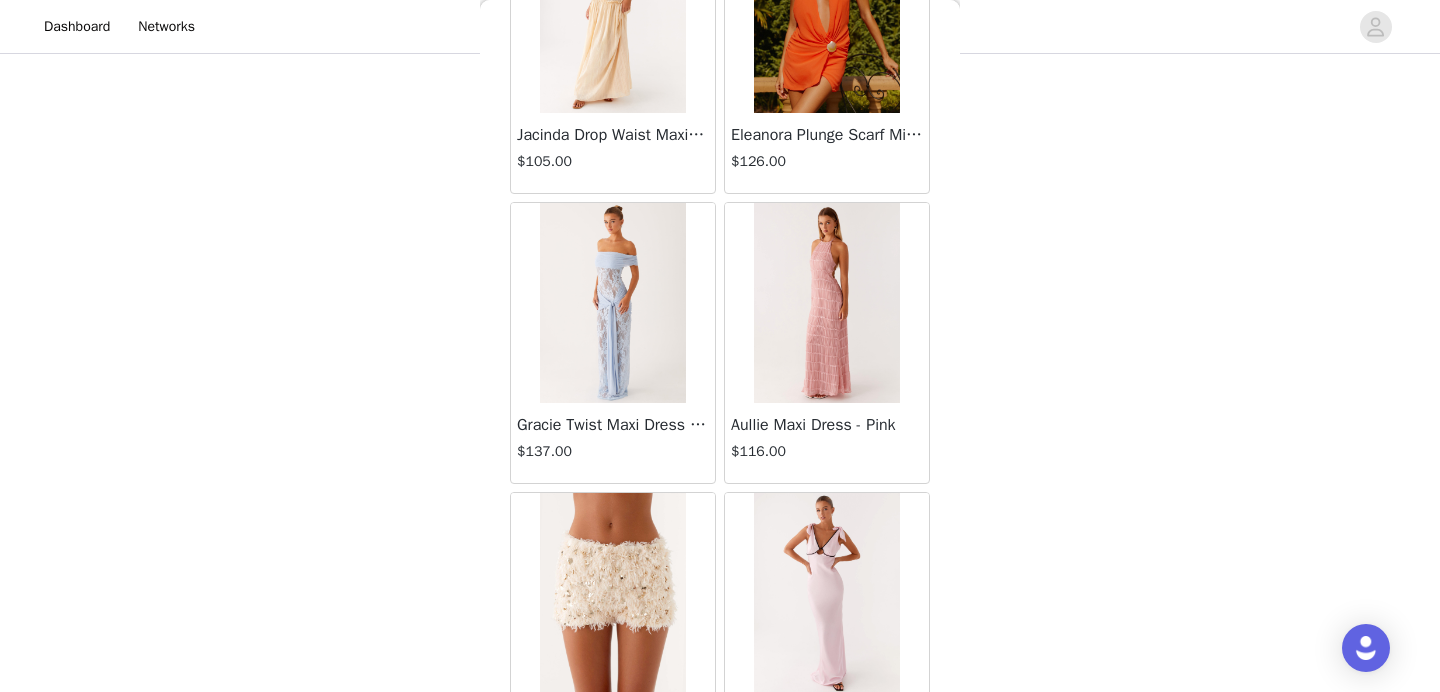 scroll, scrollTop: 63268, scrollLeft: 0, axis: vertical 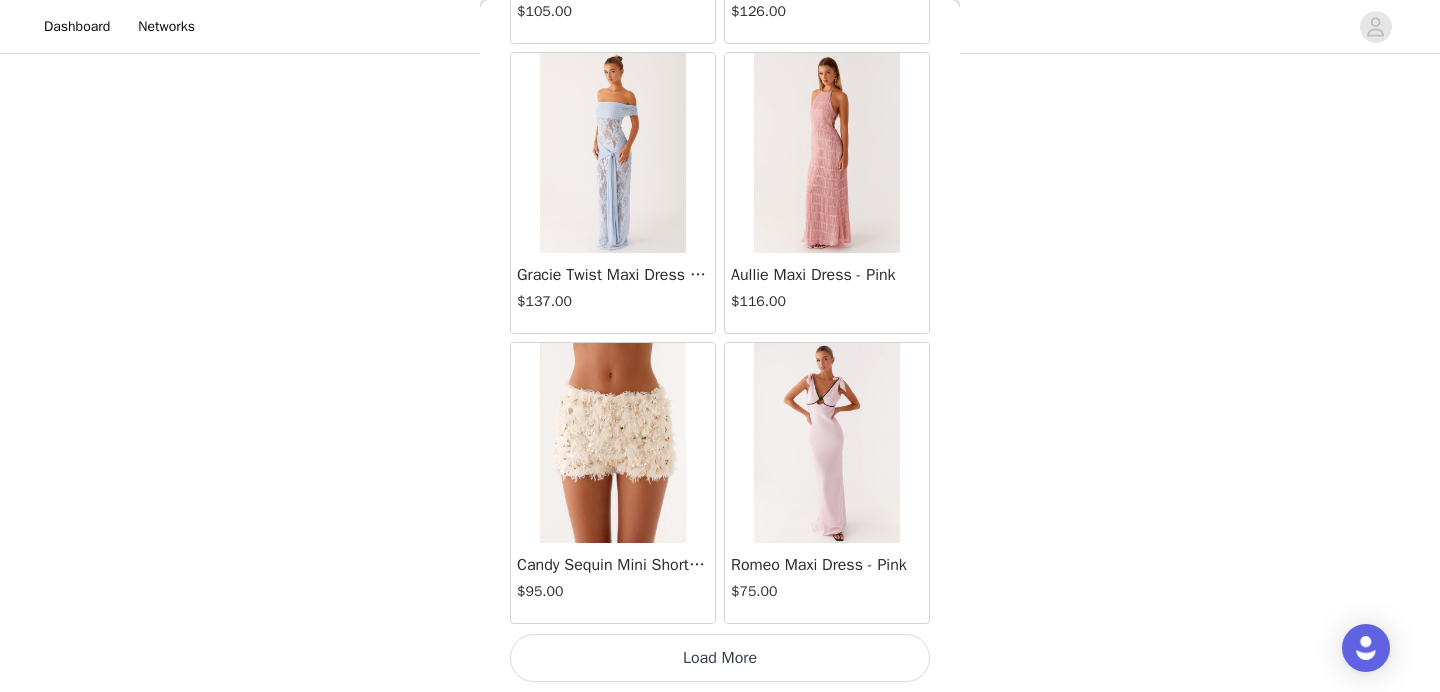 click on "Load More" at bounding box center (720, 658) 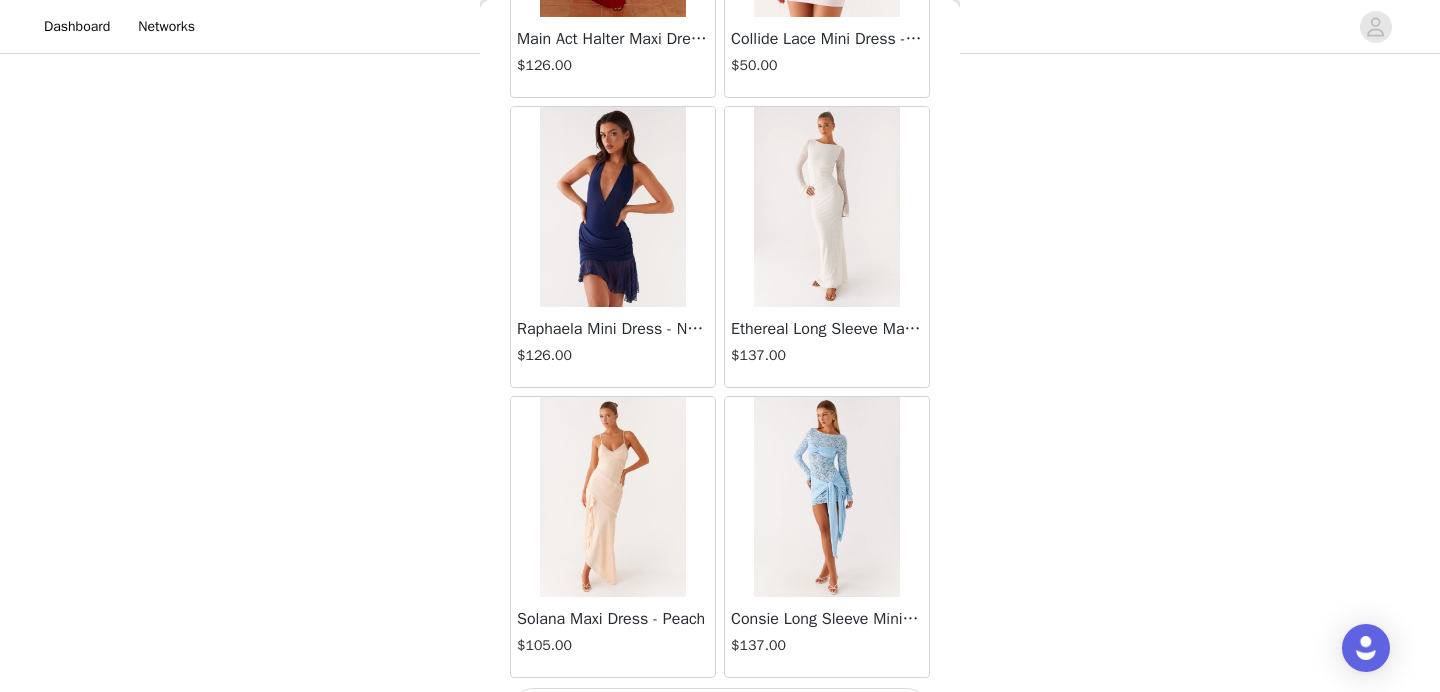 scroll, scrollTop: 66168, scrollLeft: 0, axis: vertical 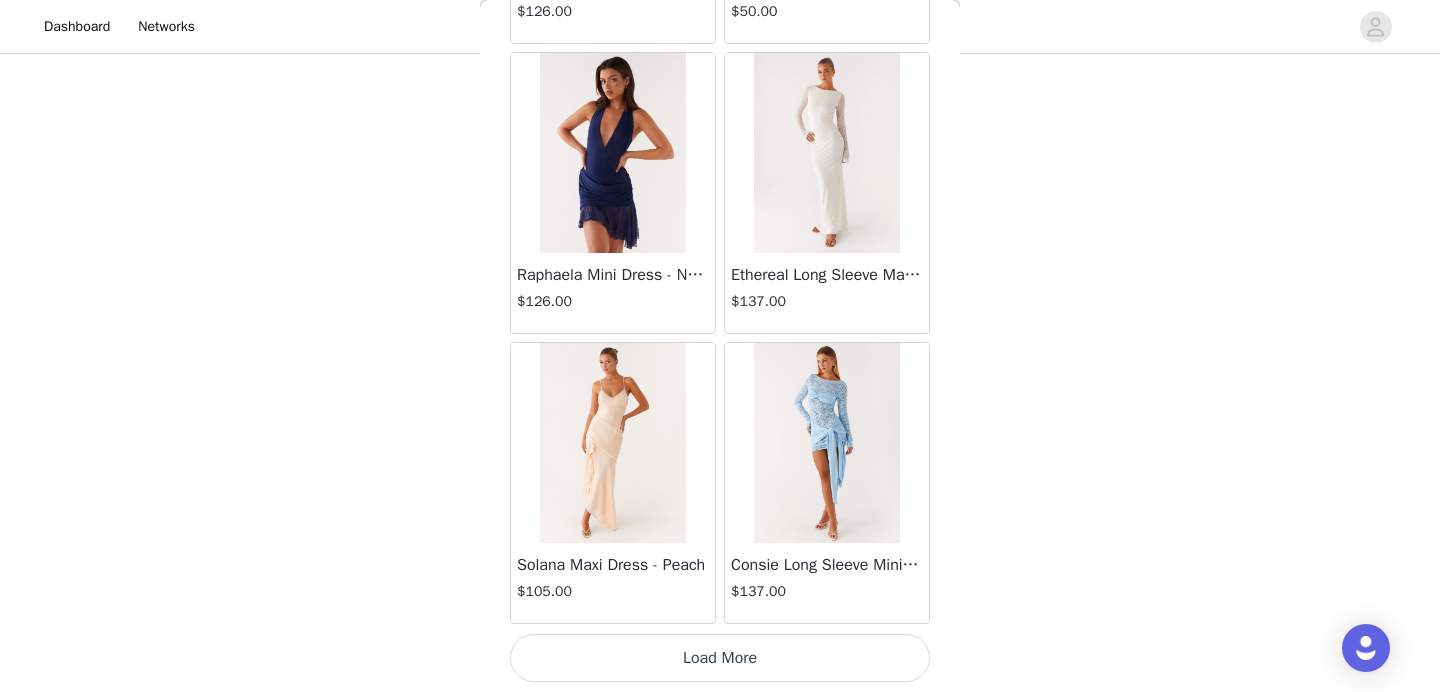 click on "Load More" at bounding box center (720, 658) 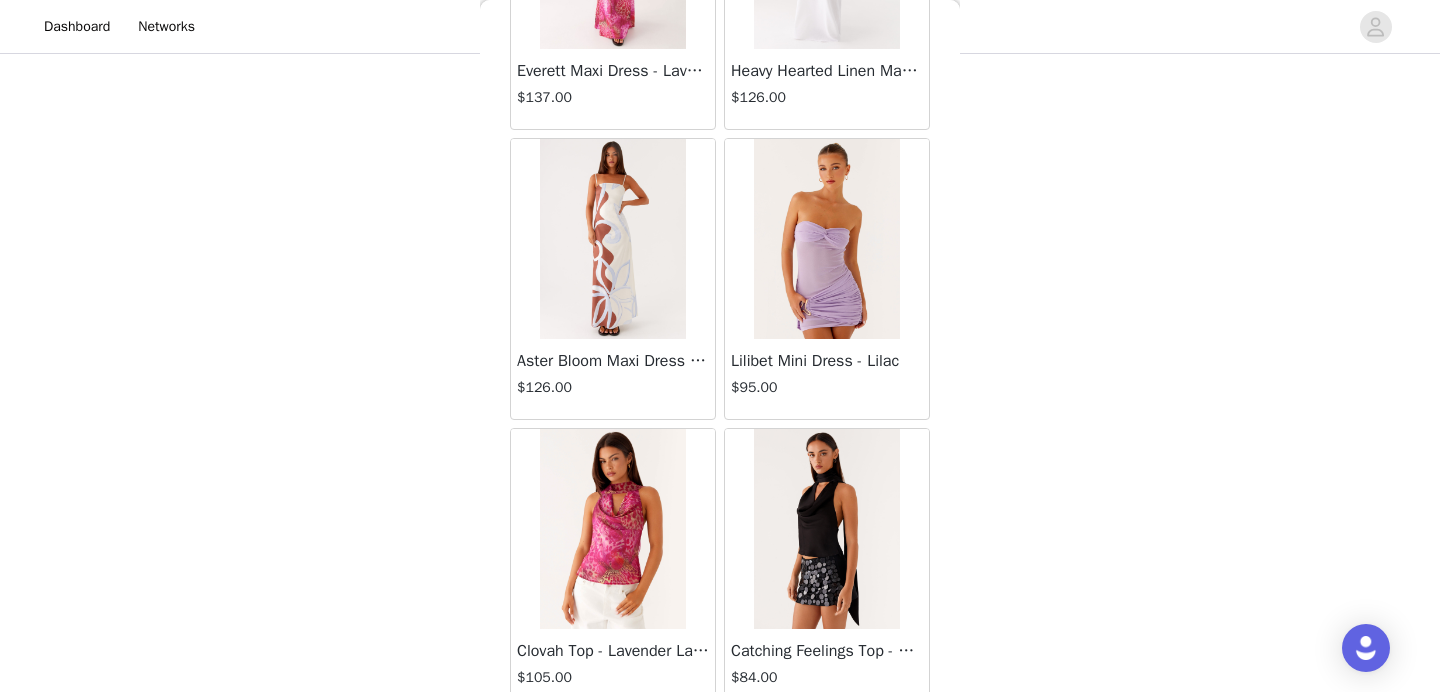 scroll, scrollTop: 69068, scrollLeft: 0, axis: vertical 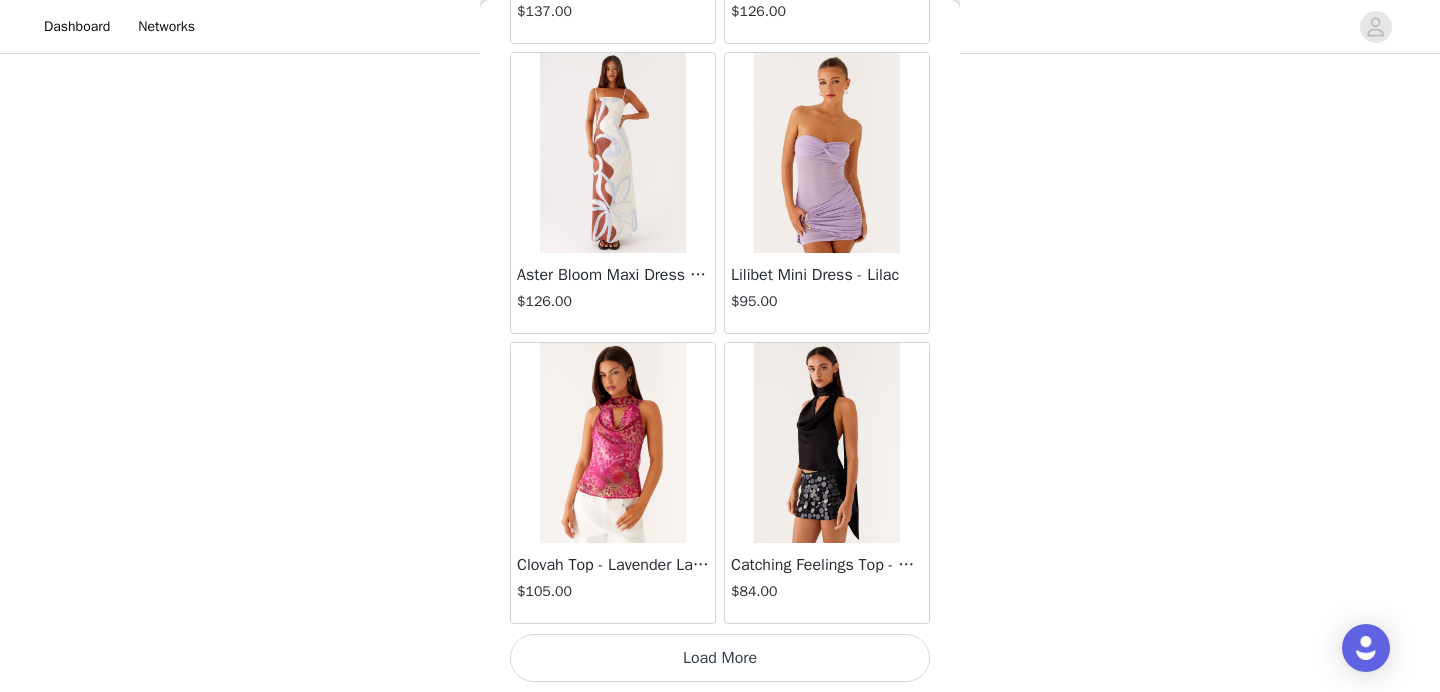 click on "Load More" at bounding box center (720, 658) 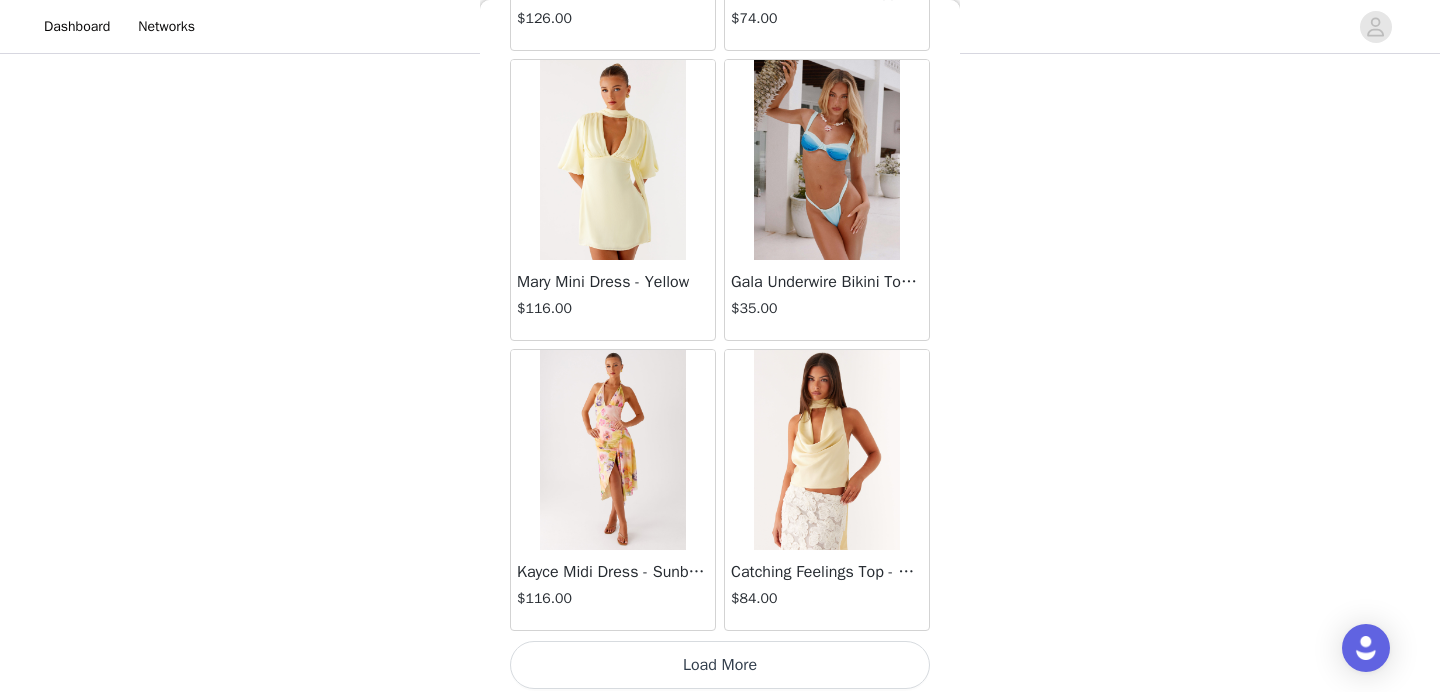 scroll, scrollTop: 71968, scrollLeft: 0, axis: vertical 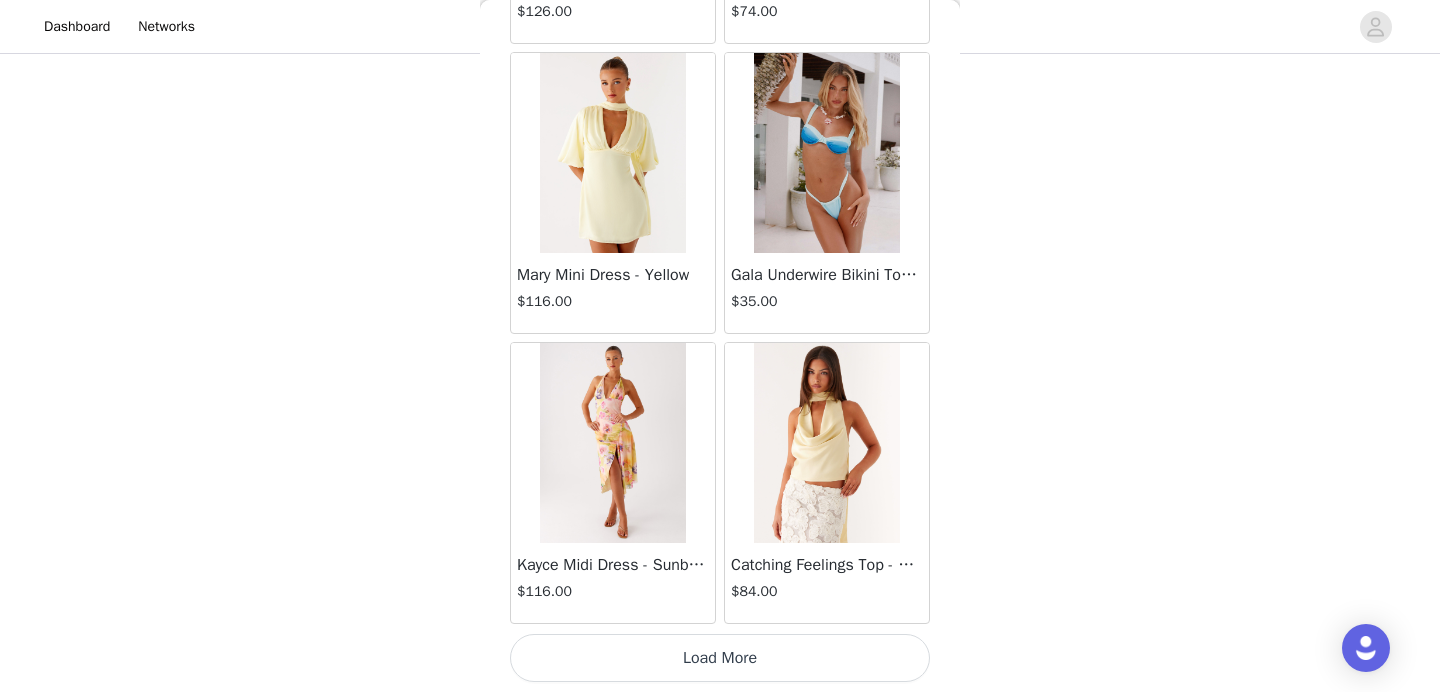 click on "Load More" at bounding box center [720, 658] 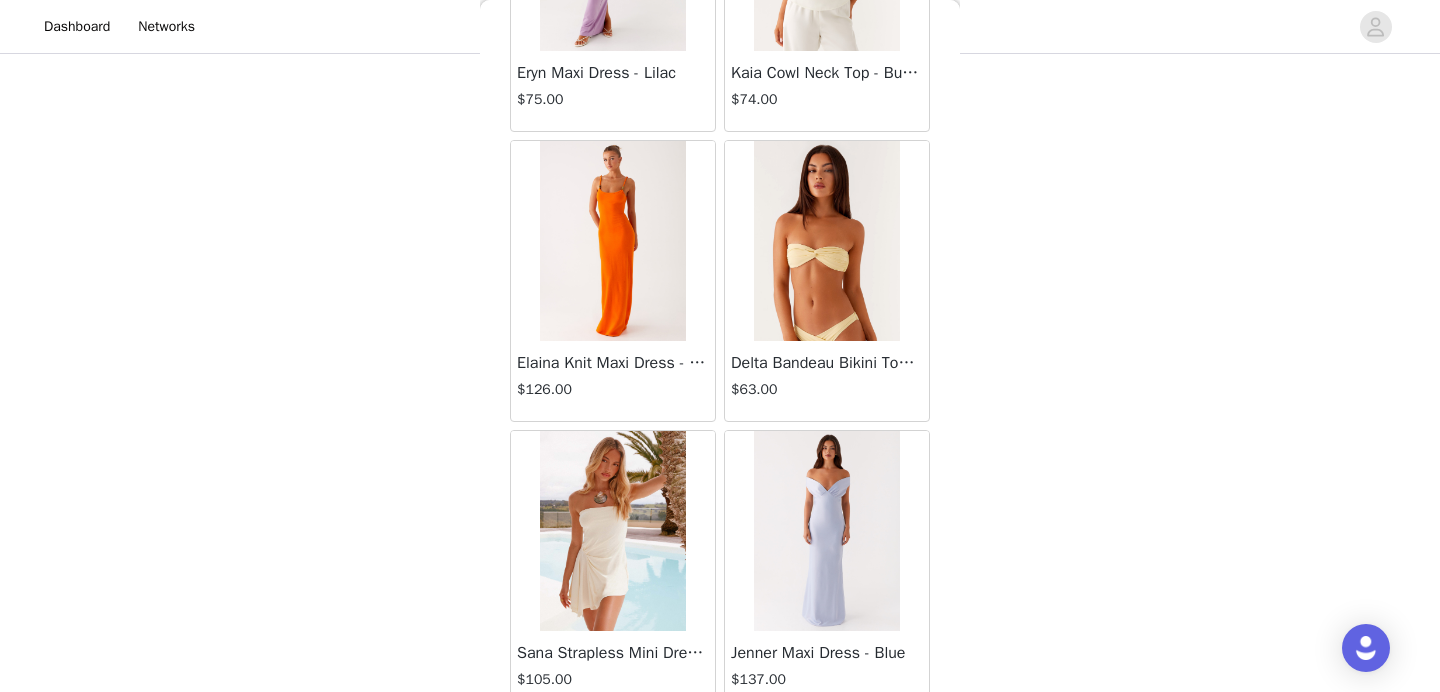 scroll, scrollTop: 74868, scrollLeft: 0, axis: vertical 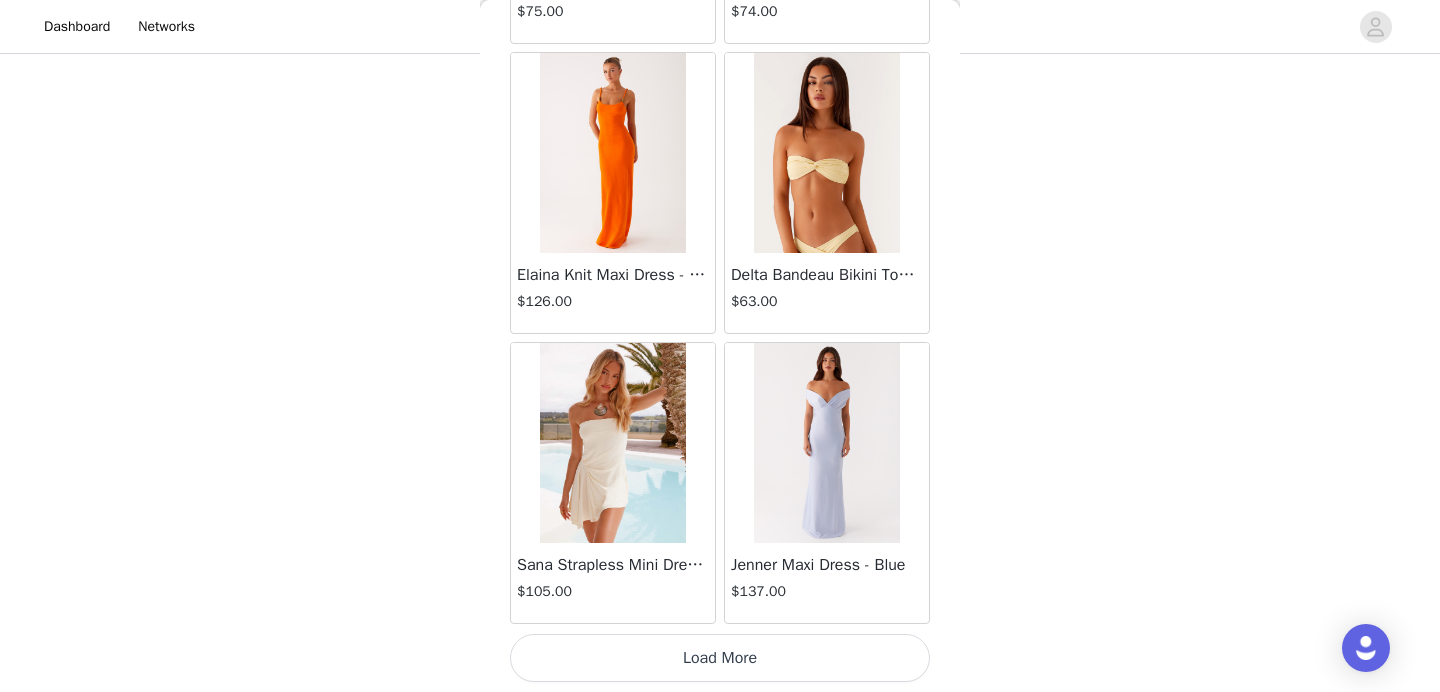 click on "Load More" at bounding box center [720, 658] 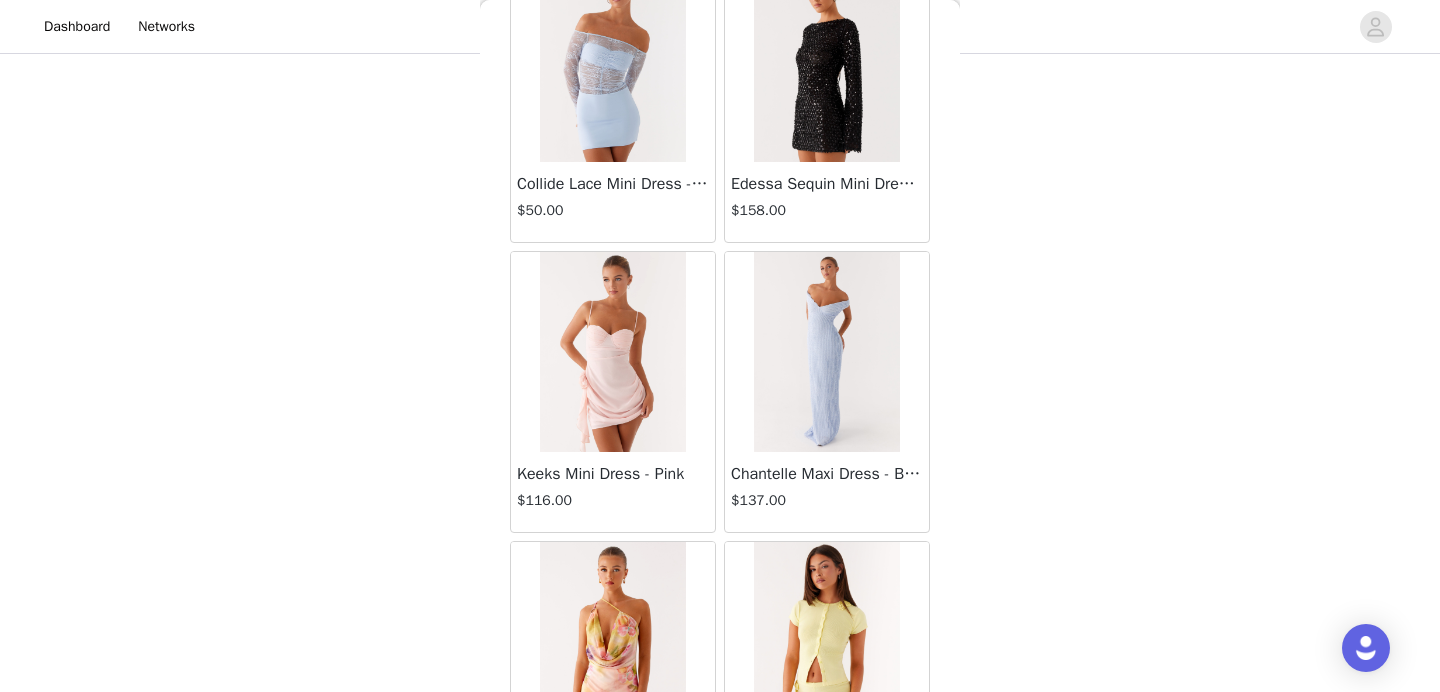 scroll, scrollTop: 77768, scrollLeft: 0, axis: vertical 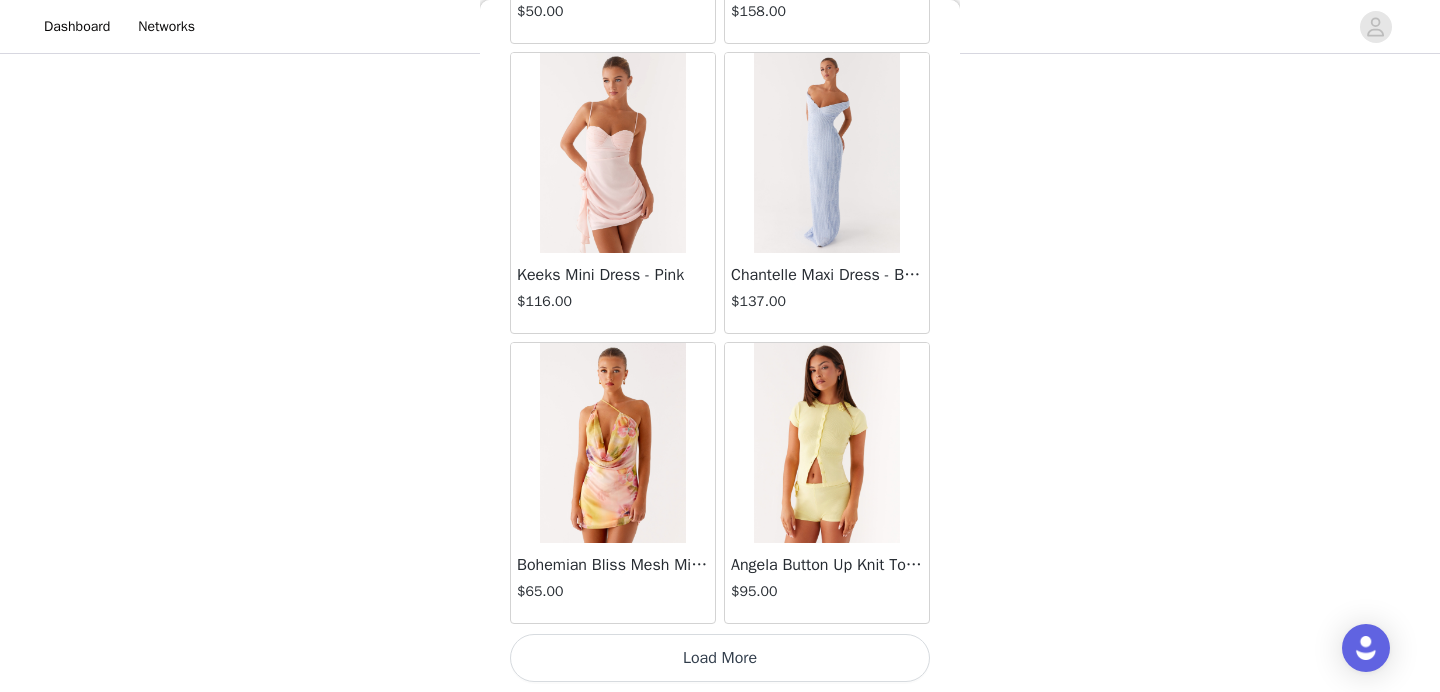 click on "Load More" at bounding box center [720, 658] 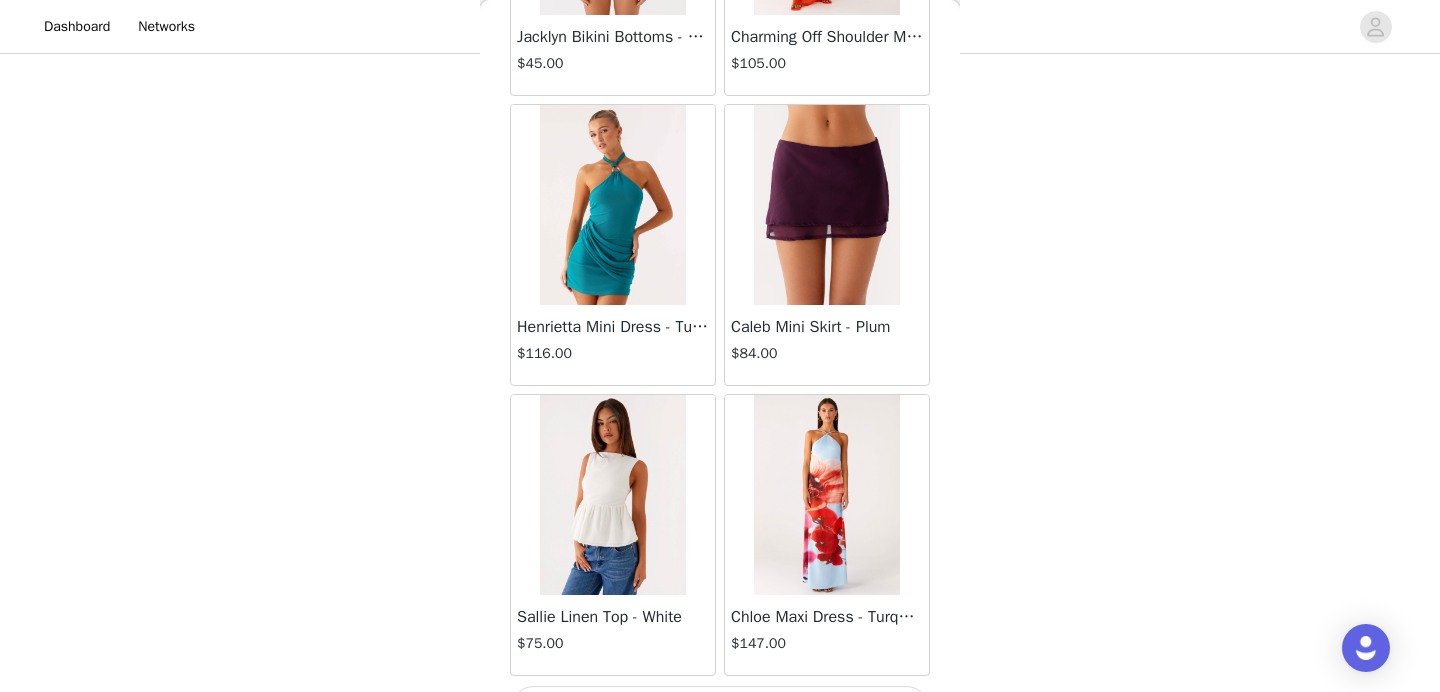 scroll, scrollTop: 80668, scrollLeft: 0, axis: vertical 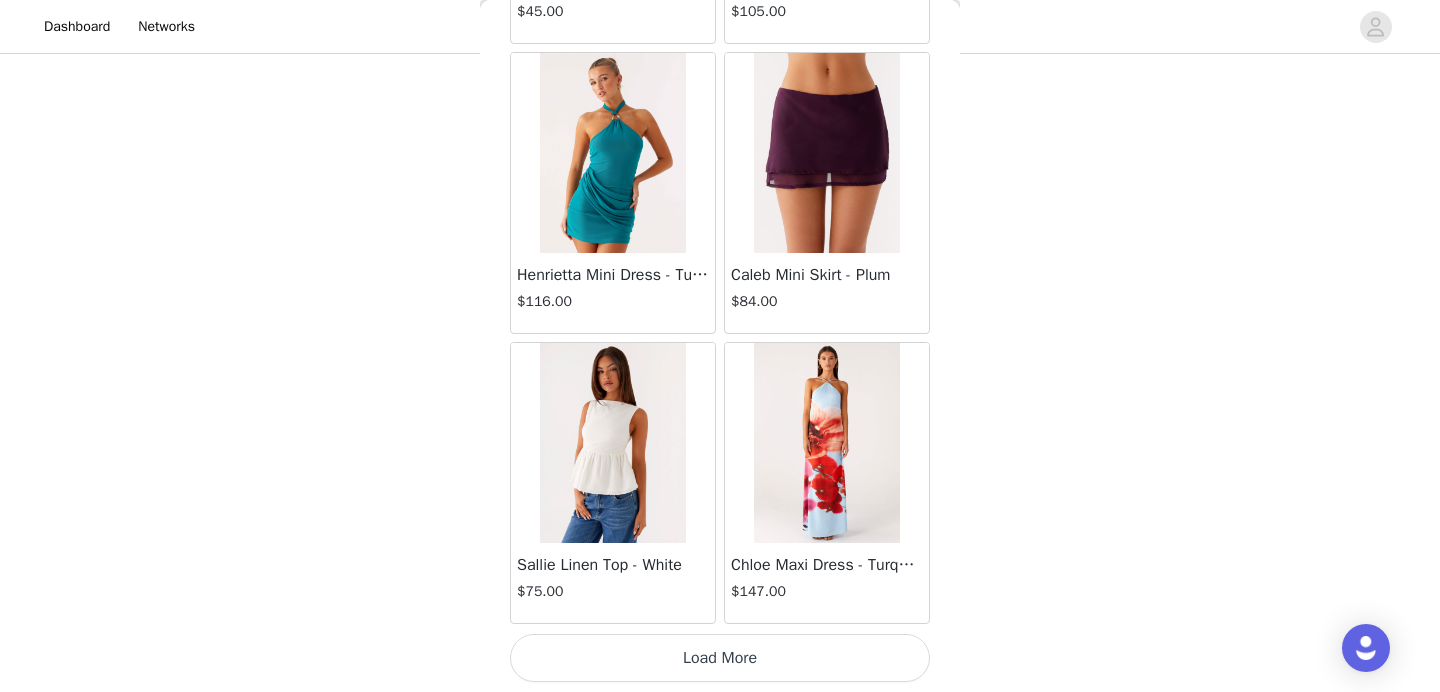 click on "Load More" at bounding box center (720, 658) 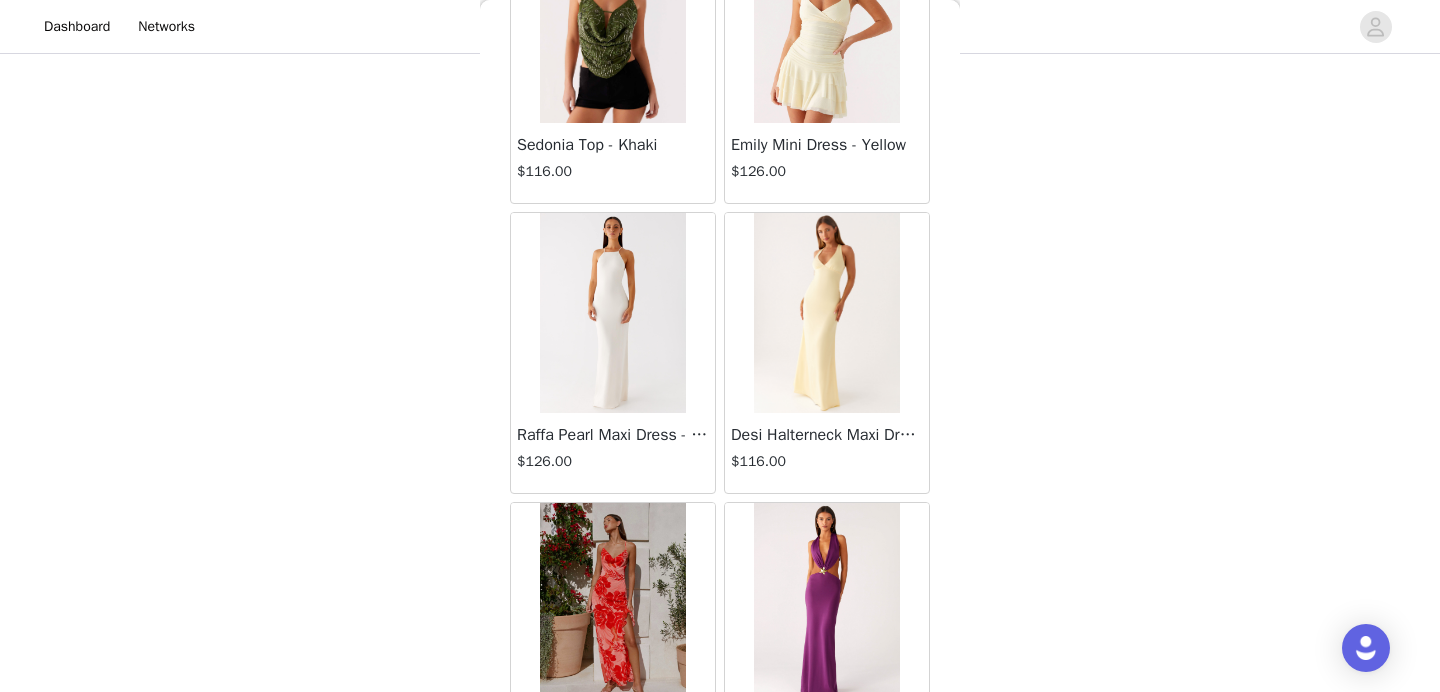 scroll, scrollTop: 83568, scrollLeft: 0, axis: vertical 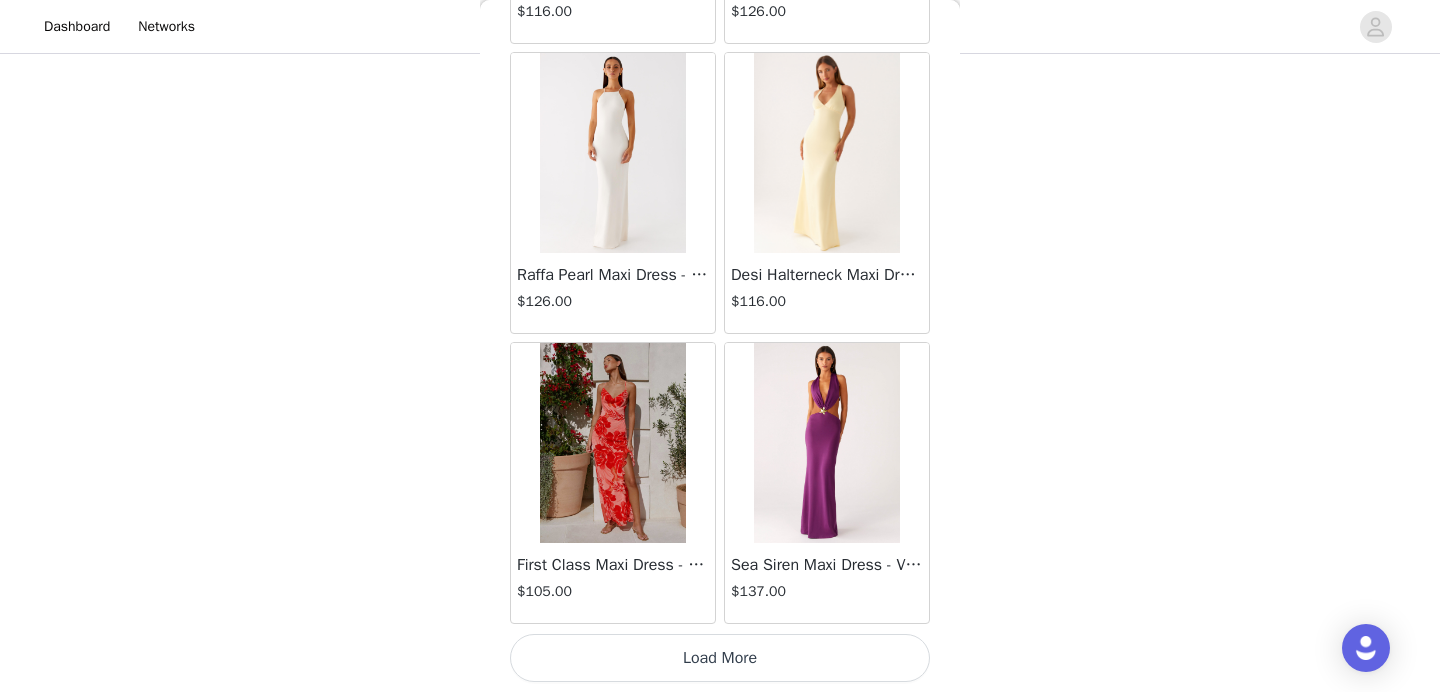click on "Load More" at bounding box center [720, 658] 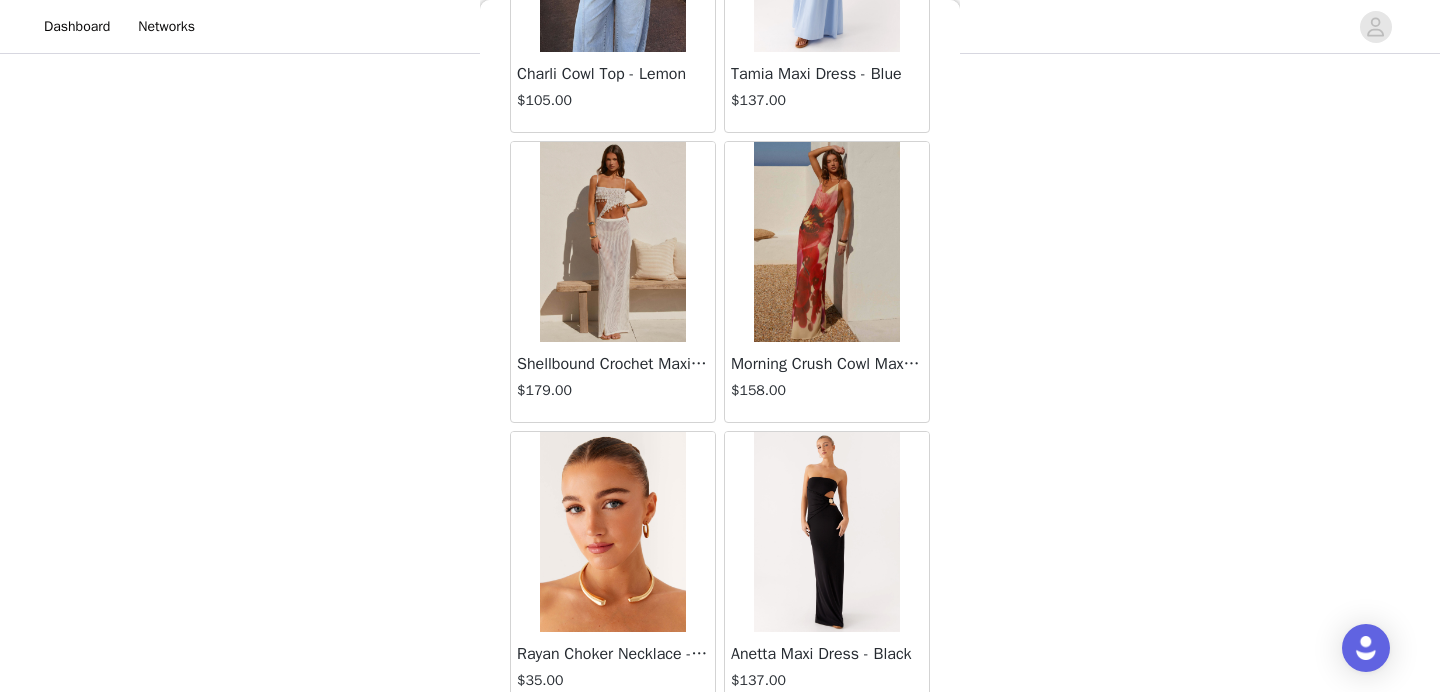 scroll, scrollTop: 86468, scrollLeft: 0, axis: vertical 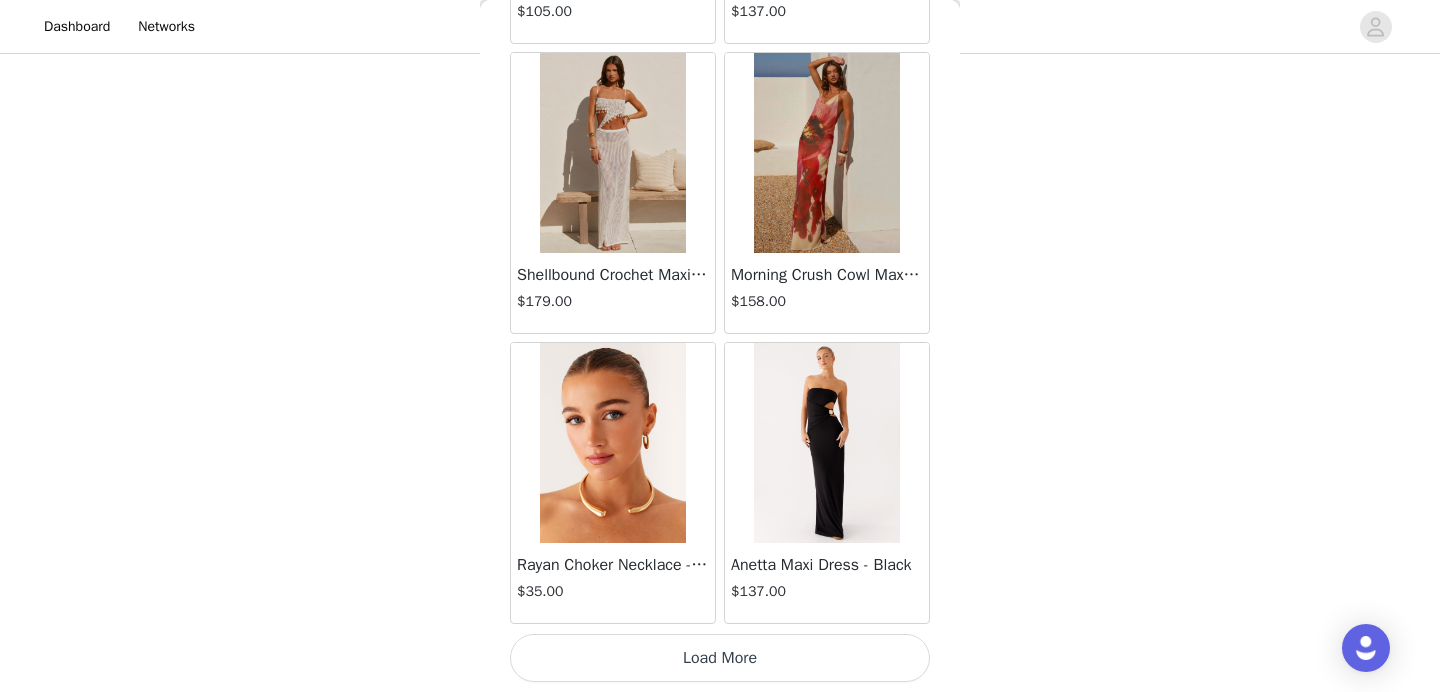 click on "Load More" at bounding box center [720, 658] 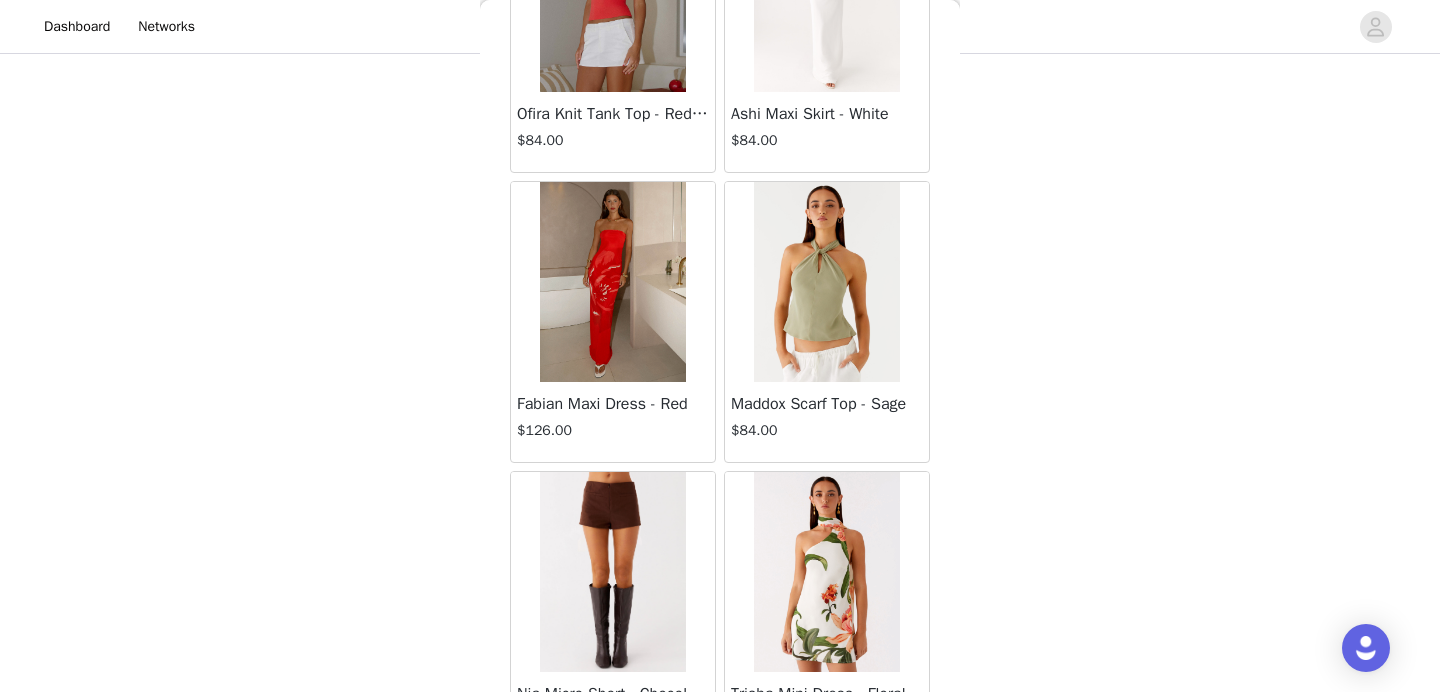 scroll, scrollTop: 89368, scrollLeft: 0, axis: vertical 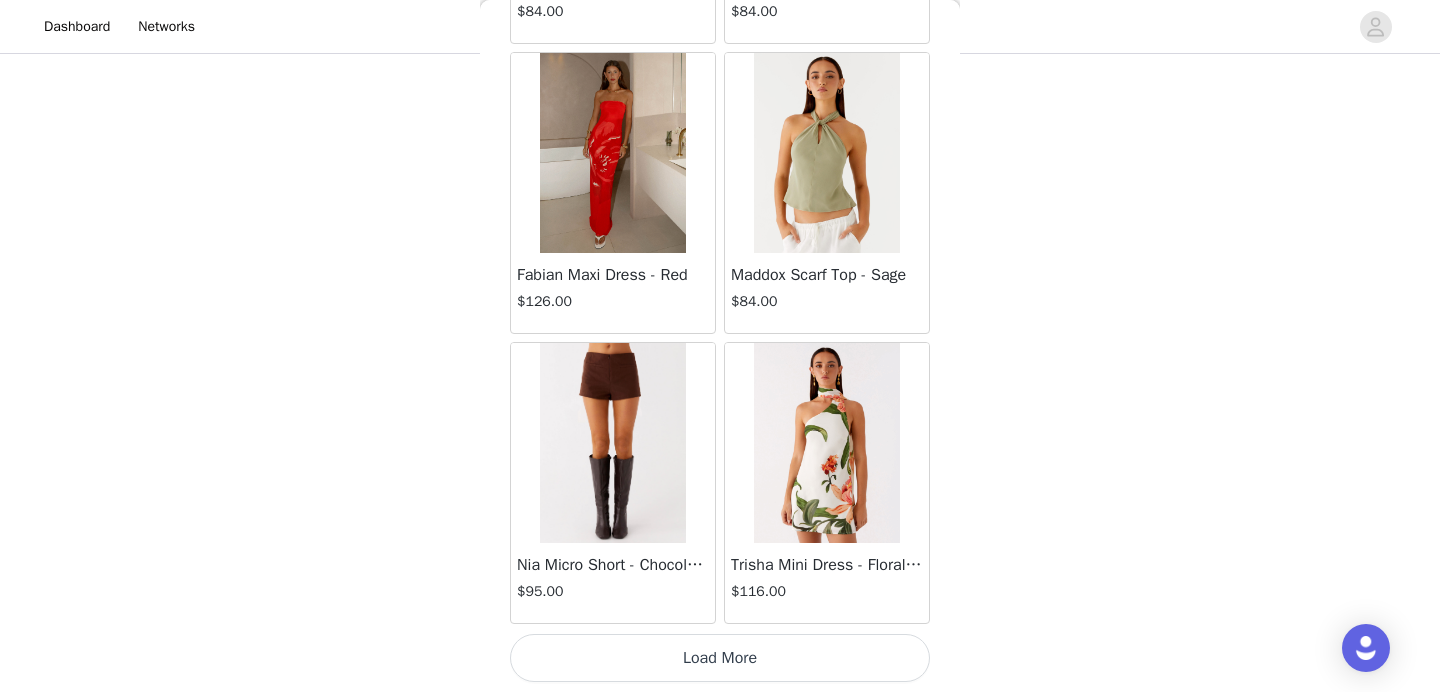 click on "Load More" at bounding box center [720, 658] 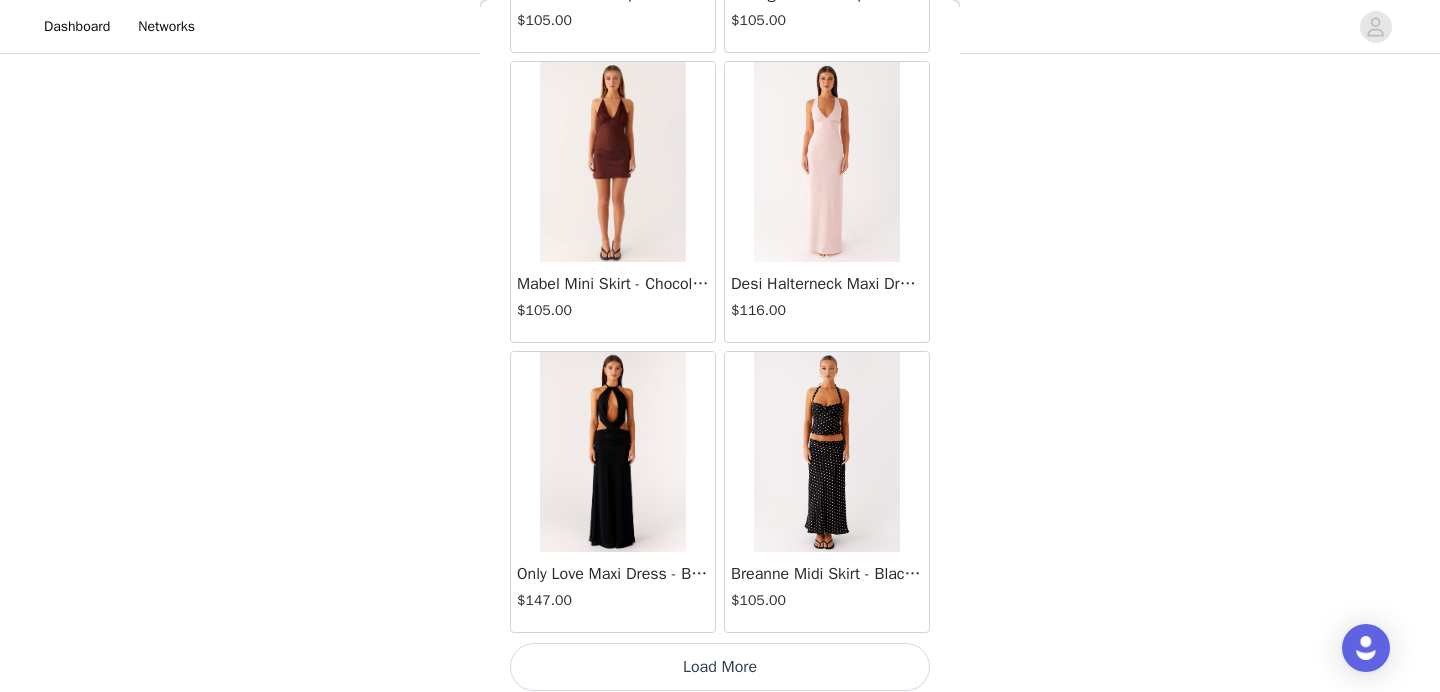 scroll, scrollTop: 92268, scrollLeft: 0, axis: vertical 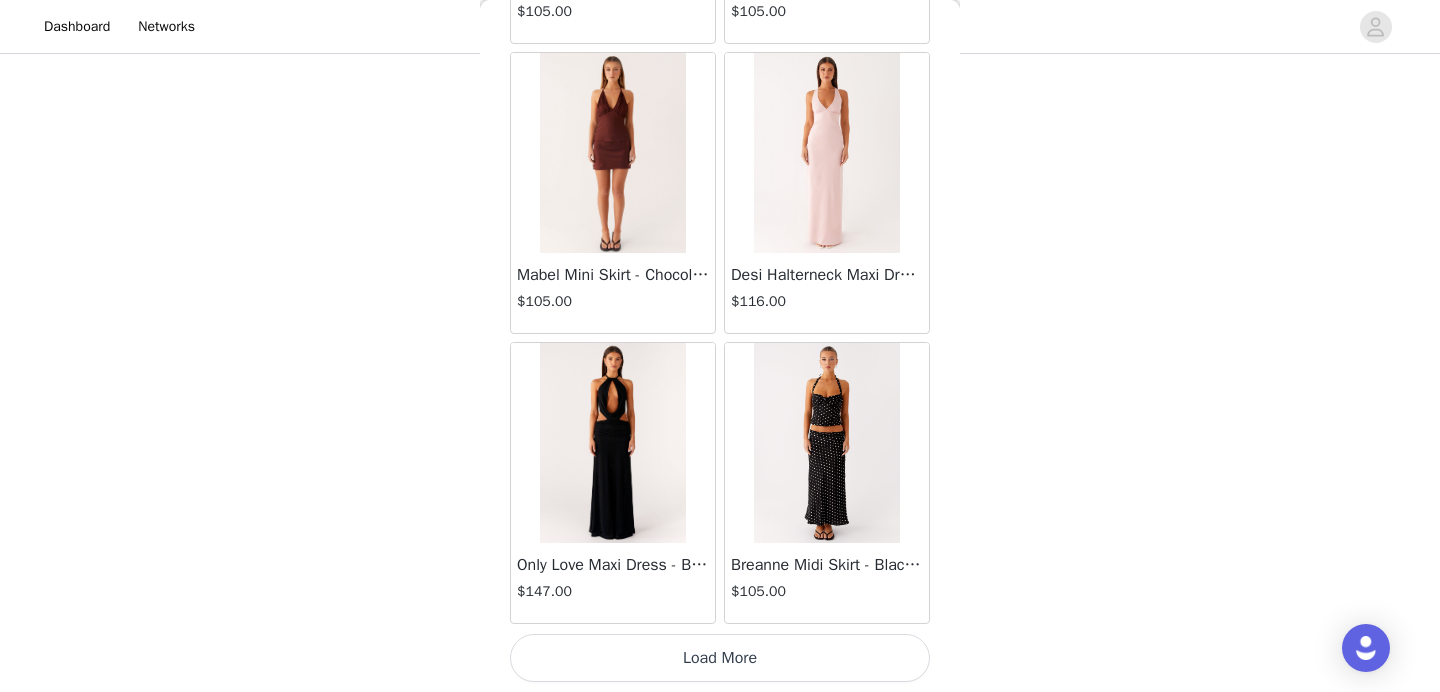 click on "Load More" at bounding box center (720, 658) 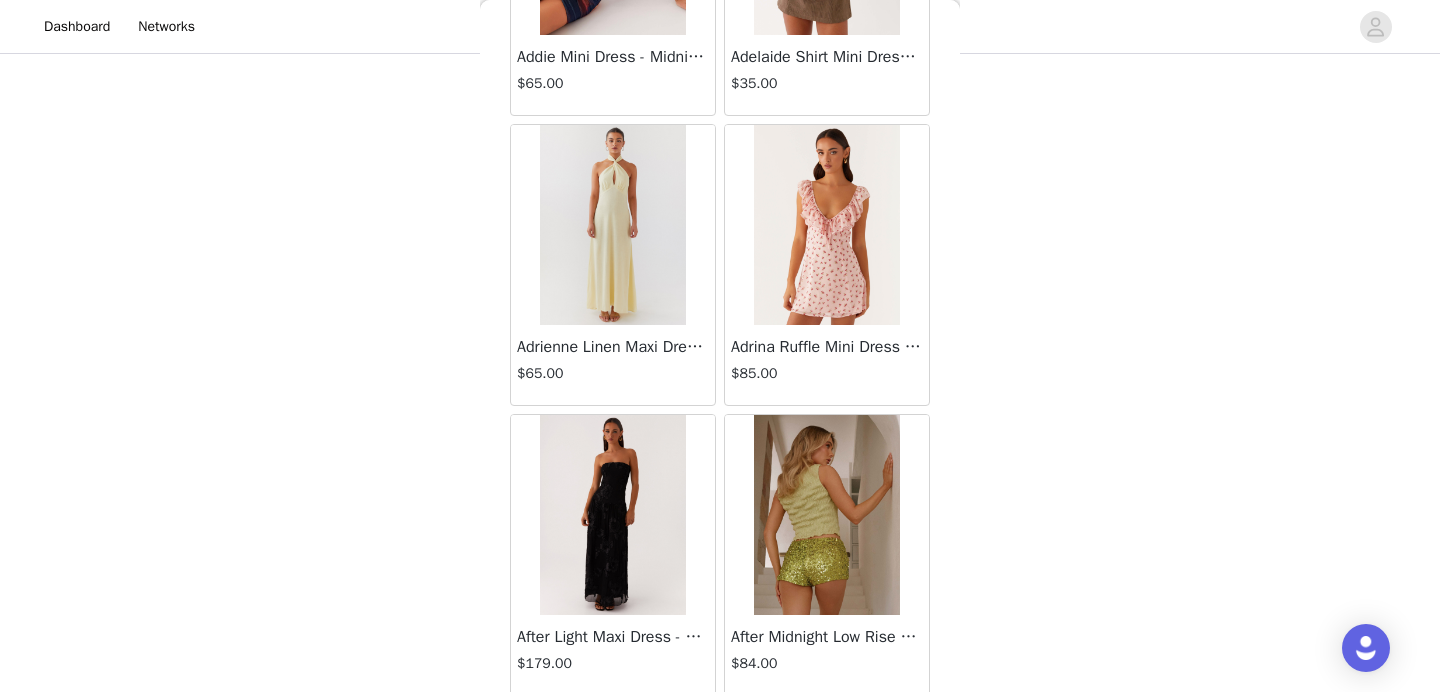 scroll, scrollTop: 95168, scrollLeft: 0, axis: vertical 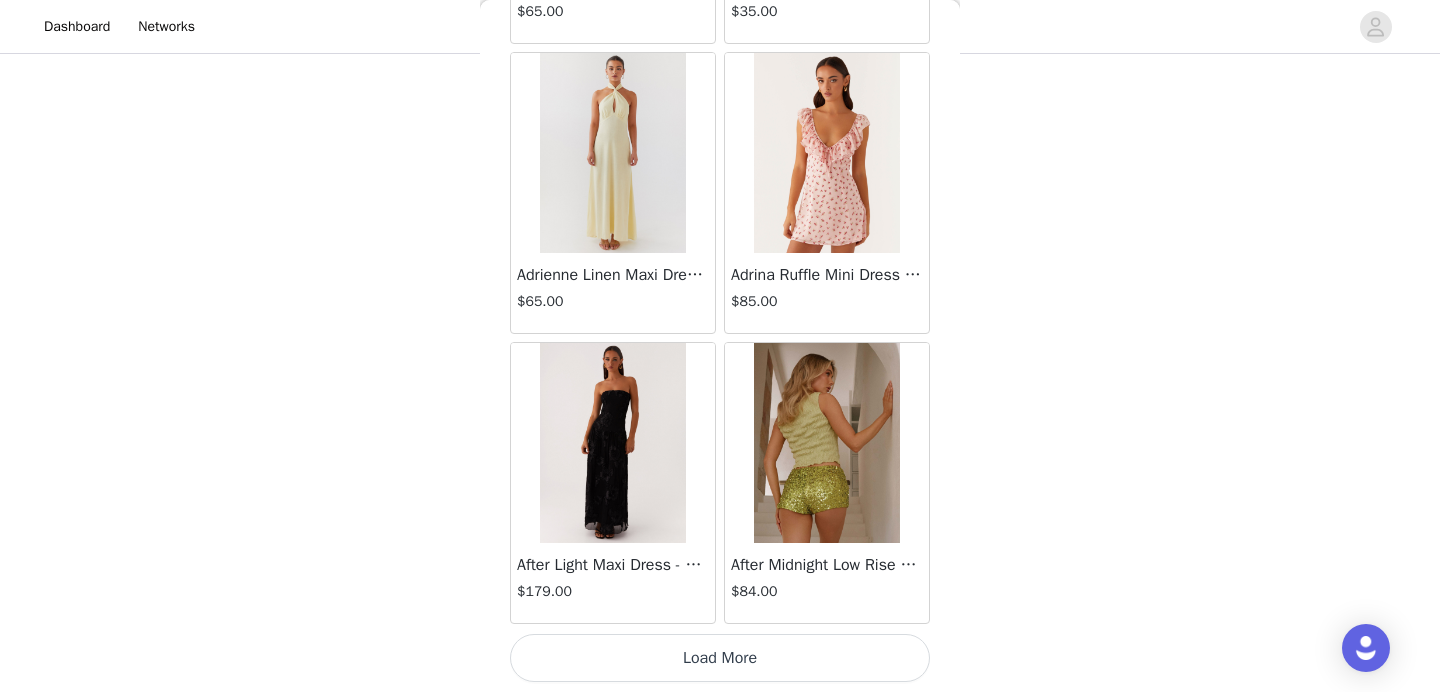 click on "Load More" at bounding box center [720, 658] 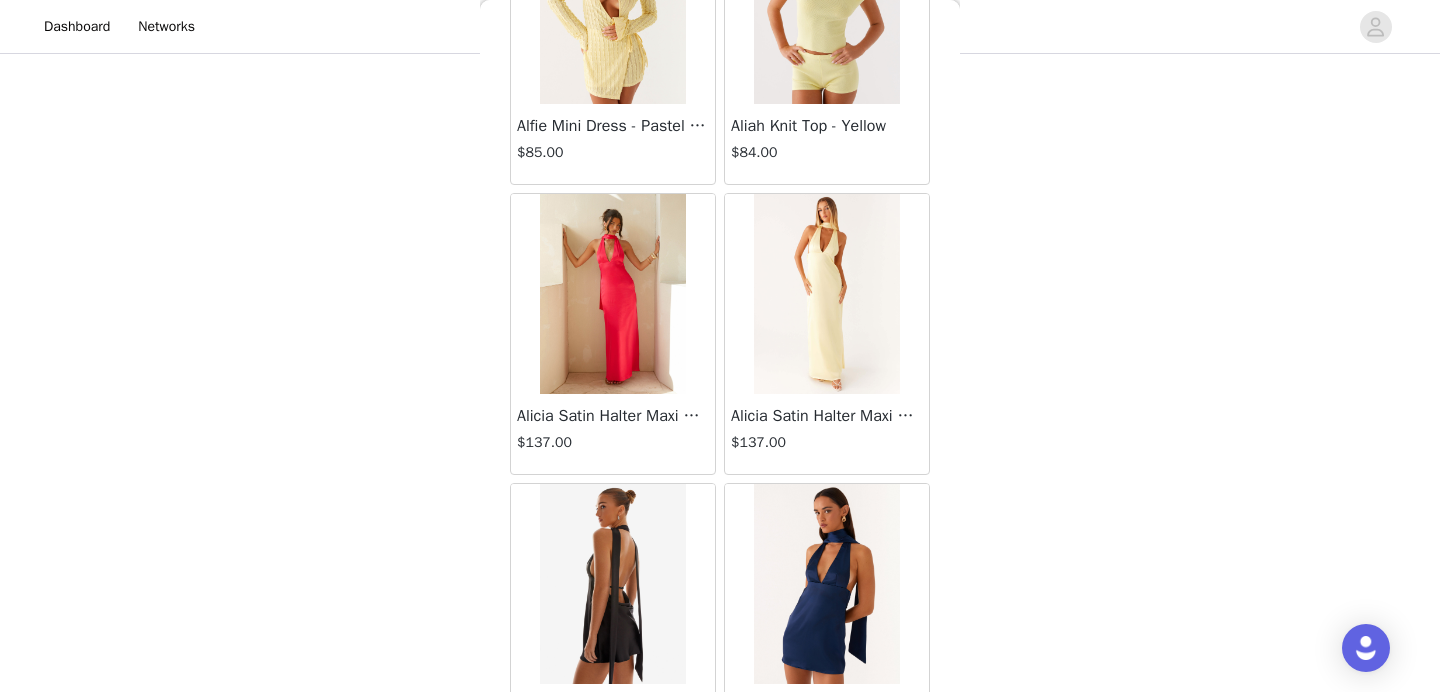 scroll, scrollTop: 98068, scrollLeft: 0, axis: vertical 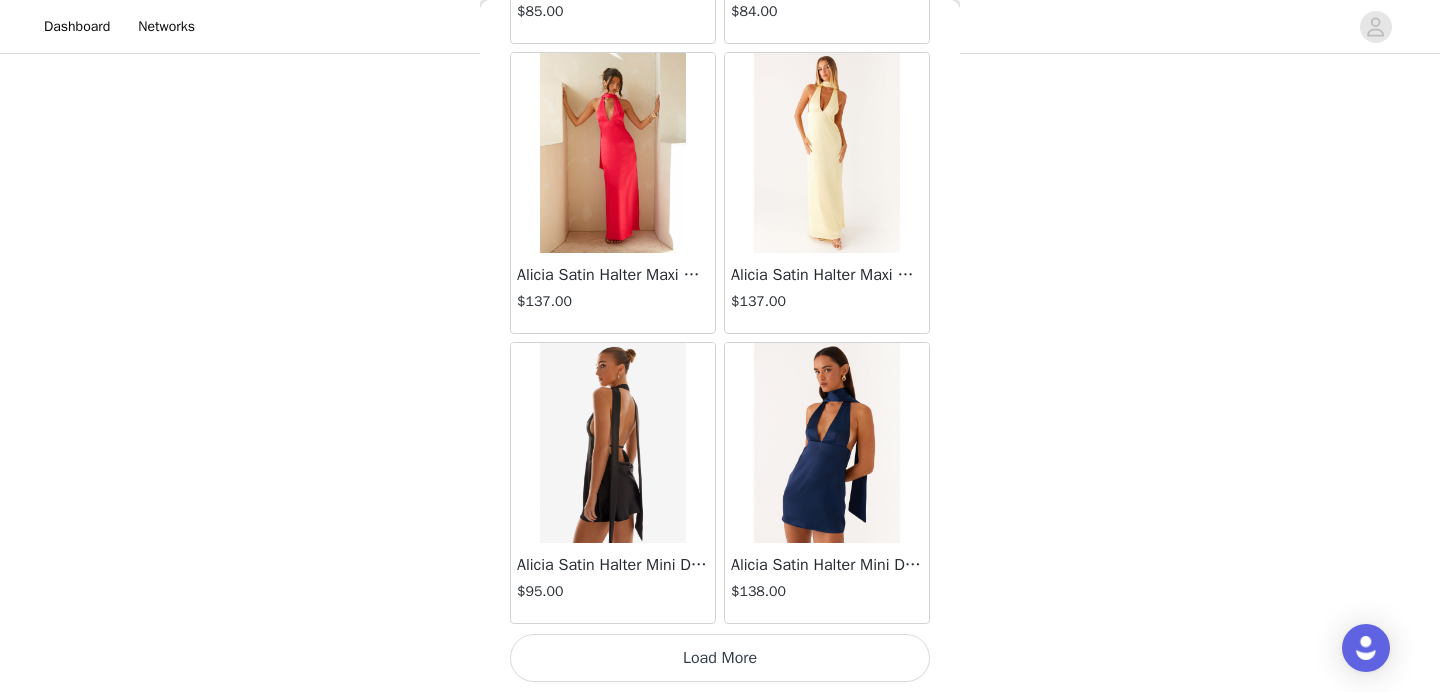 click on "Load More" at bounding box center (720, 658) 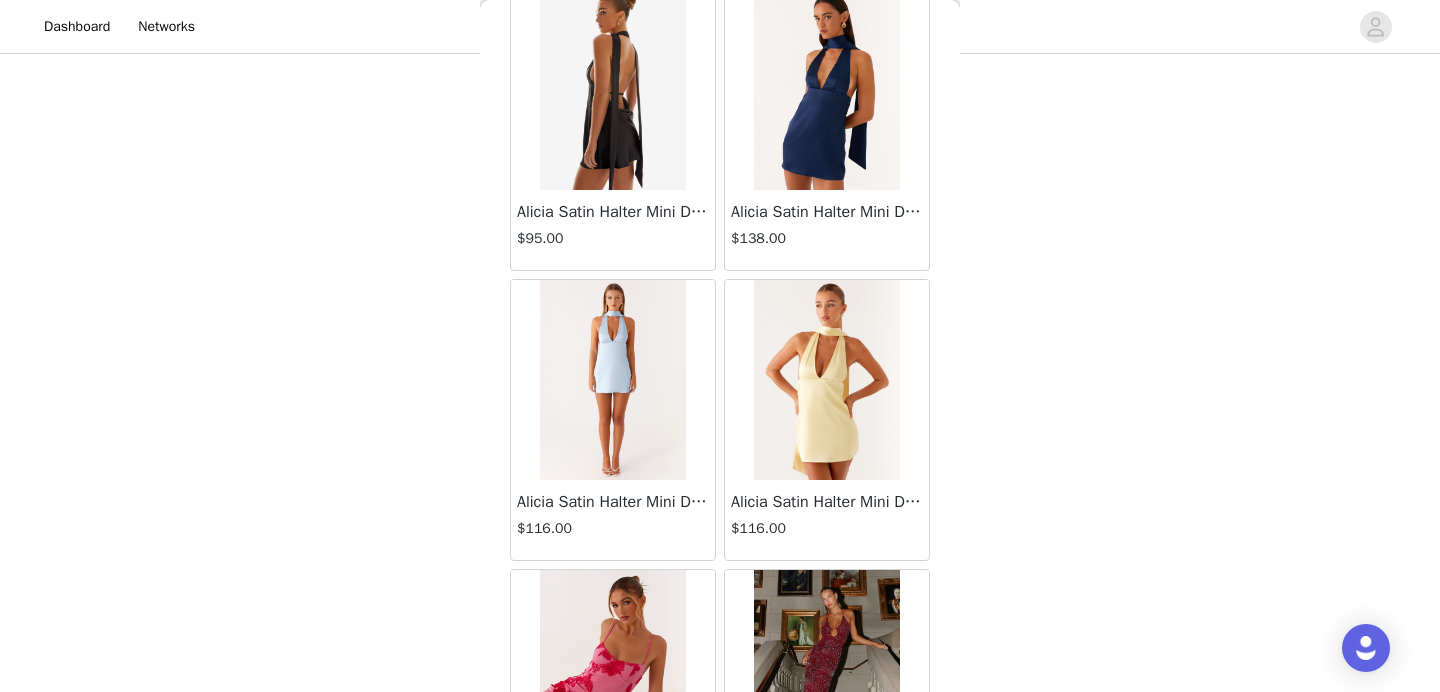 scroll, scrollTop: 98425, scrollLeft: 0, axis: vertical 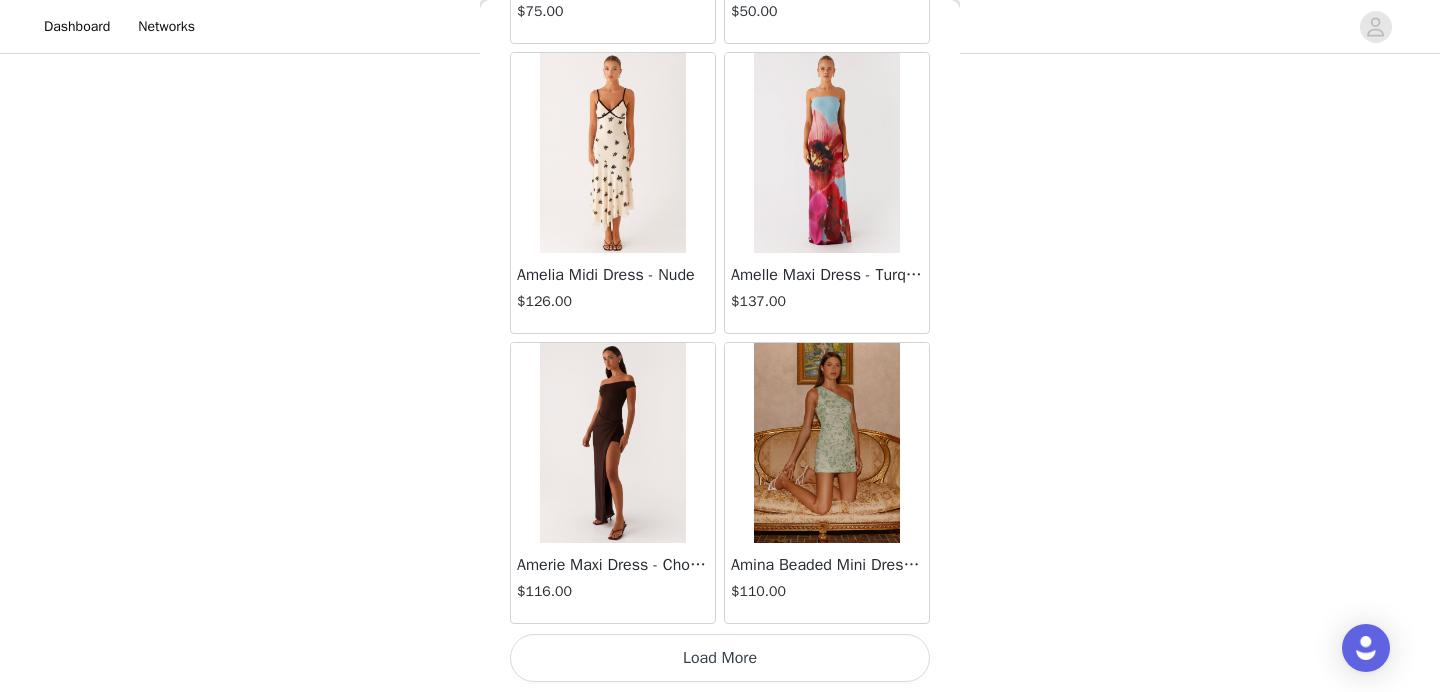 click on "Load More" at bounding box center [720, 658] 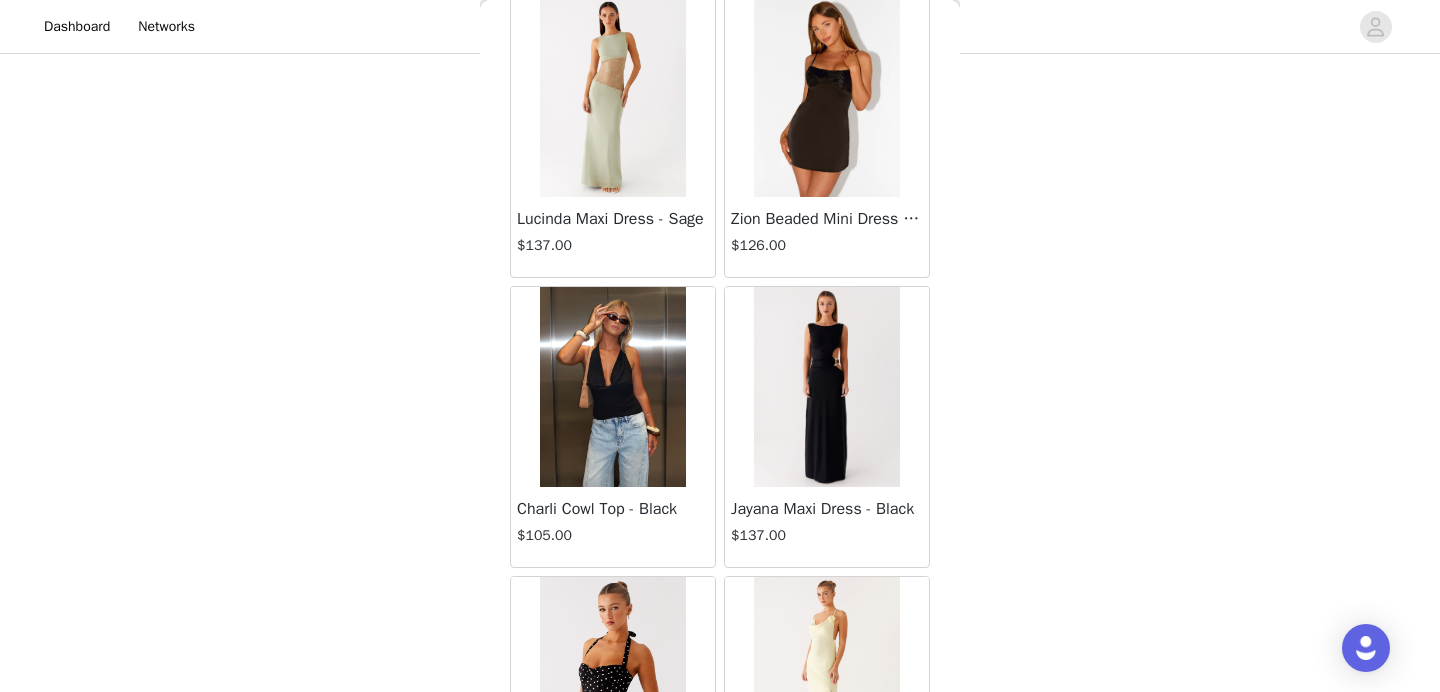 scroll, scrollTop: 84491, scrollLeft: 0, axis: vertical 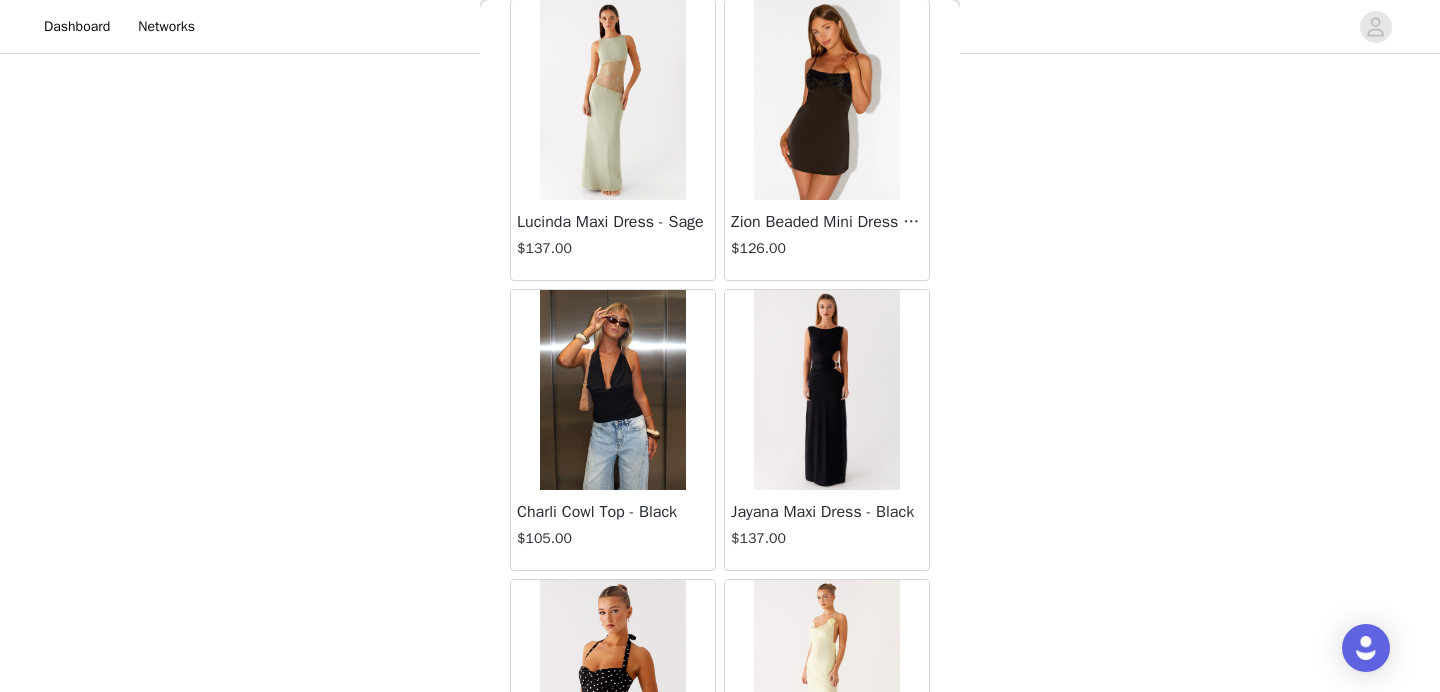 click at bounding box center [612, 390] 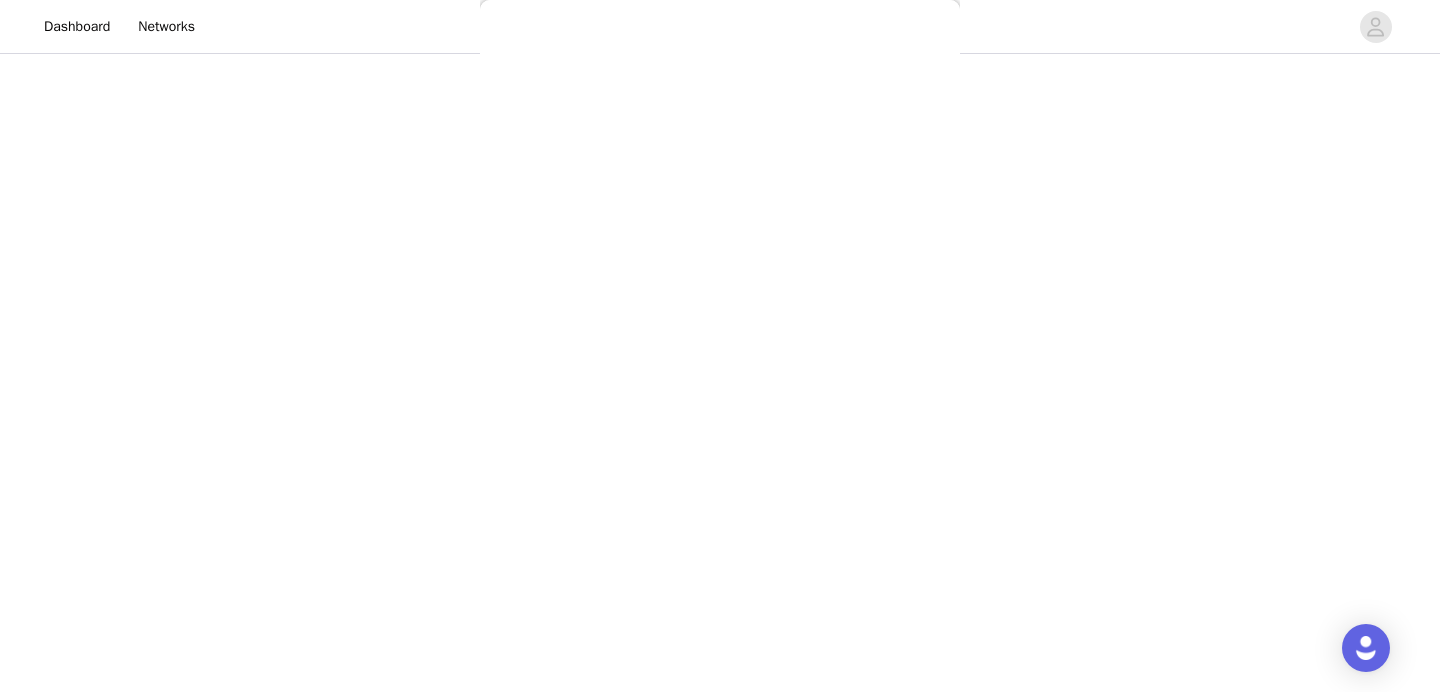 scroll, scrollTop: 365, scrollLeft: 0, axis: vertical 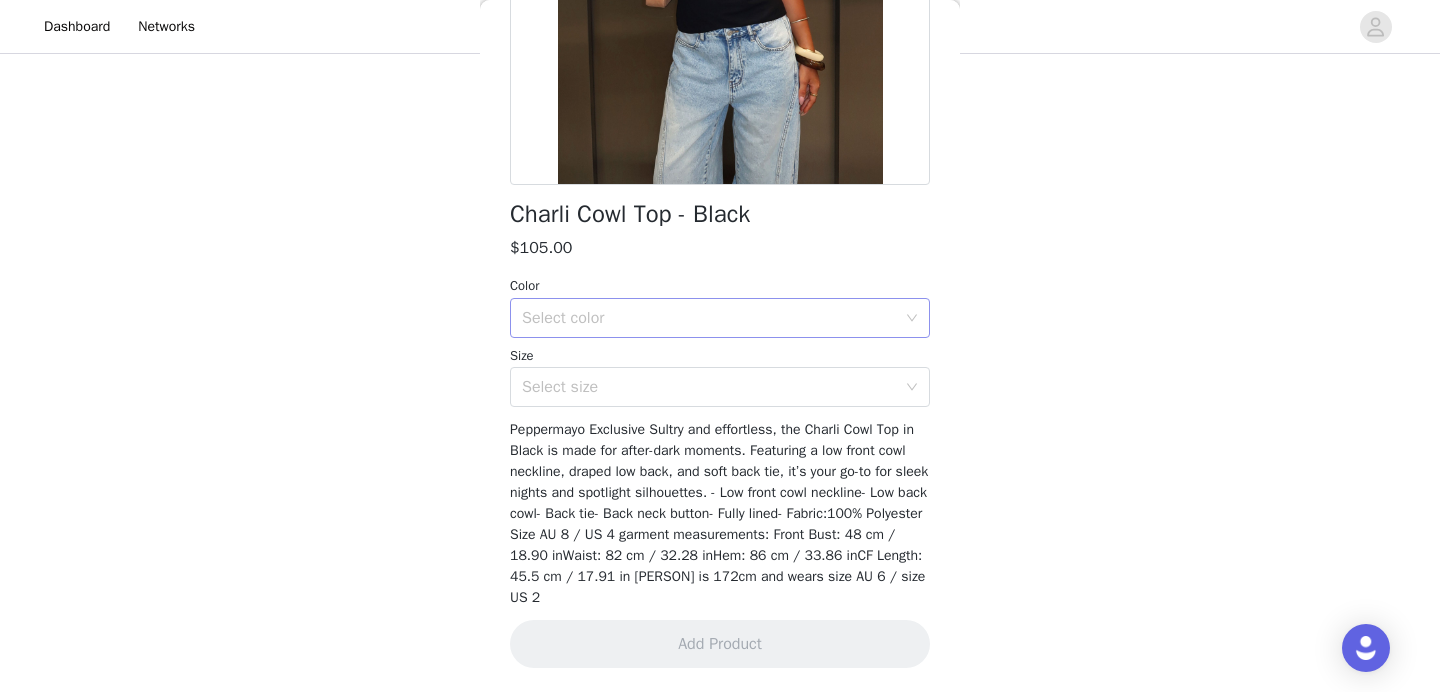 click on "Select color" at bounding box center (709, 318) 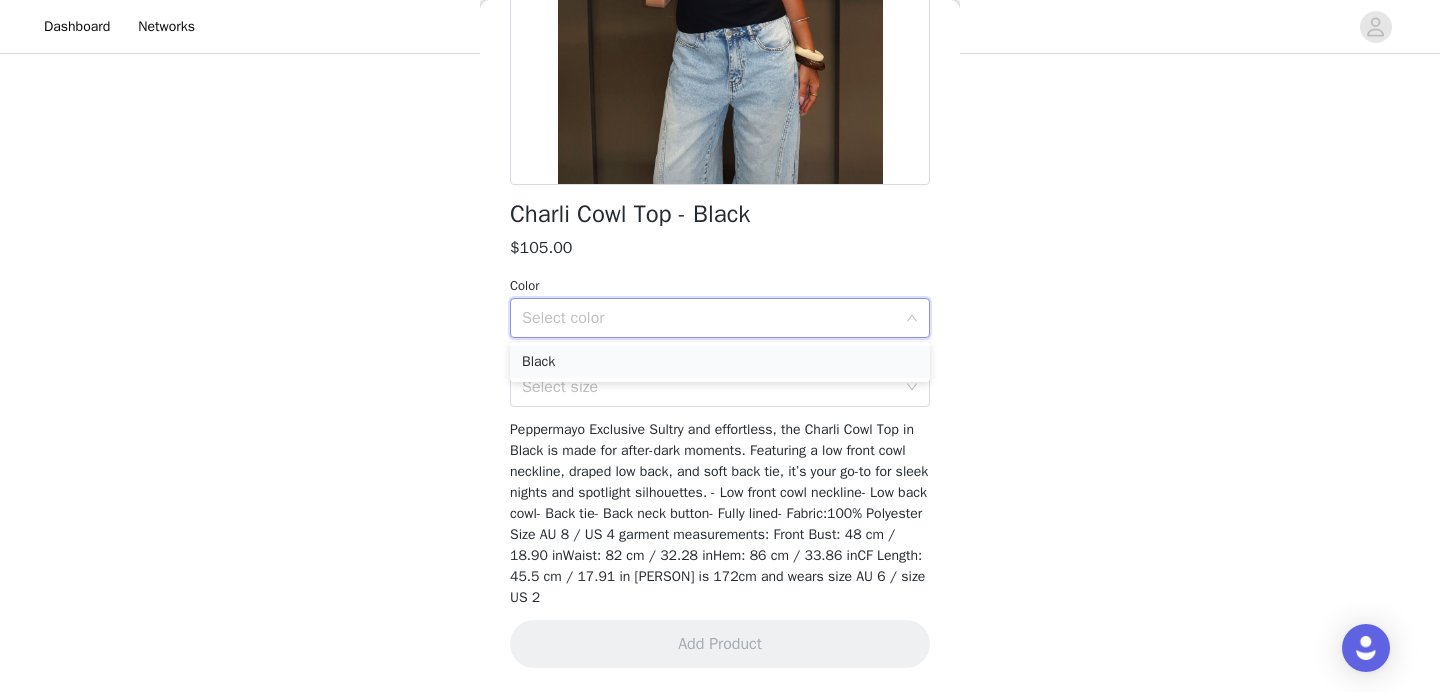 click on "Black" at bounding box center (720, 362) 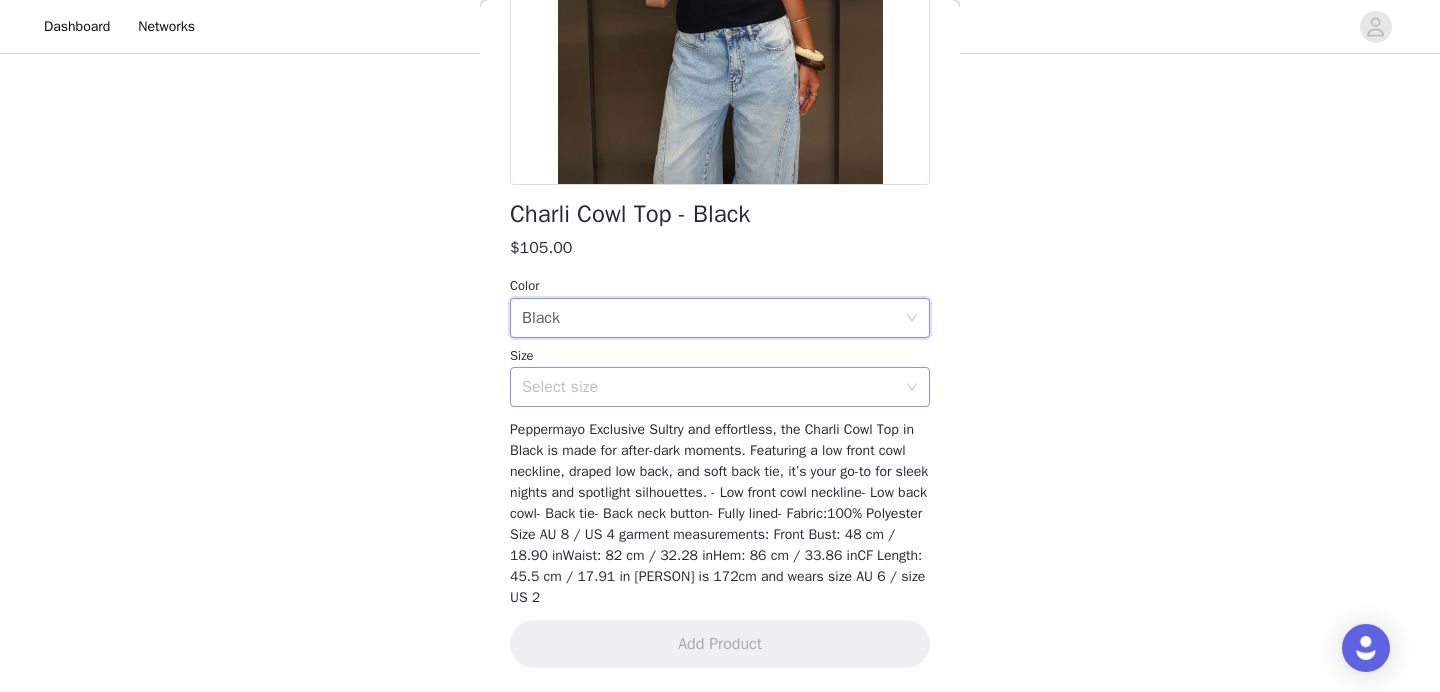 click on "Select size" at bounding box center [713, 387] 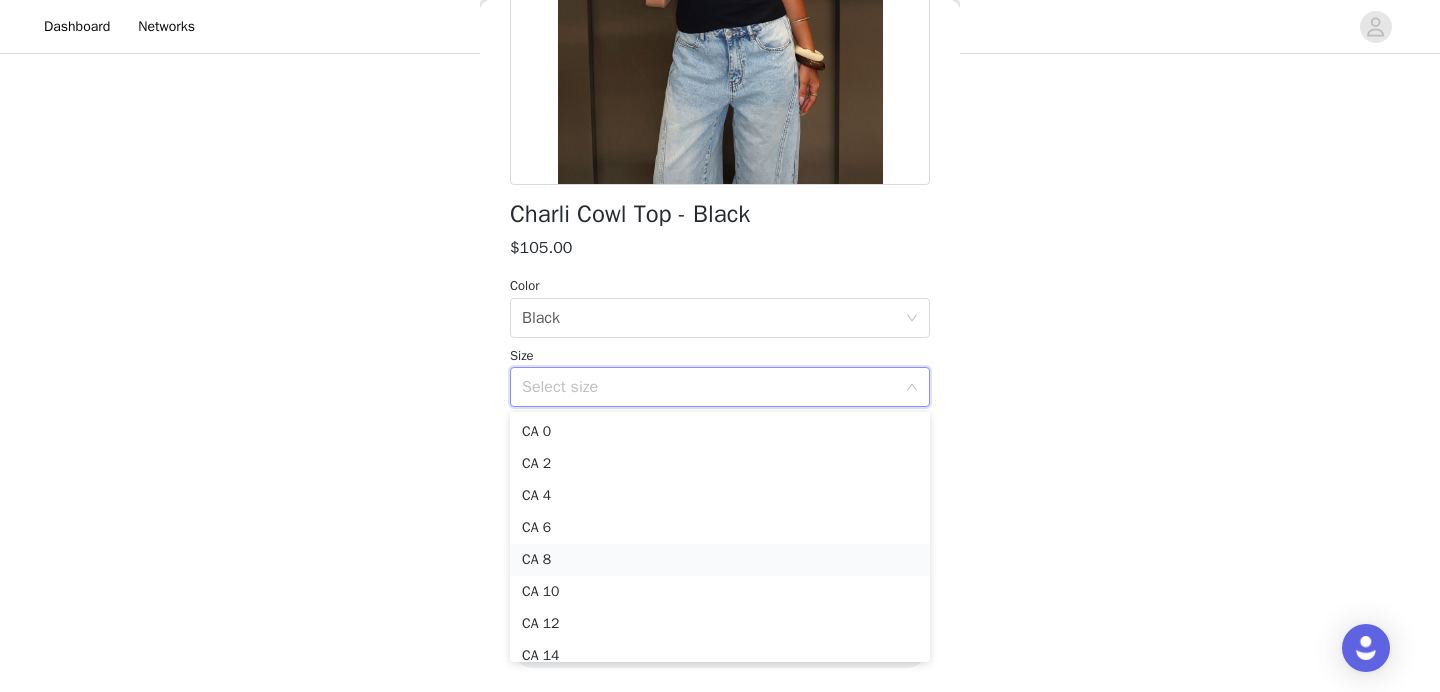 click on "CA 8" at bounding box center [720, 560] 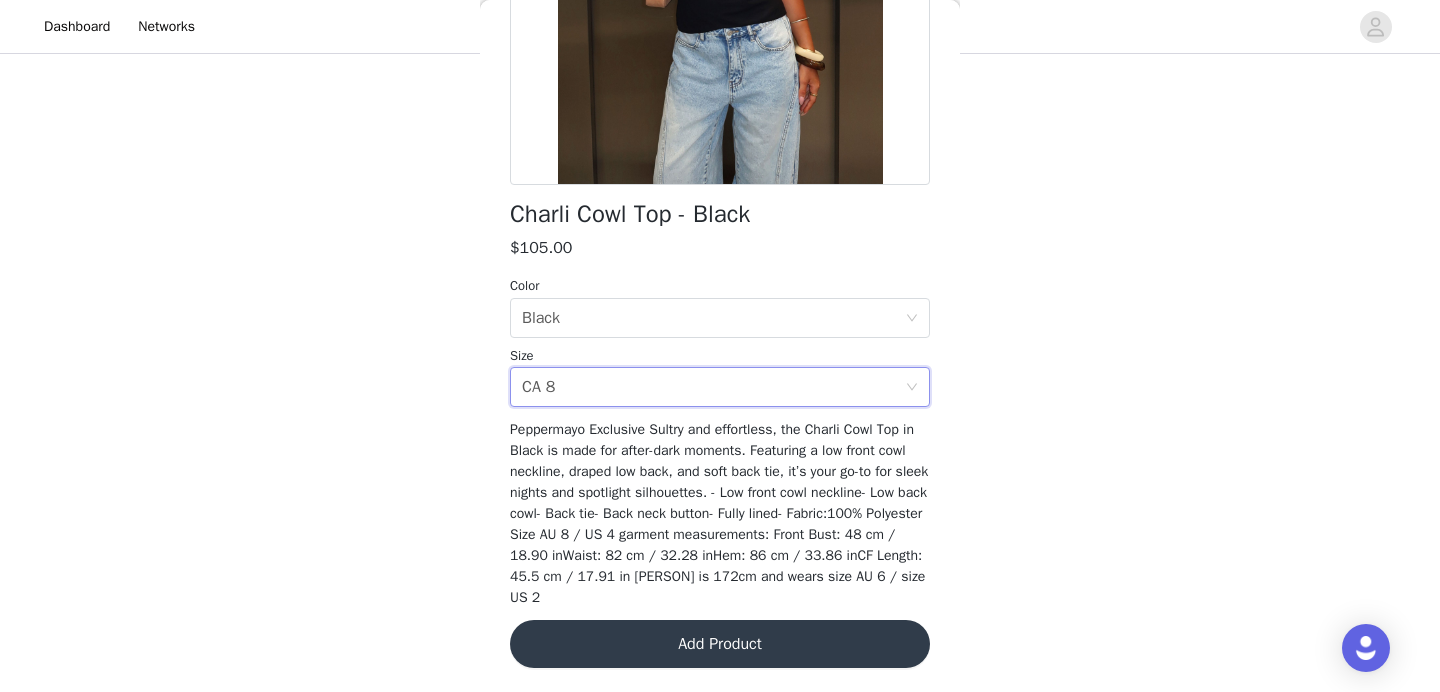 click on "Add Product" at bounding box center (720, 644) 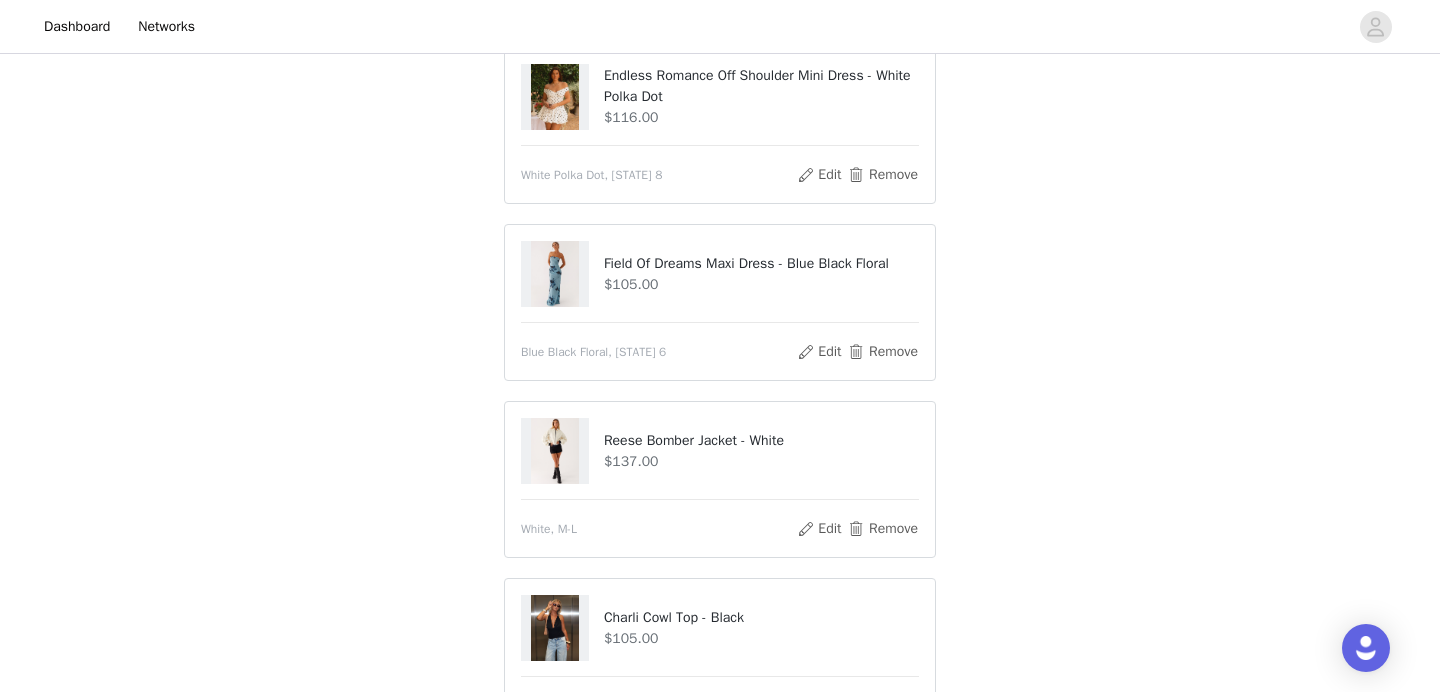 scroll, scrollTop: 177, scrollLeft: 0, axis: vertical 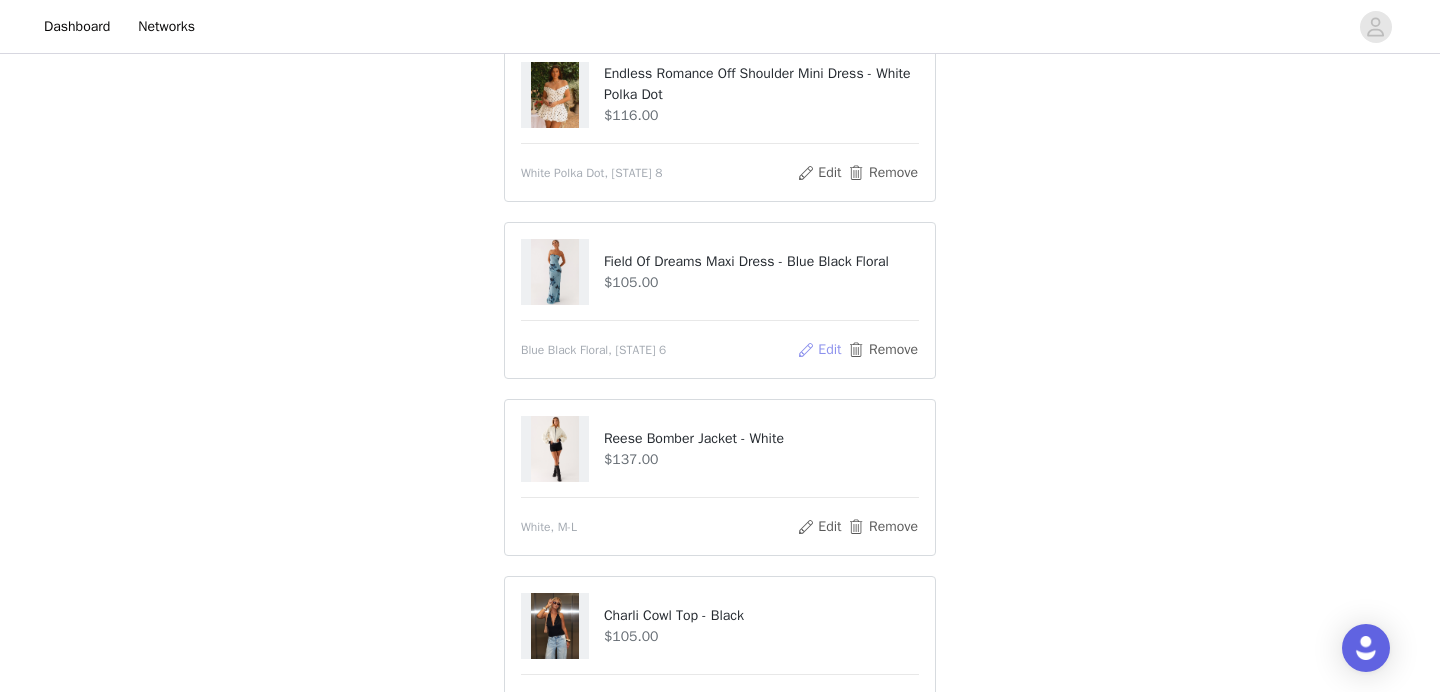 click on "Edit" at bounding box center (819, 350) 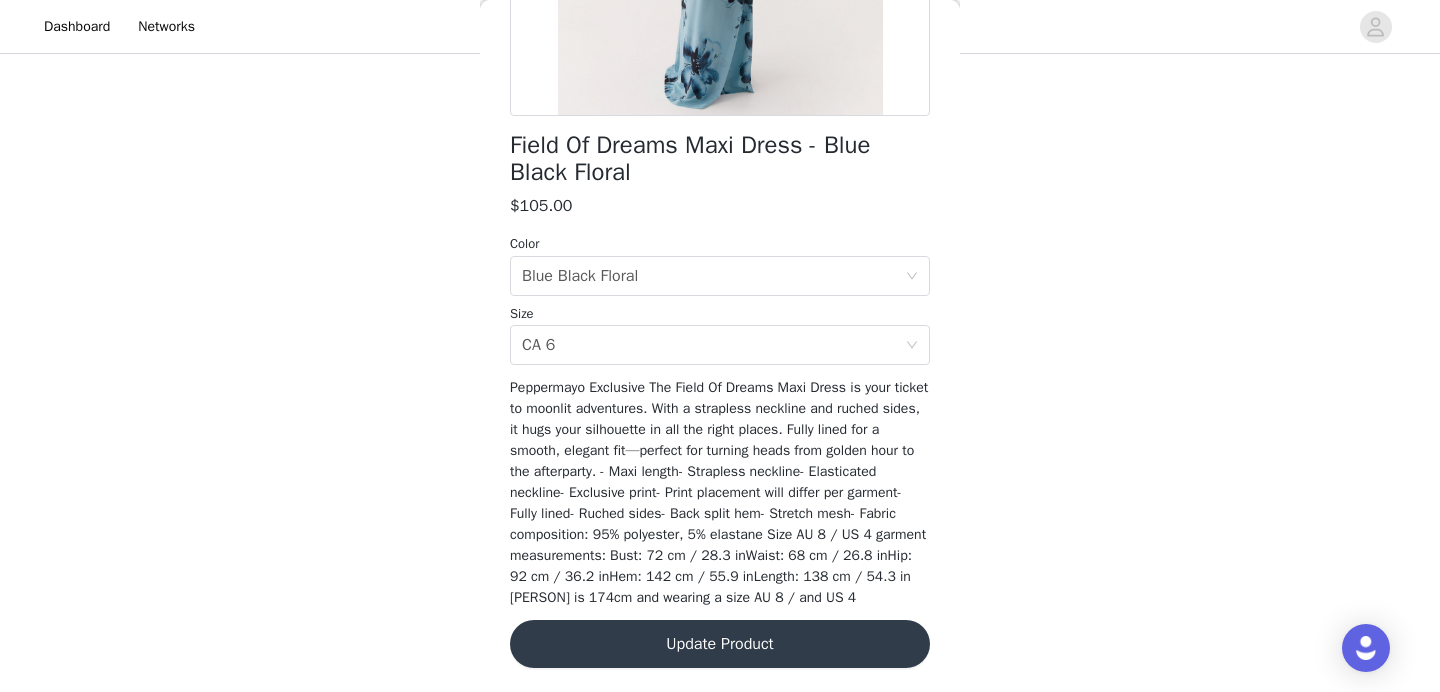 scroll, scrollTop: 455, scrollLeft: 0, axis: vertical 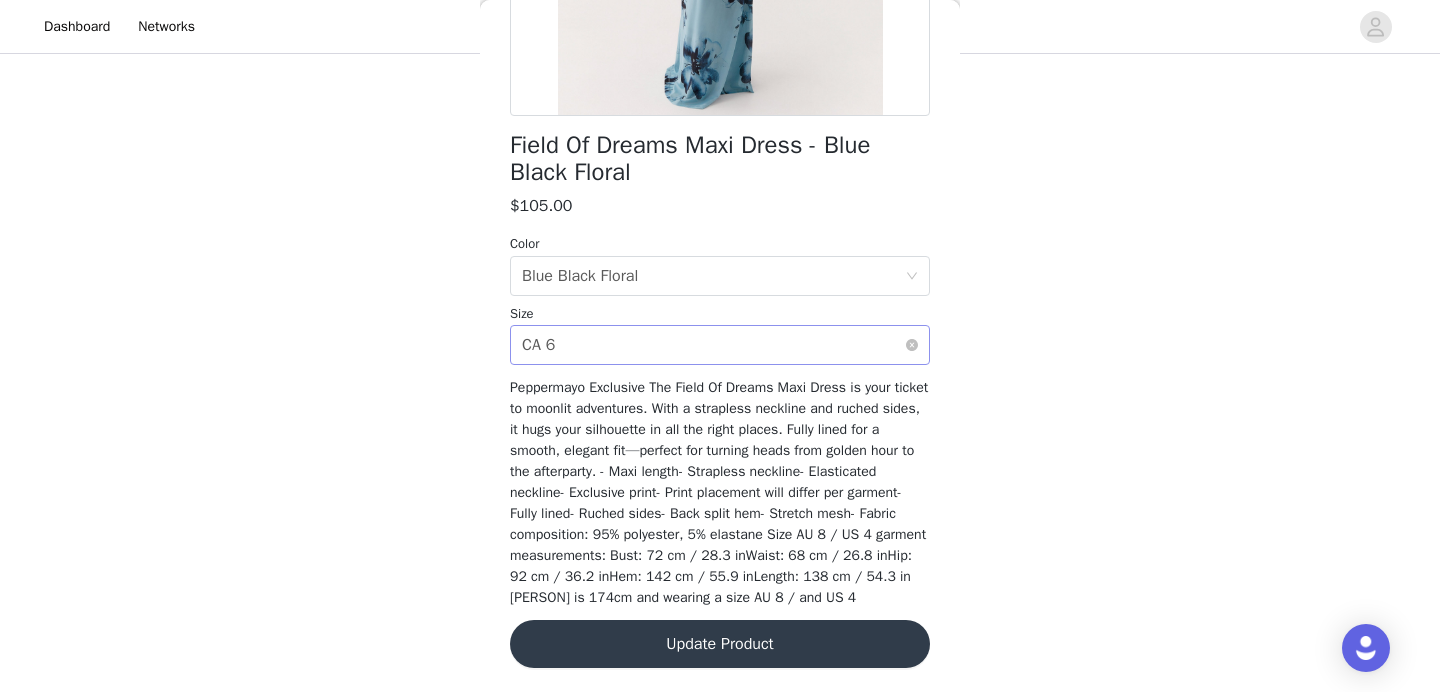 click on "Select size CA 6" at bounding box center (713, 345) 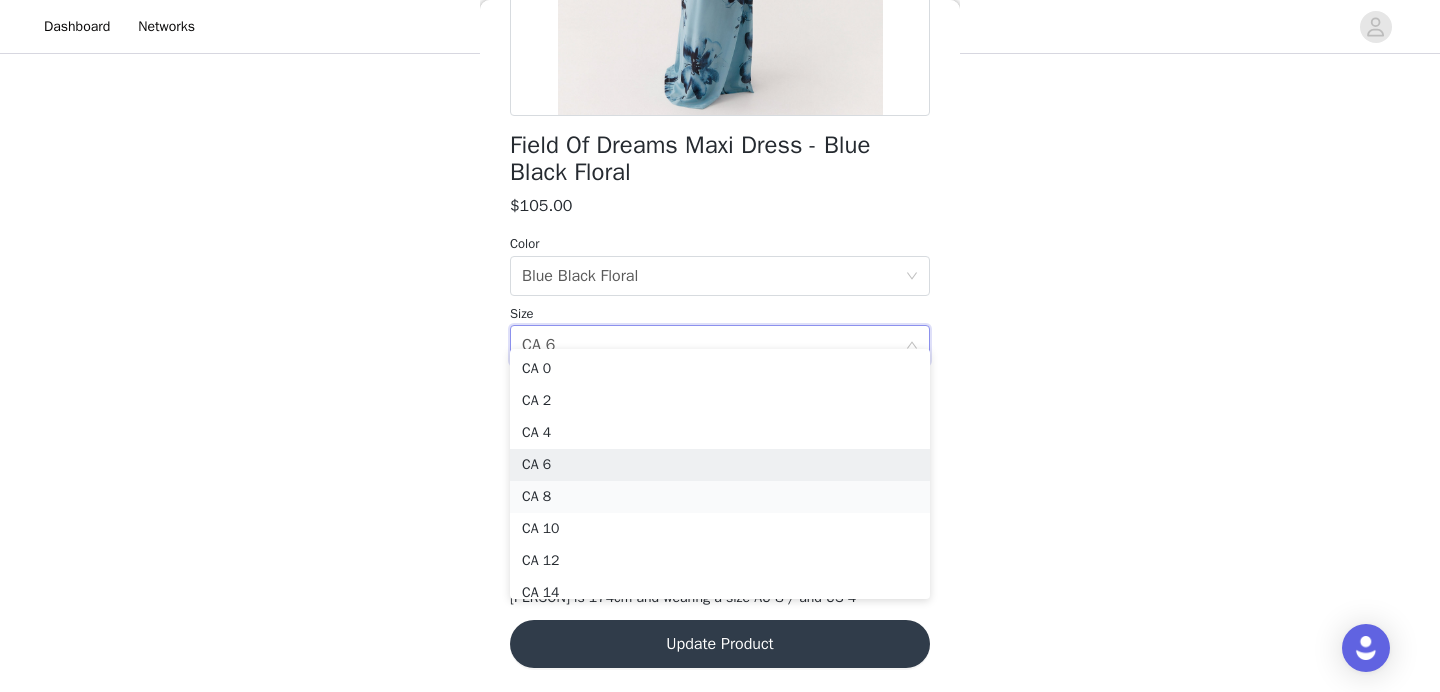 click on "CA 8" at bounding box center (720, 497) 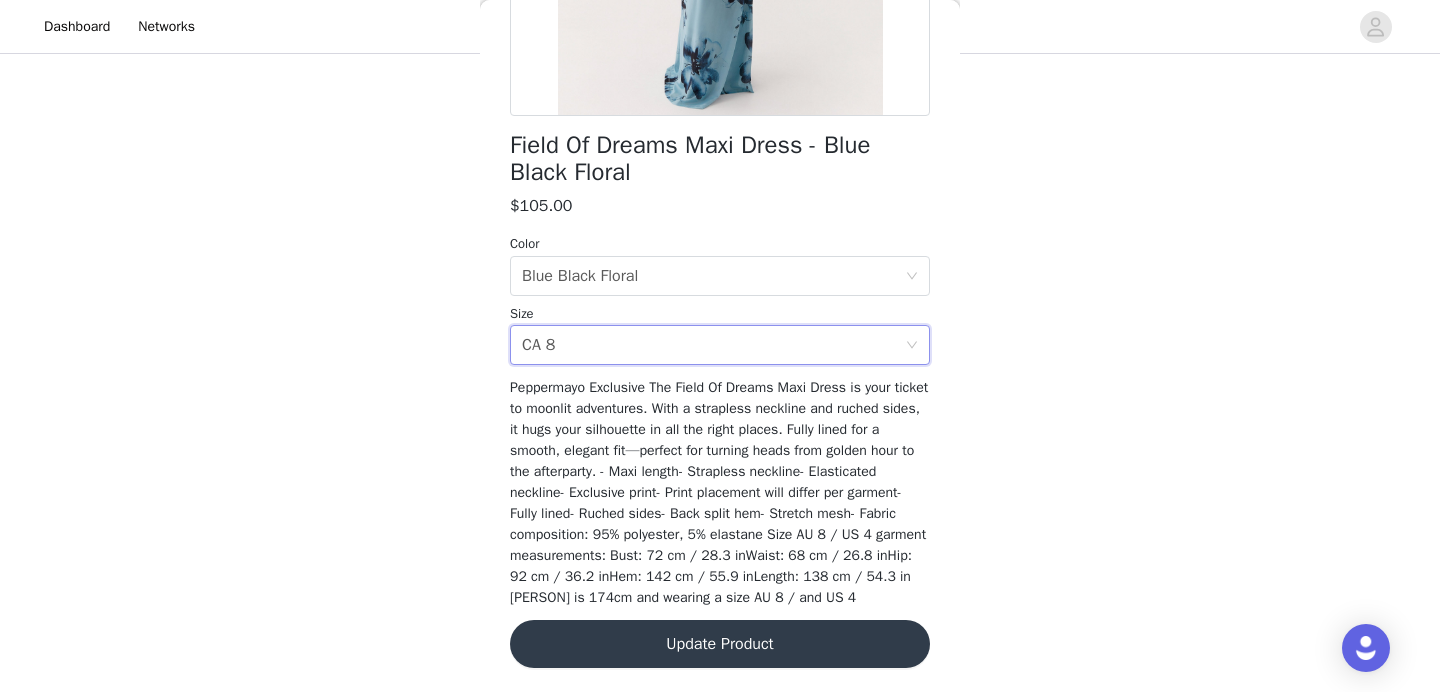 click on "Update Product" at bounding box center (720, 644) 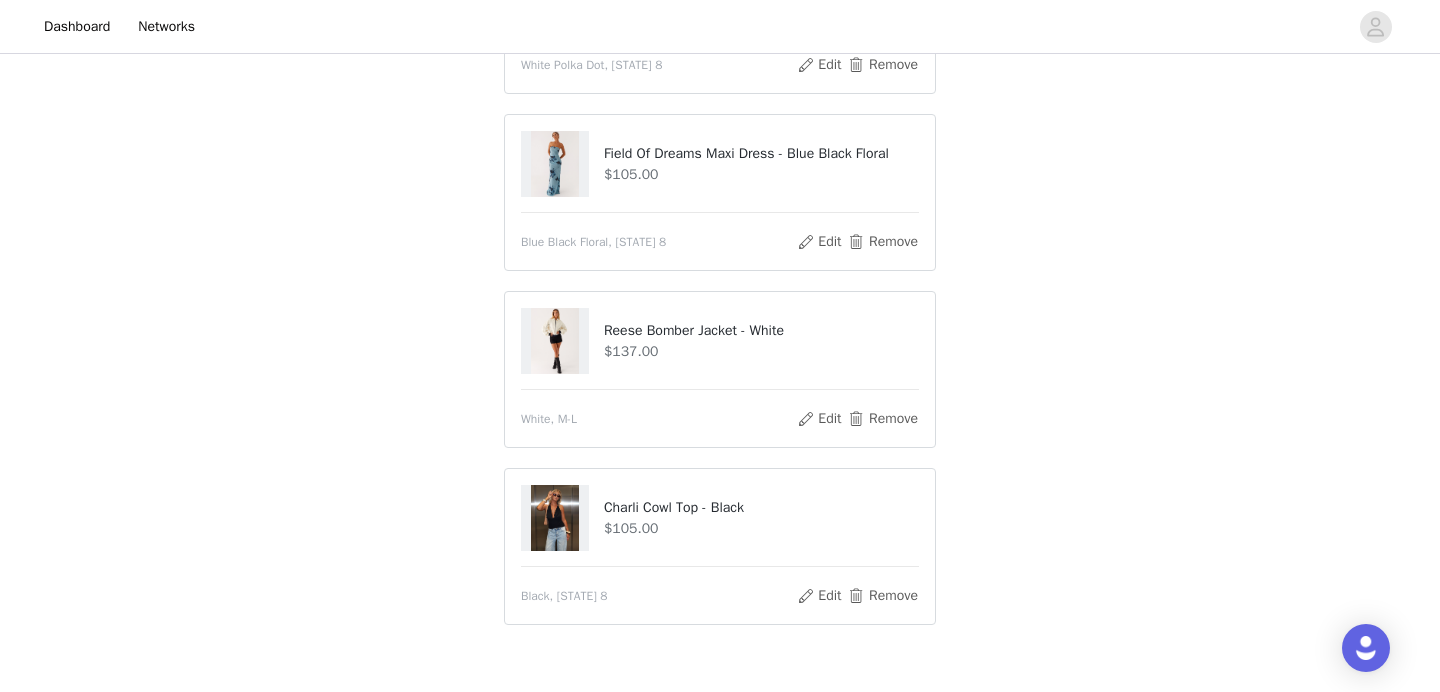 scroll, scrollTop: 405, scrollLeft: 0, axis: vertical 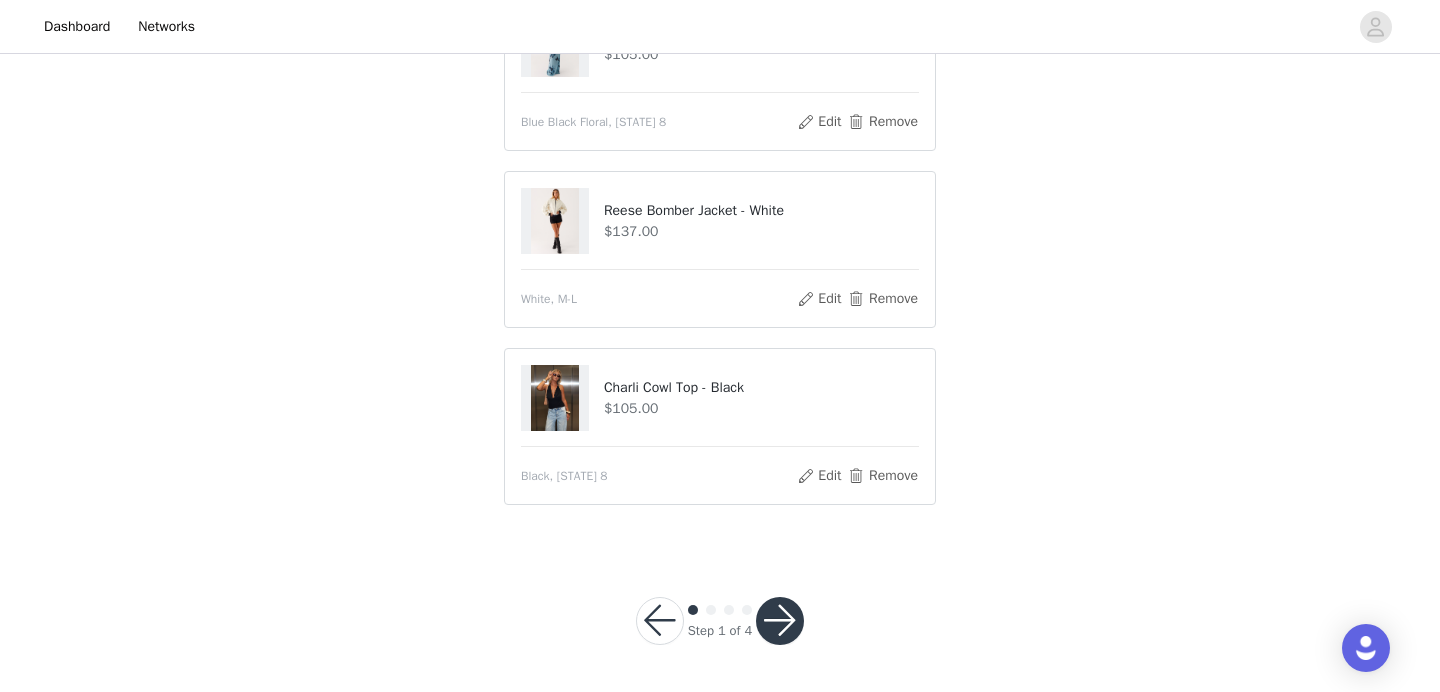 click at bounding box center (780, 621) 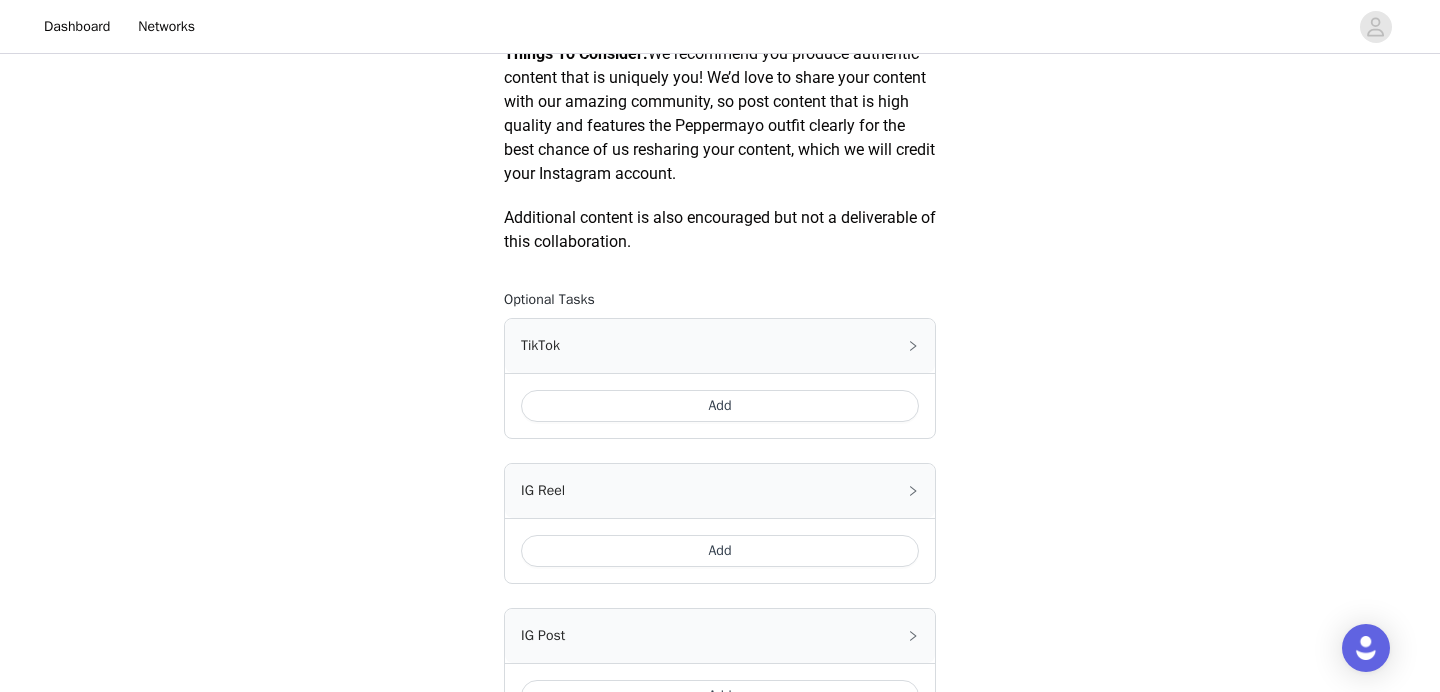 scroll, scrollTop: 1256, scrollLeft: 0, axis: vertical 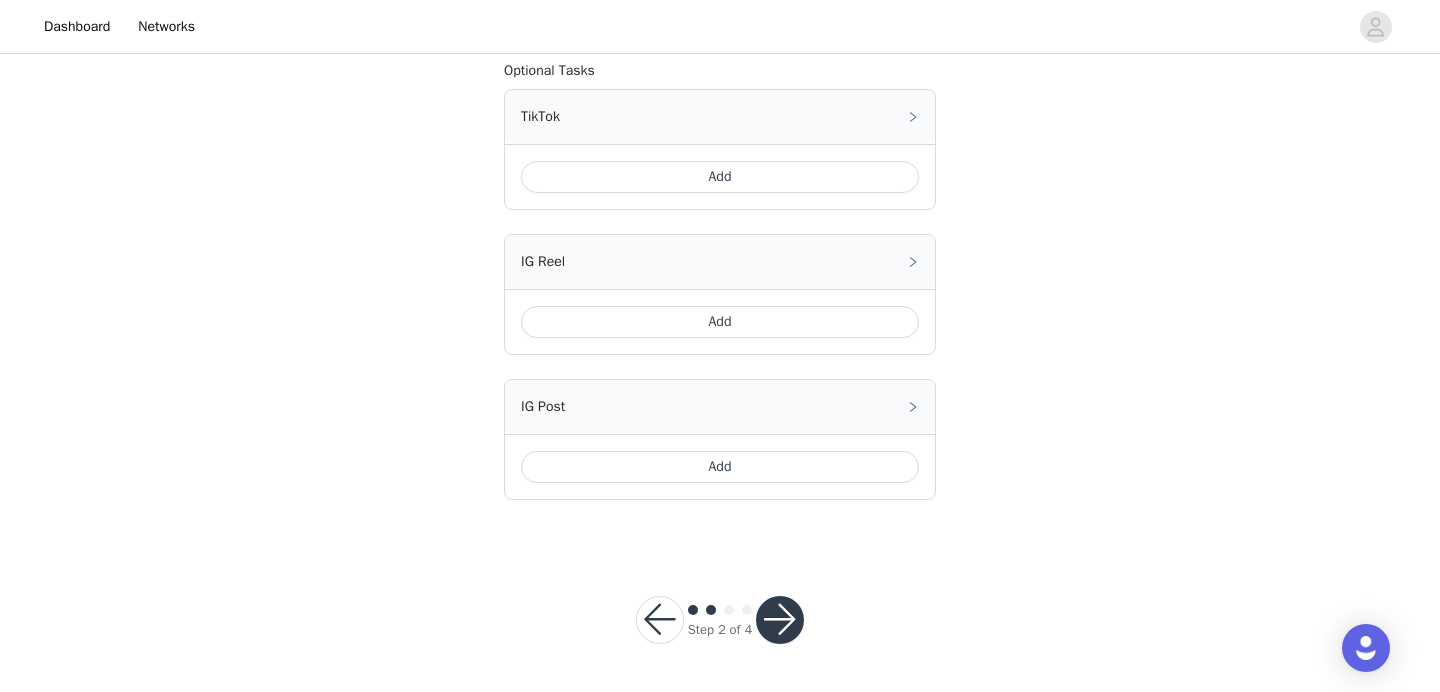 click on "Add" at bounding box center (720, 467) 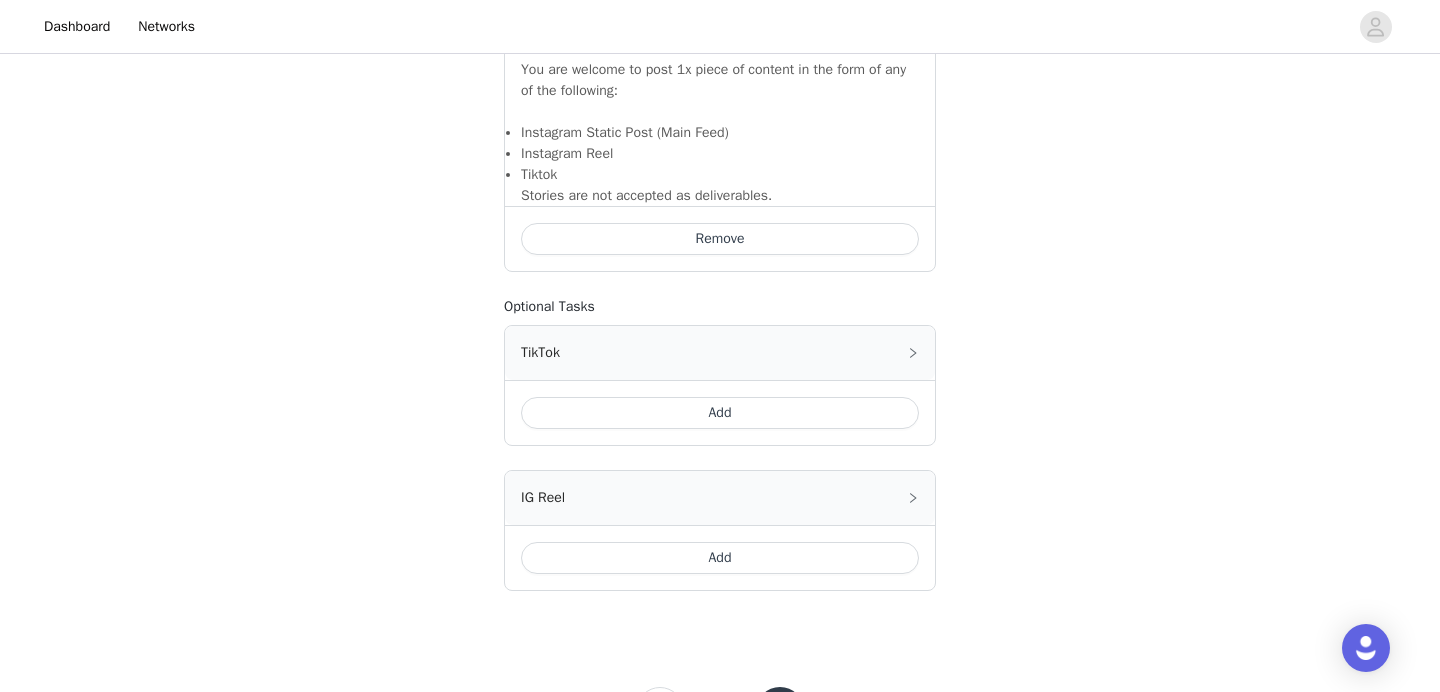 scroll, scrollTop: 1507, scrollLeft: 0, axis: vertical 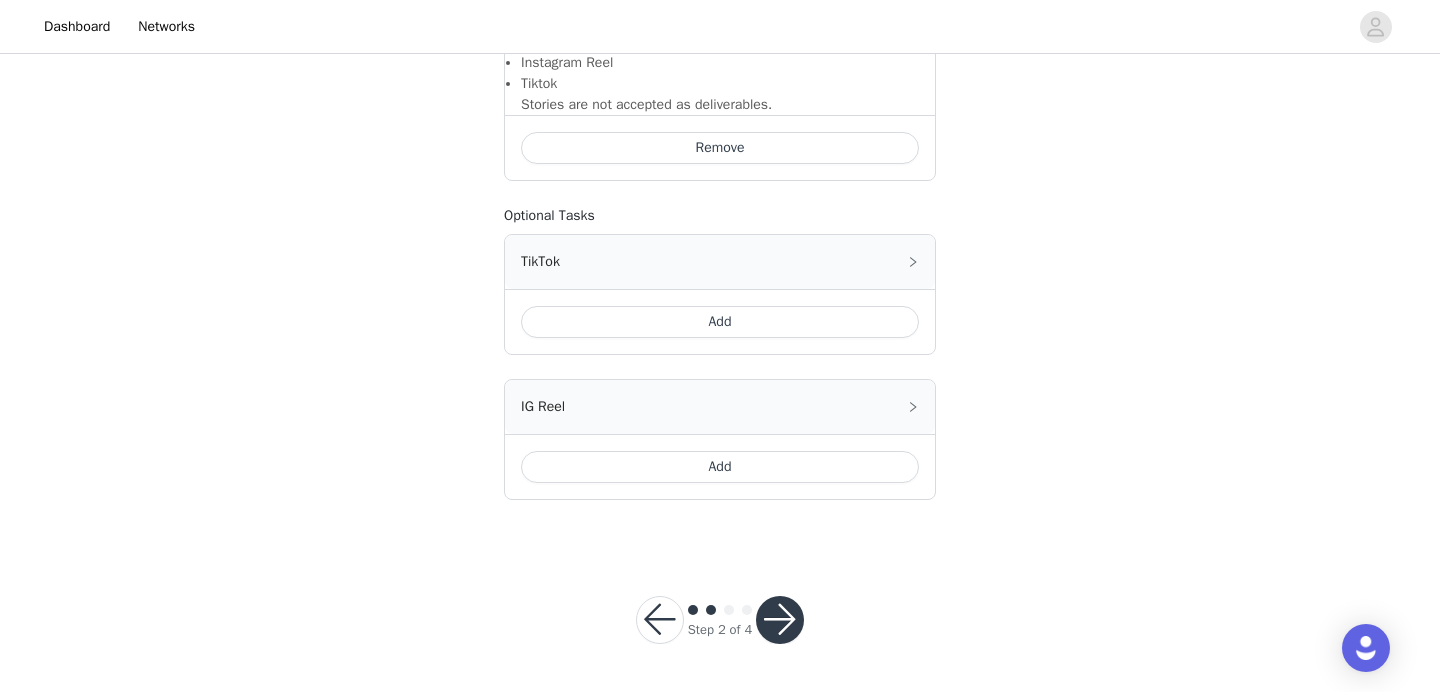 click at bounding box center (780, 620) 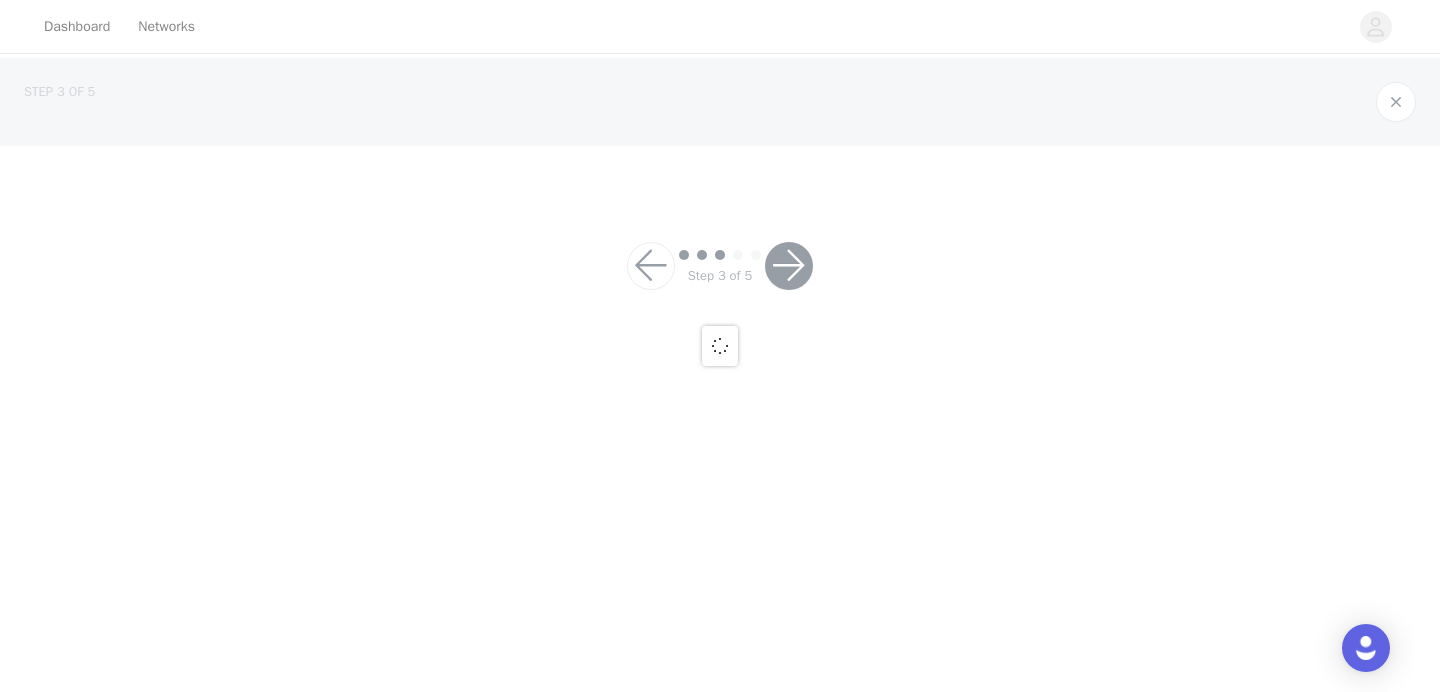 scroll, scrollTop: 0, scrollLeft: 0, axis: both 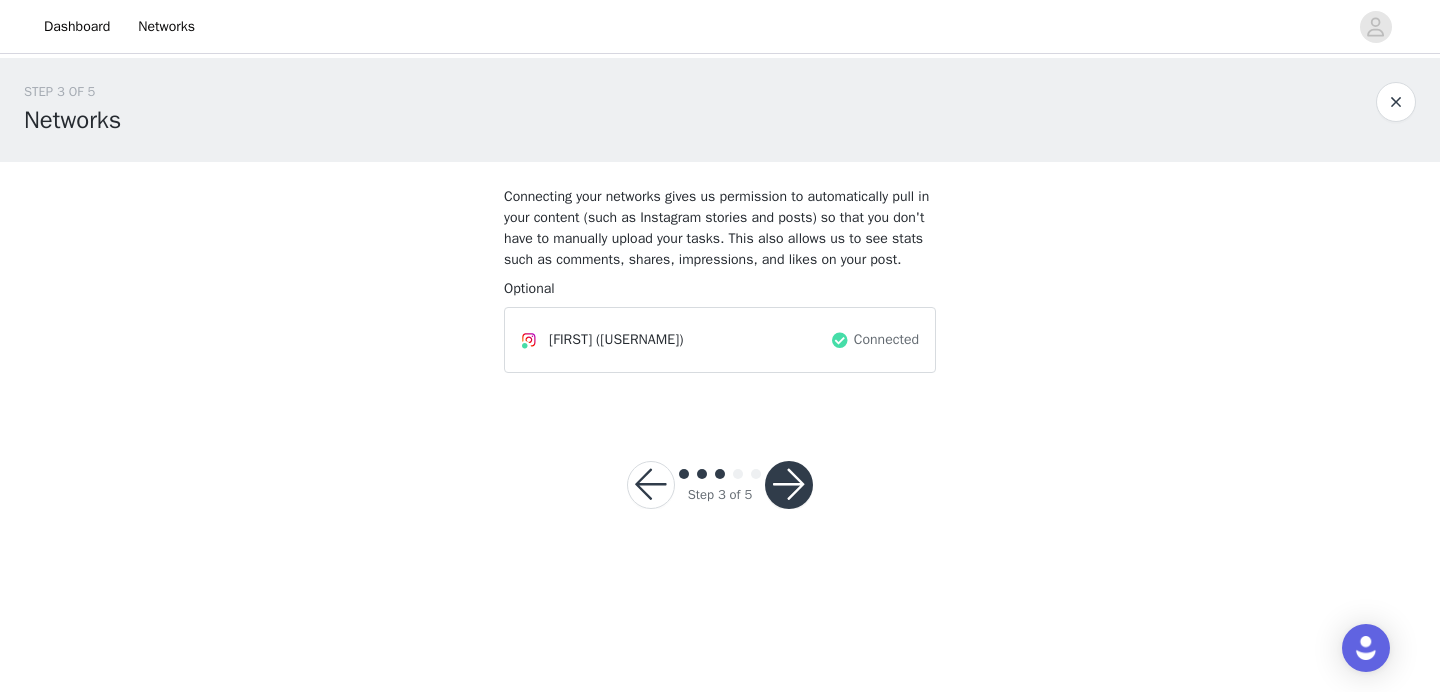 click at bounding box center (789, 485) 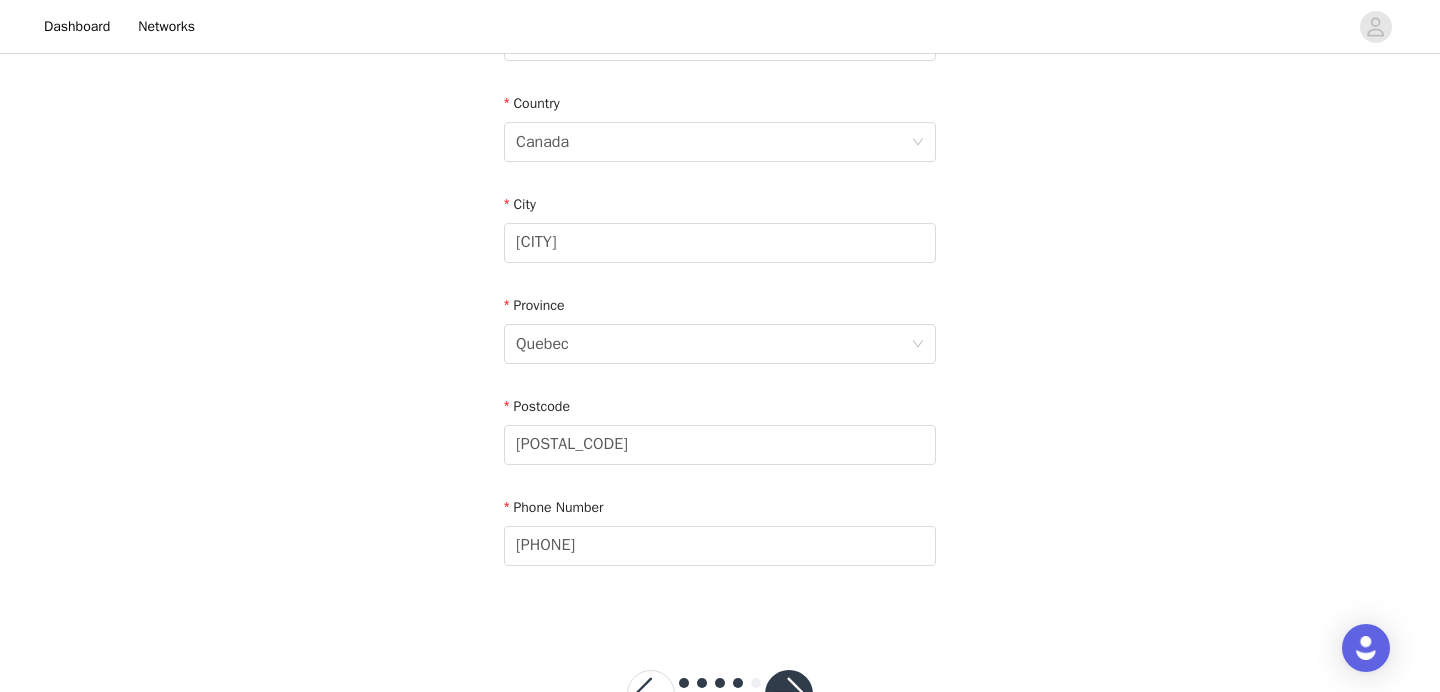 scroll, scrollTop: 671, scrollLeft: 0, axis: vertical 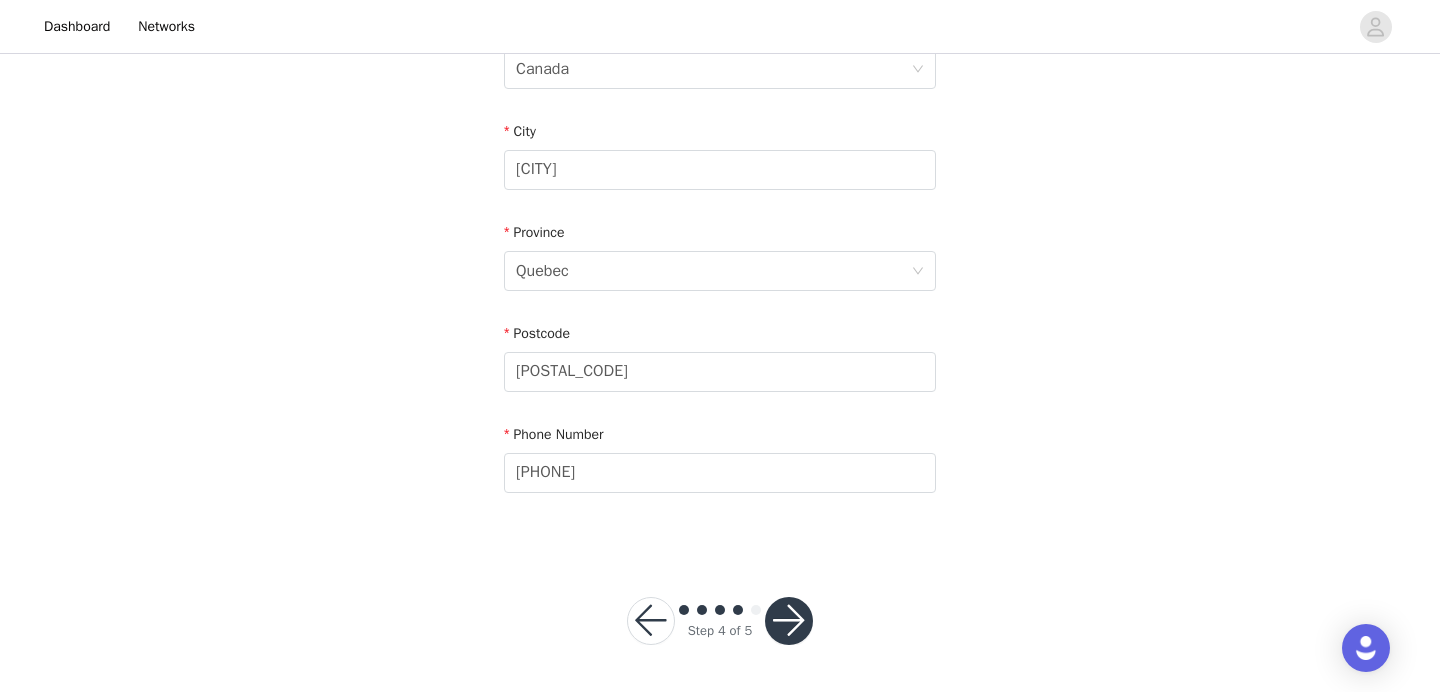 click at bounding box center [789, 621] 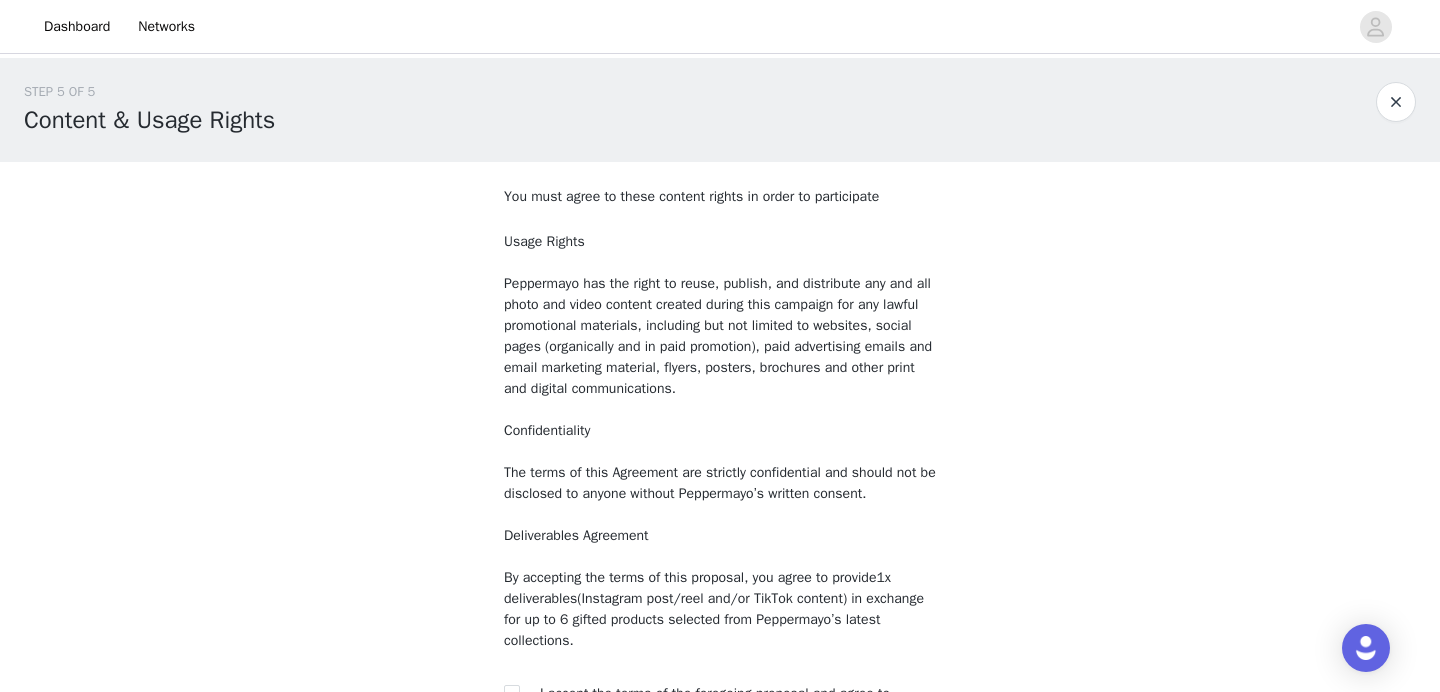 scroll, scrollTop: 232, scrollLeft: 0, axis: vertical 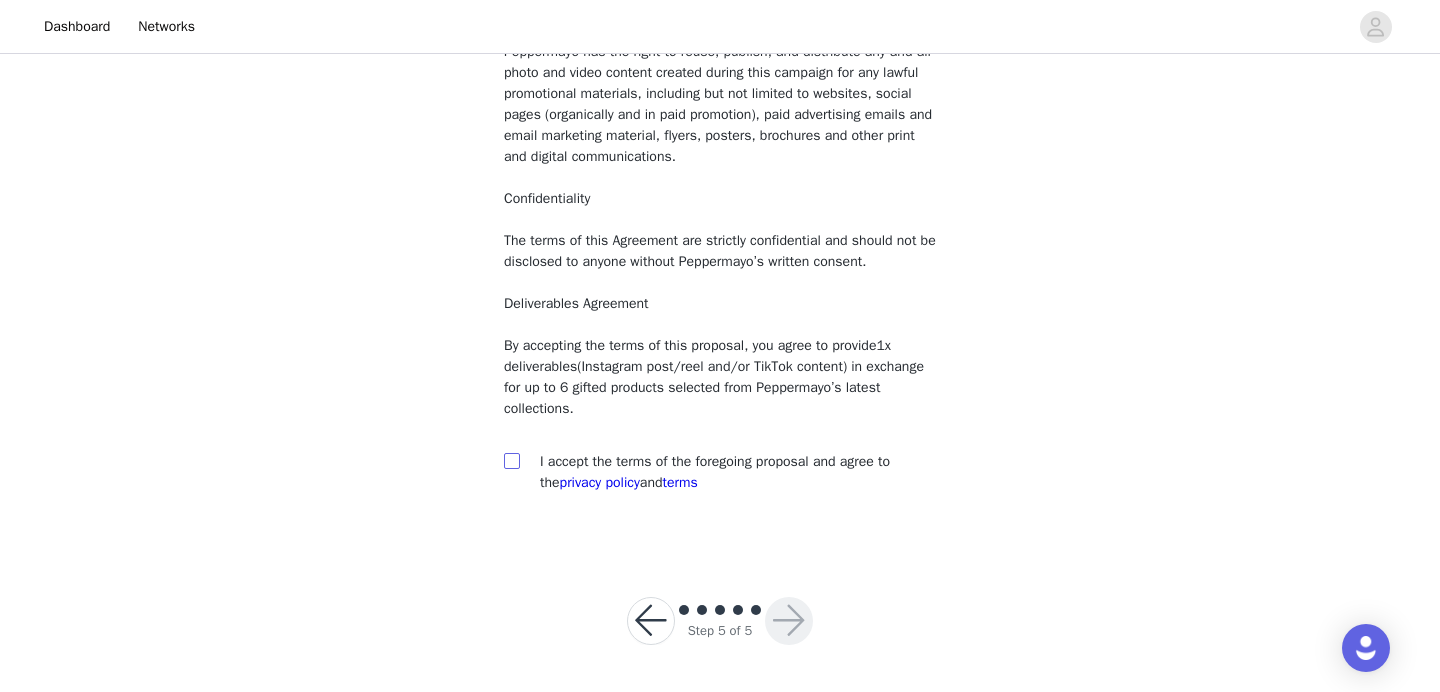 click at bounding box center (511, 460) 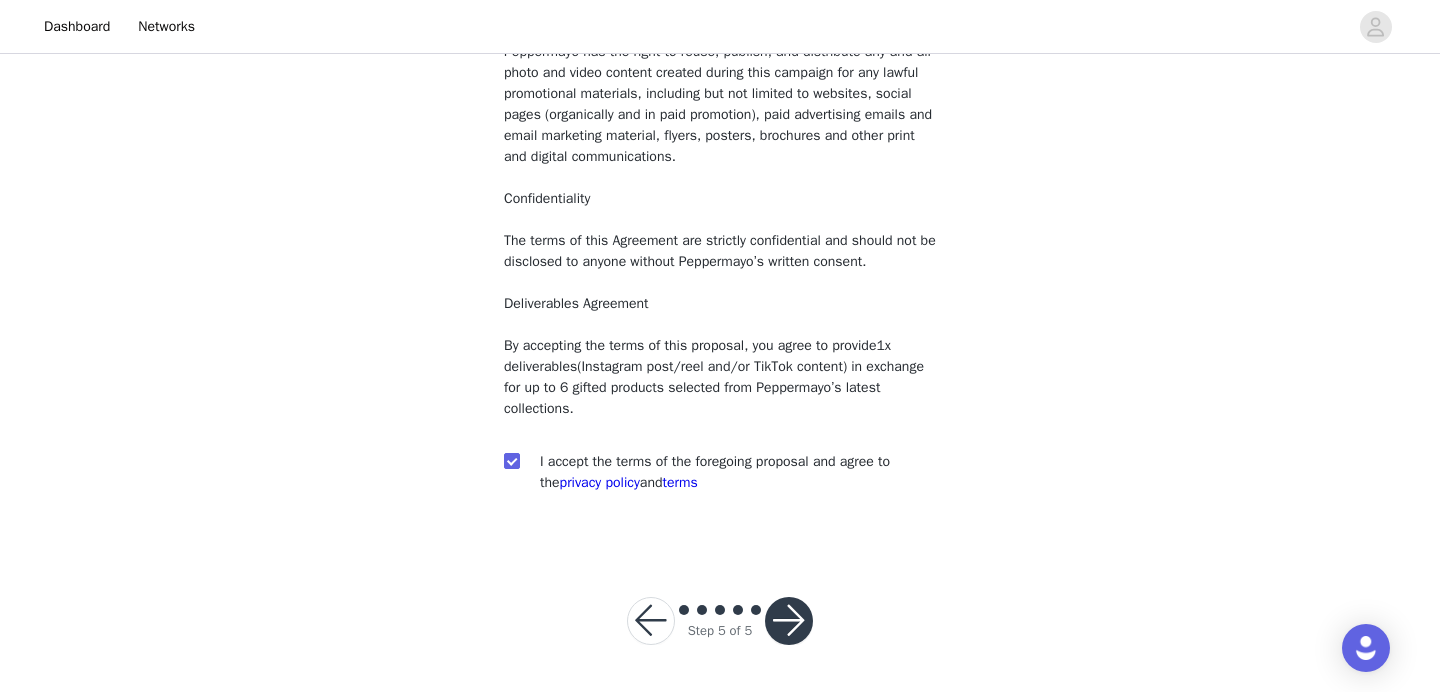 click at bounding box center (789, 621) 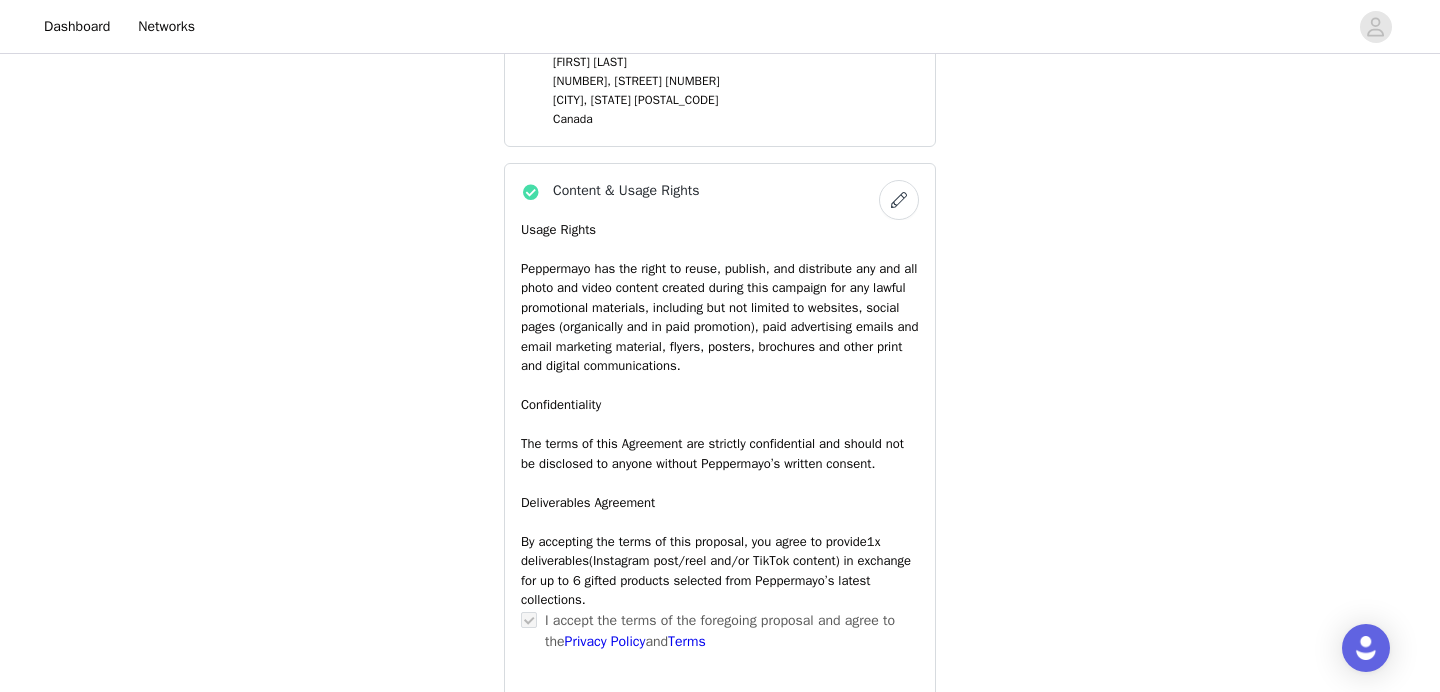 scroll, scrollTop: 1788, scrollLeft: 0, axis: vertical 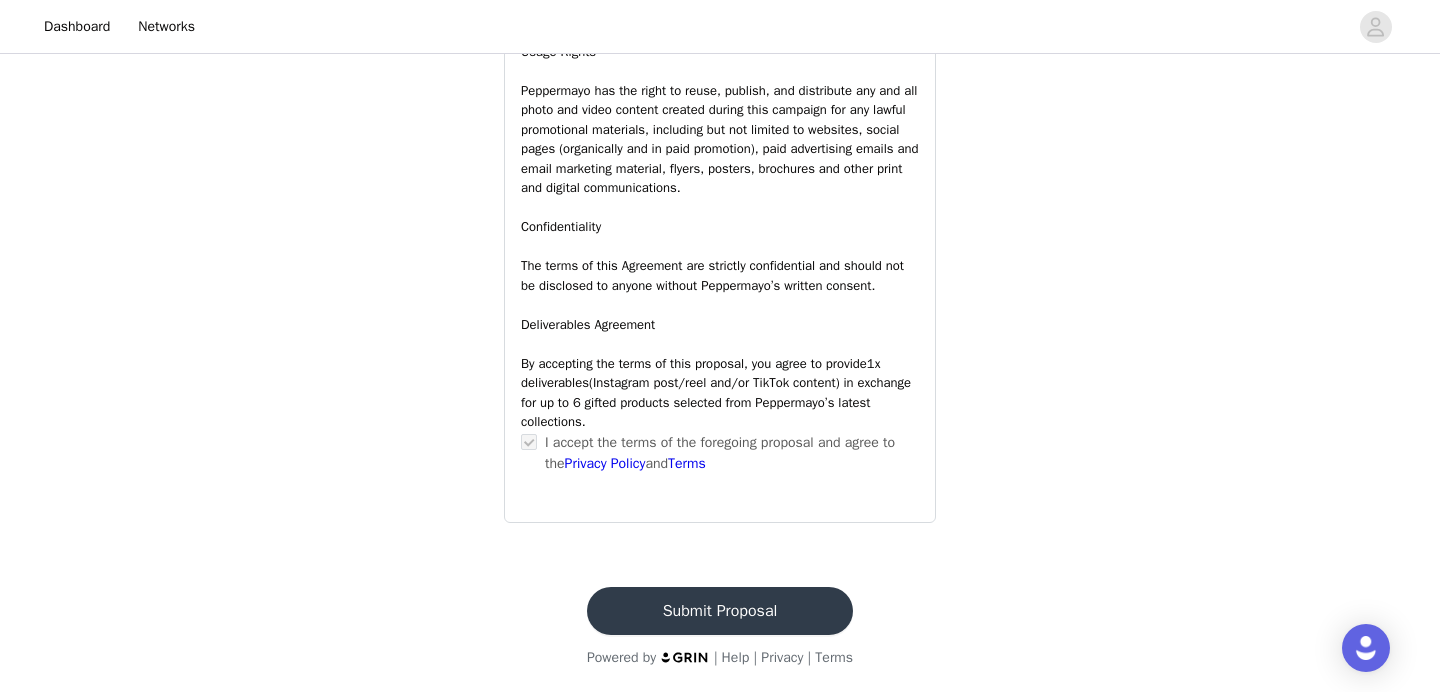 click on "Submit Proposal" at bounding box center [720, 611] 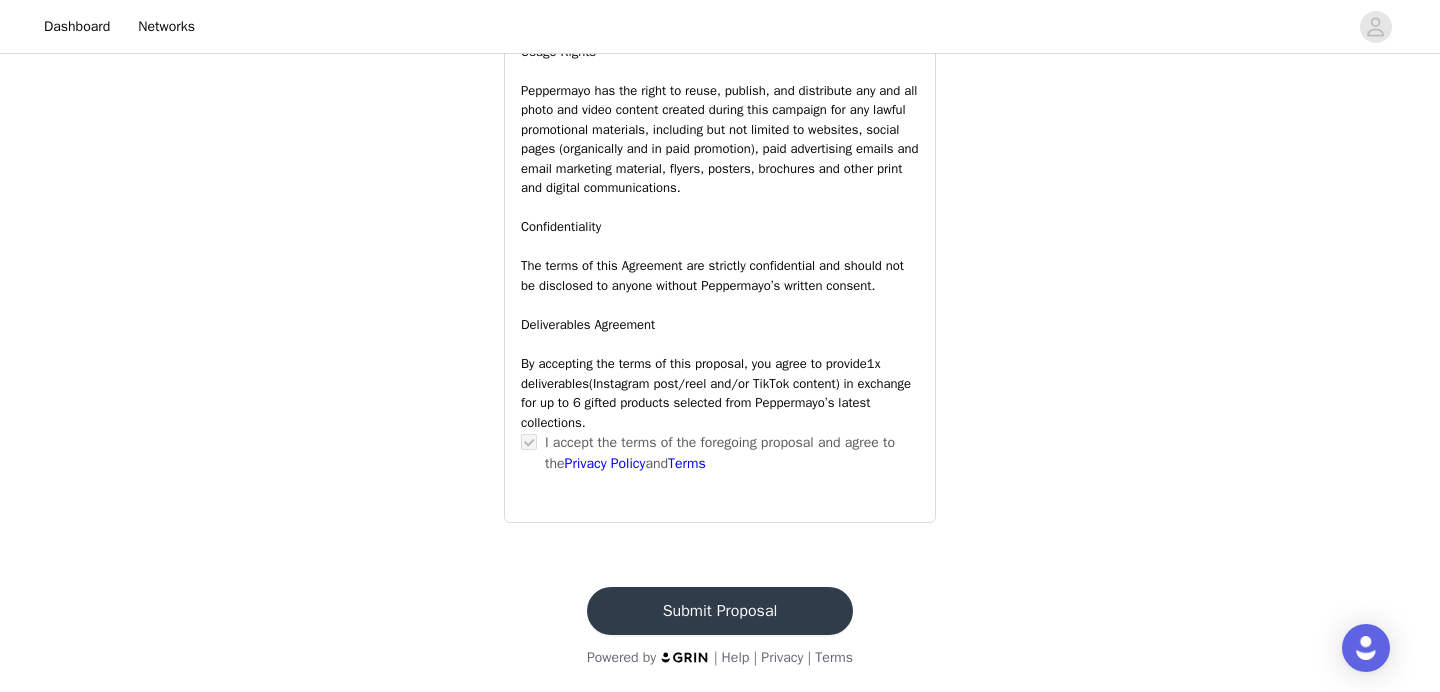 scroll, scrollTop: 0, scrollLeft: 0, axis: both 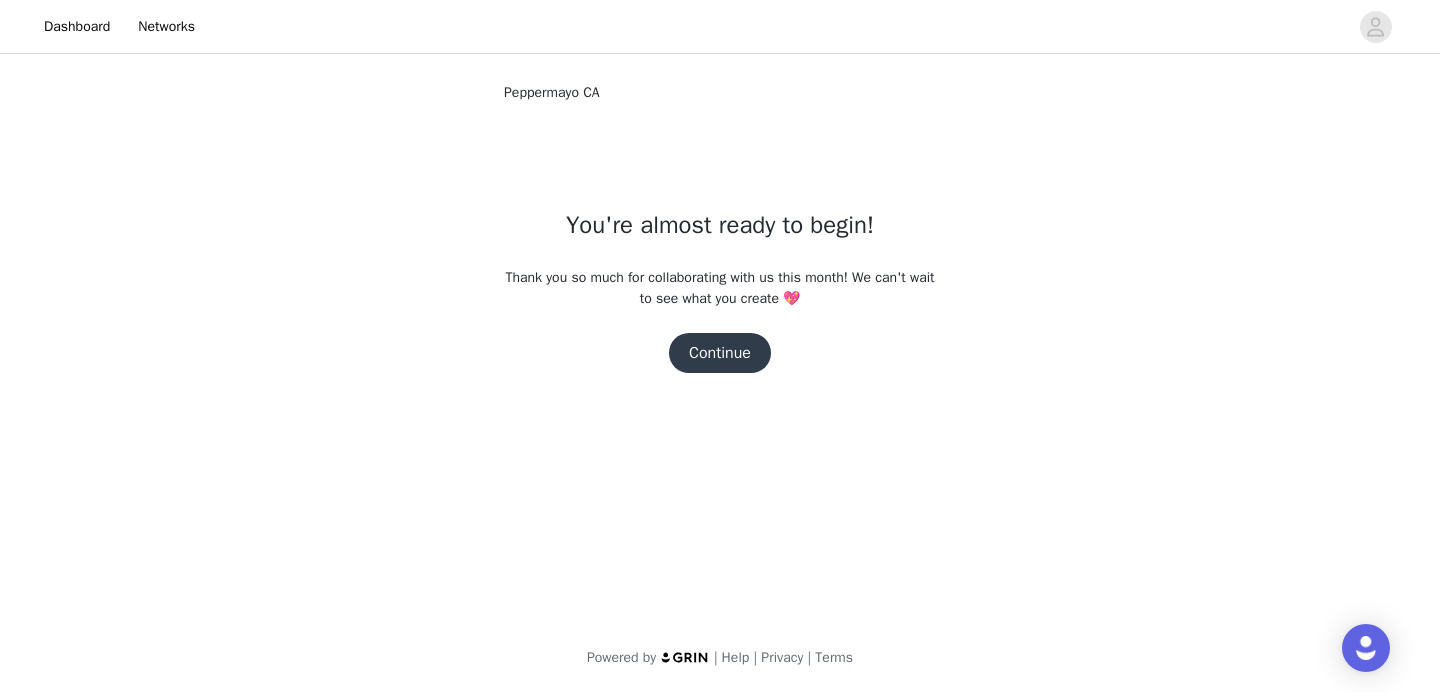 click on "Continue" at bounding box center [720, 353] 